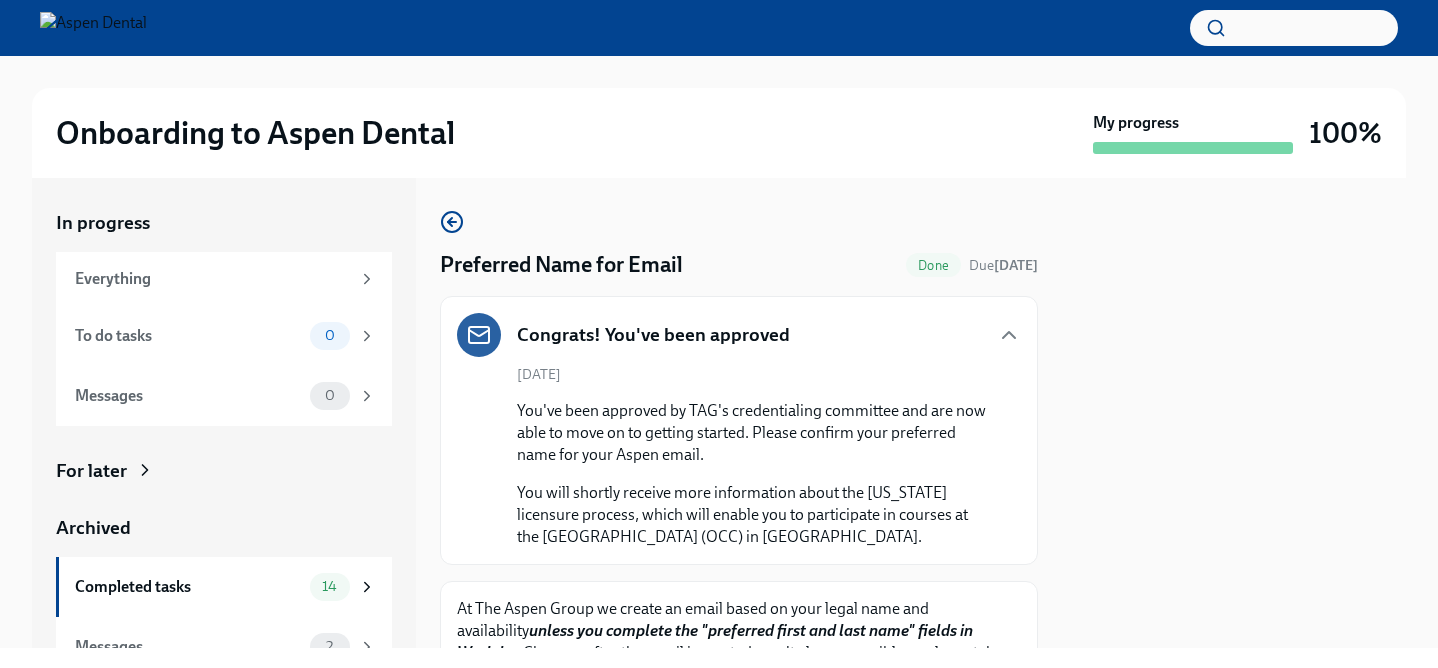 scroll, scrollTop: 0, scrollLeft: 0, axis: both 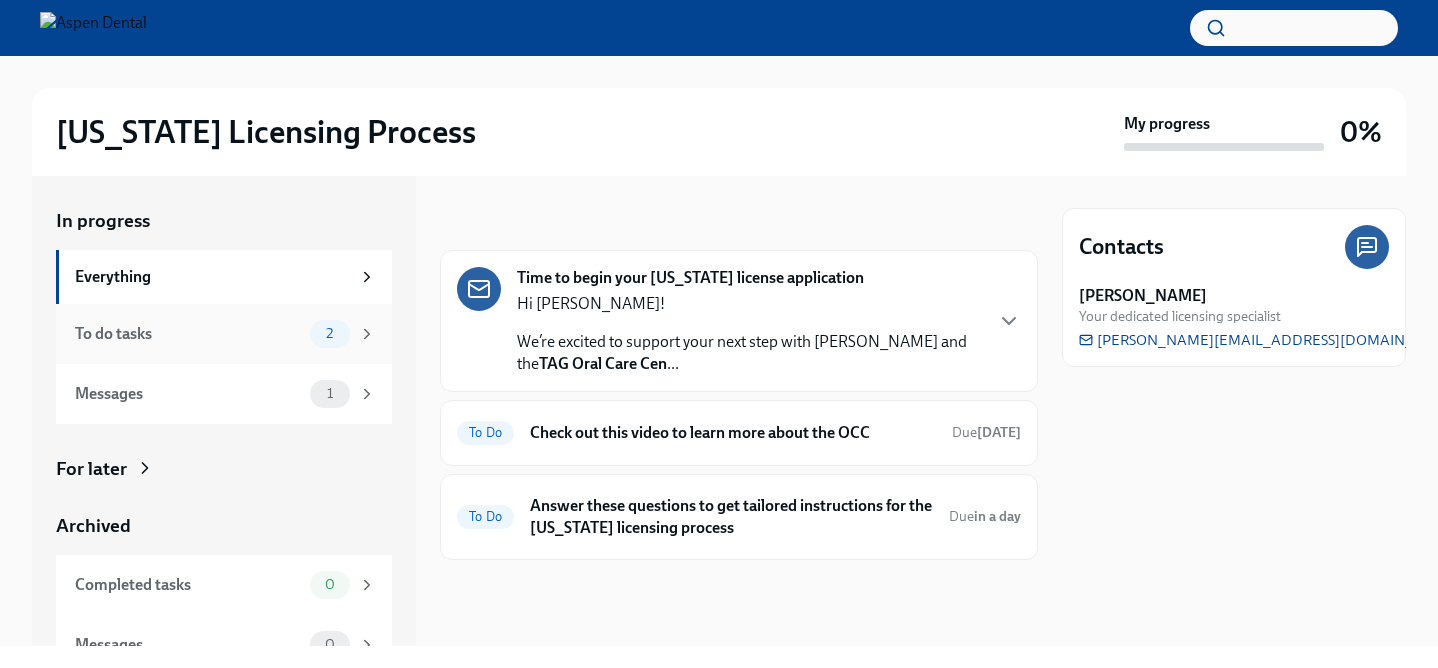 click on "To do tasks" at bounding box center (188, 334) 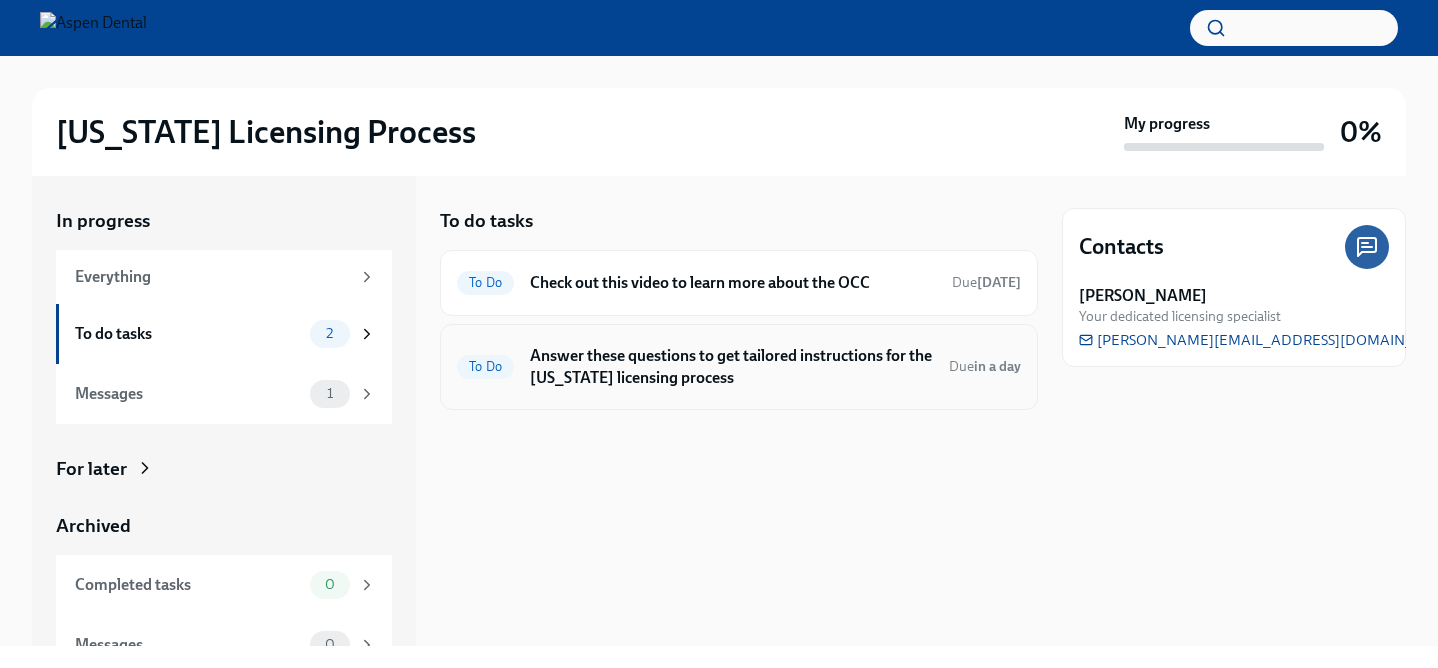 click on "Answer these questions to get tailored instructions for the Illinois licensing process" at bounding box center [731, 367] 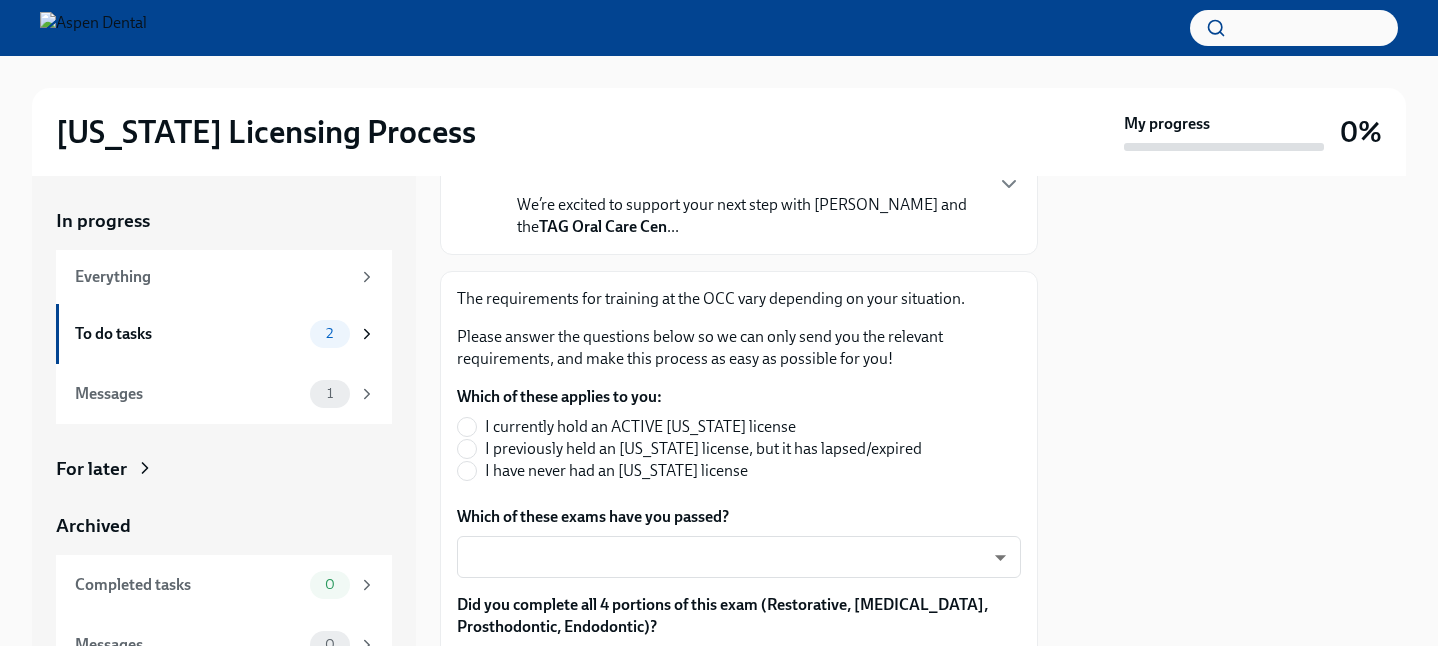 scroll, scrollTop: 210, scrollLeft: 0, axis: vertical 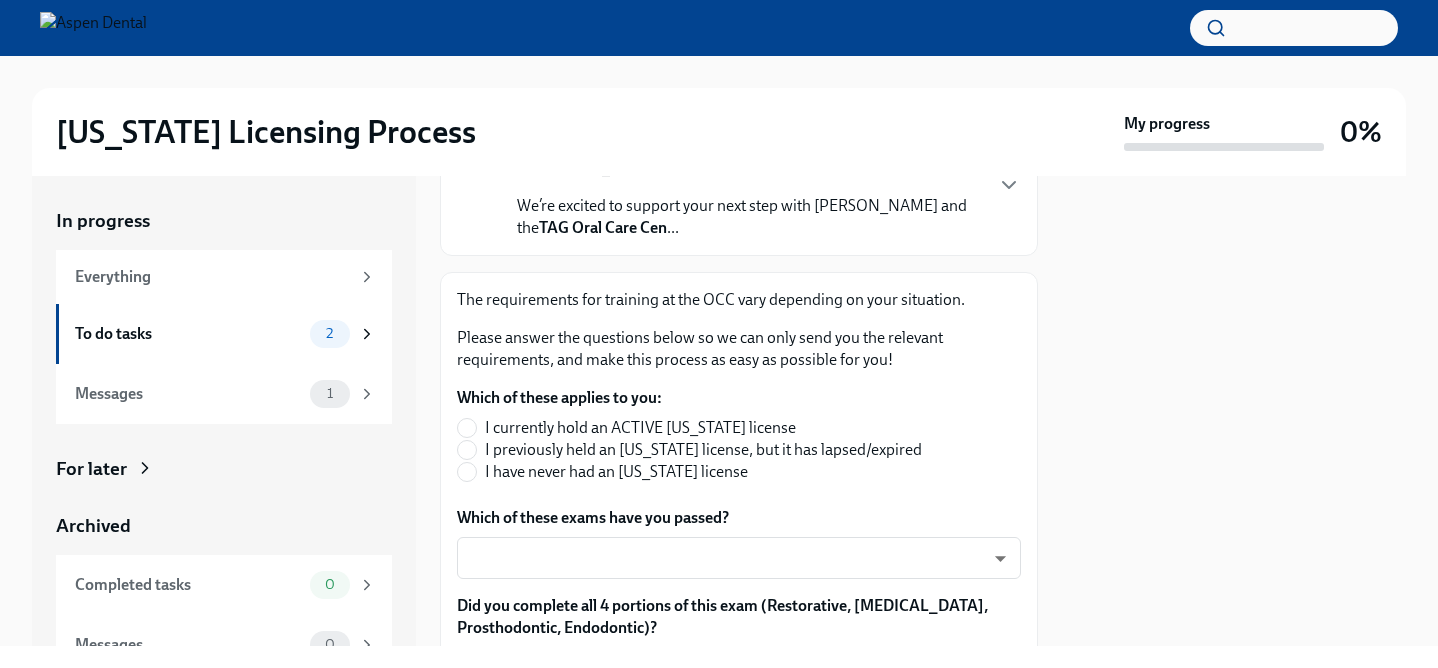click on "I have never had an Illinois license" at bounding box center [616, 472] 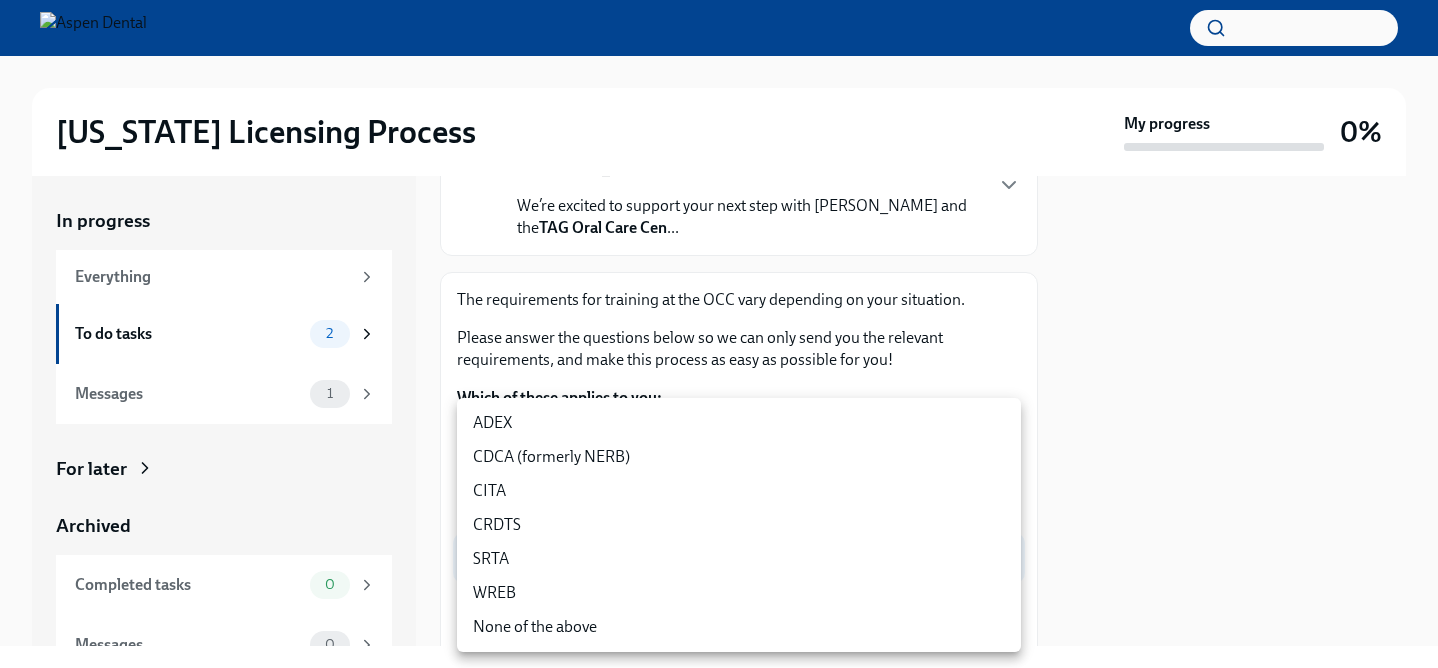 click on "Illinois Licensing Process My progress 0% In progress Everything To do tasks 2 Messages 1 For later Archived Completed tasks 0 Messages 0 Answer these questions to get tailored instructions for the Illinois licensing process To Do Due  in a day Time to begin your Illinois license application Hi Dr. Patel!
We’re excited to support your next step with Aspen Dental and the  TAG Oral Care Cen ... The requirements for training at the OCC vary depending on your situation.
Please answer the questions below so we can only send you the relevant requirements, and make this process as easy as possible for you! Which of these applies to you: I currently hold an ACTIVE Illinois license I previously held an Illinois license, but it has lapsed/expired I have never had an Illinois license Which of these exams have you passed? ​ ​ Did you complete all 4 portions of this exam (Restorative, Periodontal, Prosthodontic, Endodontic)? Yes No Did you obtain your dental degree outside of the US? Yes No Yes No No" at bounding box center (719, 334) 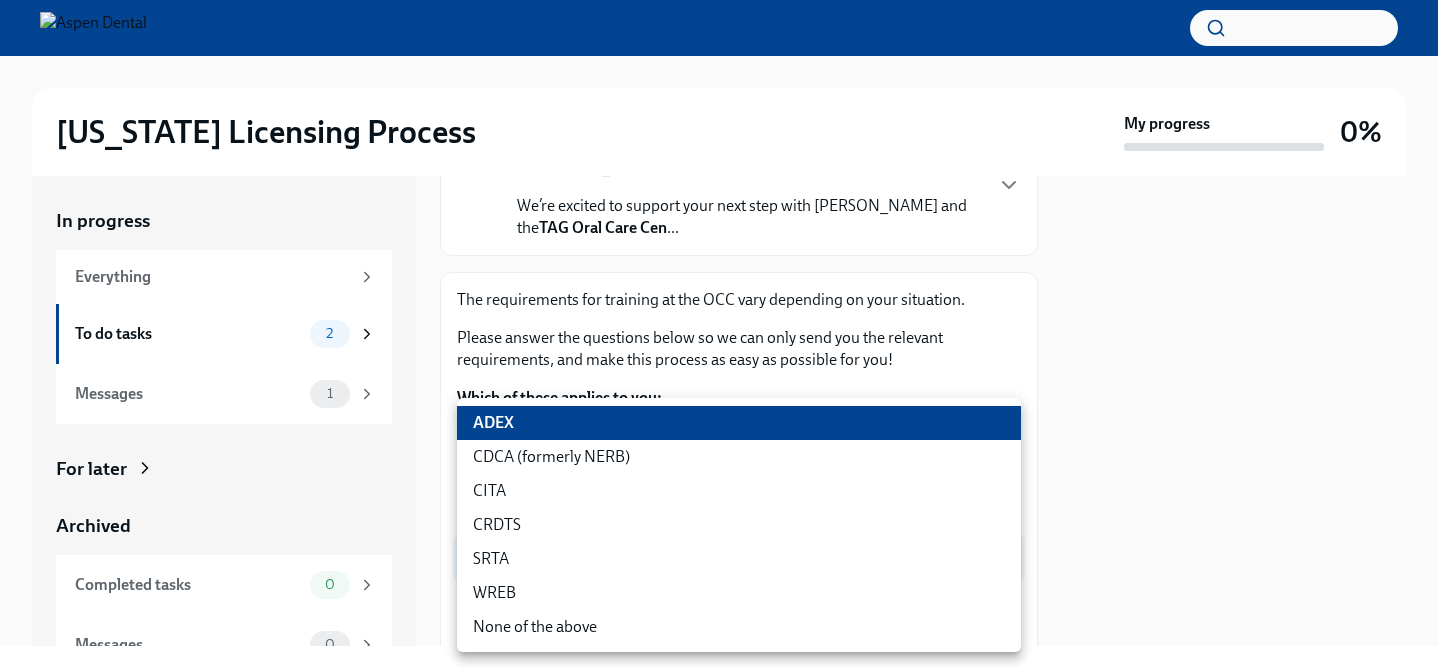click on "Illinois Licensing Process My progress 0% In progress Everything To do tasks 2 Messages 1 For later Archived Completed tasks 0 Messages 0 Answer these questions to get tailored instructions for the Illinois licensing process To Do Due  in a day Time to begin your Illinois license application Hi Dr. Patel!
We’re excited to support your next step with Aspen Dental and the  TAG Oral Care Cen ... The requirements for training at the OCC vary depending on your situation.
Please answer the questions below so we can only send you the relevant requirements, and make this process as easy as possible for you! Which of these applies to you: I currently hold an ACTIVE Illinois license I previously held an Illinois license, but it has lapsed/expired I have never had an Illinois license Which of these exams have you passed? ADEX pxo-W3vNi ​ Did you complete all 4 portions of this exam (Restorative, Periodontal, Prosthodontic, Endodontic)? Yes No Did you obtain your dental degree outside of the US? Yes x" at bounding box center [719, 334] 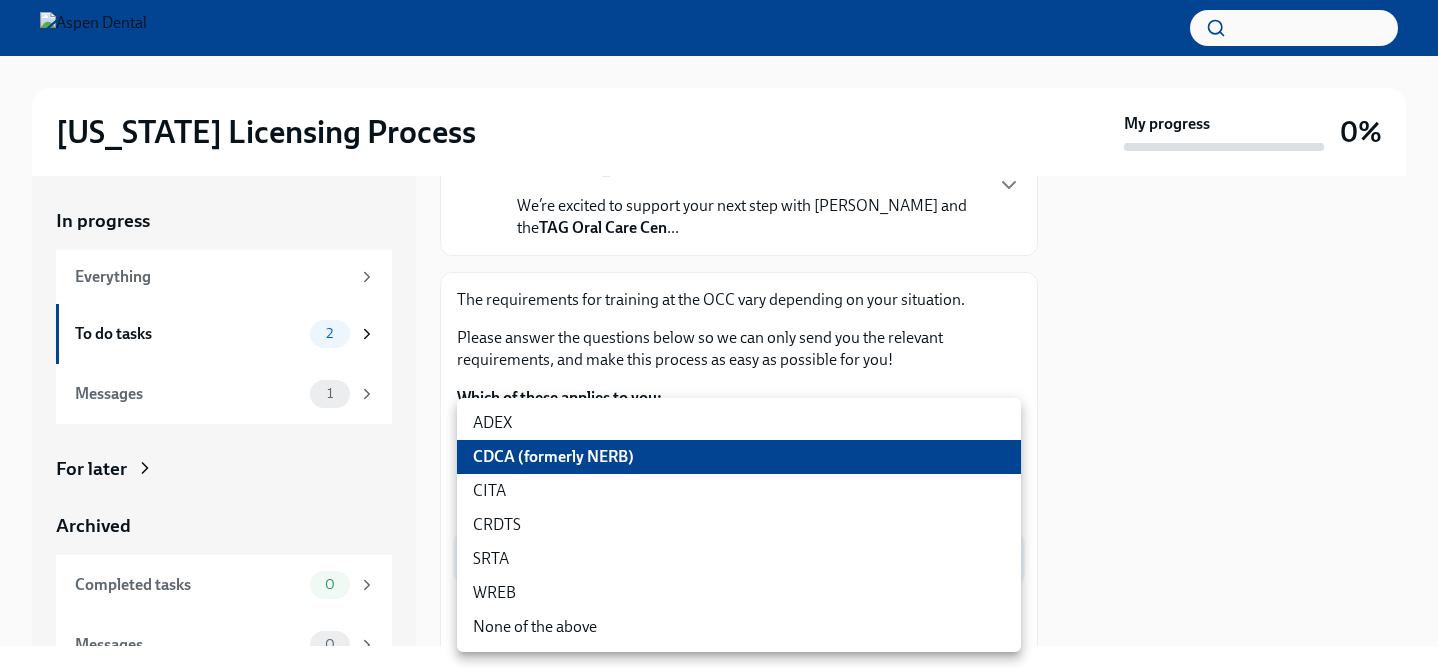 click on "Illinois Licensing Process My progress 0% In progress Everything To do tasks 2 Messages 1 For later Archived Completed tasks 0 Messages 0 Answer these questions to get tailored instructions for the Illinois licensing process To Do Due  in a day Time to begin your Illinois license application Hi Dr. Patel!
We’re excited to support your next step with Aspen Dental and the  TAG Oral Care Cen ... The requirements for training at the OCC vary depending on your situation.
Please answer the questions below so we can only send you the relevant requirements, and make this process as easy as possible for you! Which of these applies to you: I currently hold an ACTIVE Illinois license I previously held an Illinois license, but it has lapsed/expired I have never had an Illinois license Which of these exams have you passed? CDCA (formerly NERB) nrE-1nMl1 ​ Did you complete all 4 portions of this exam (Restorative, Periodontal, Prosthodontic, Endodontic)? Yes No Yes No Yes No Yes No Yes No Yes No ​ ​" at bounding box center (719, 334) 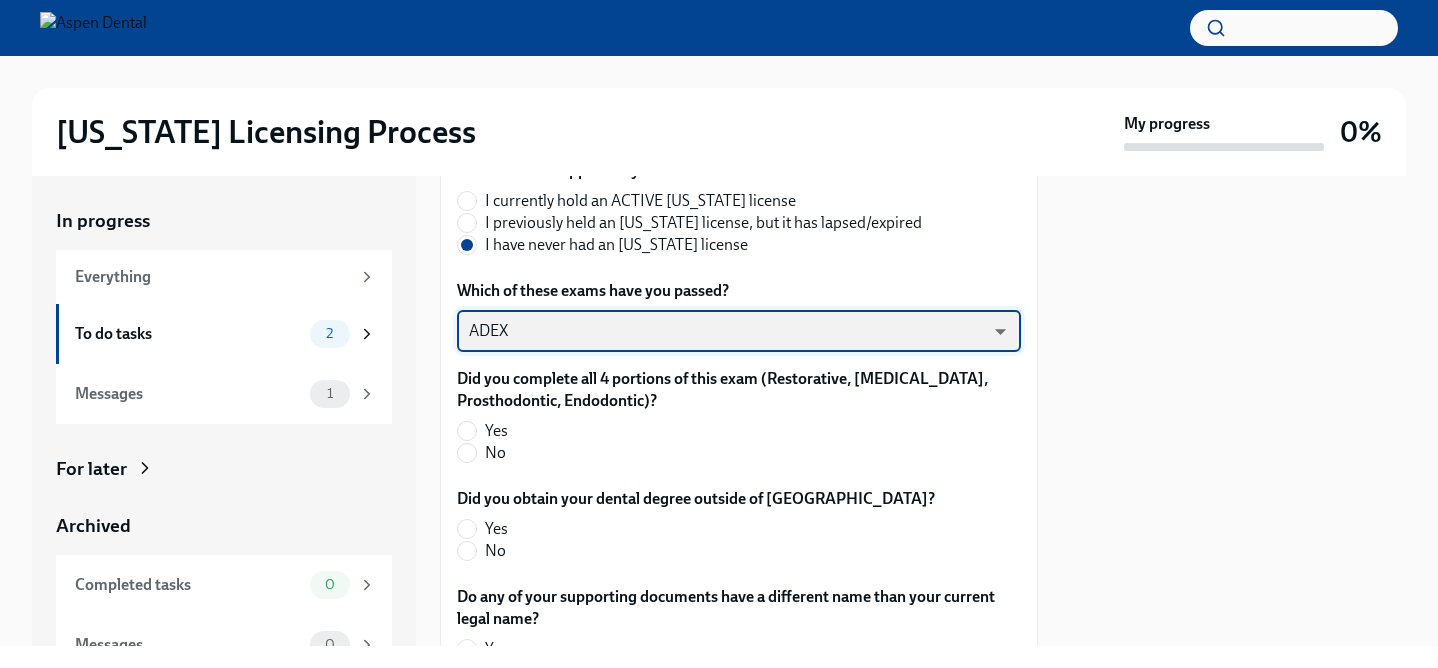 scroll, scrollTop: 448, scrollLeft: 0, axis: vertical 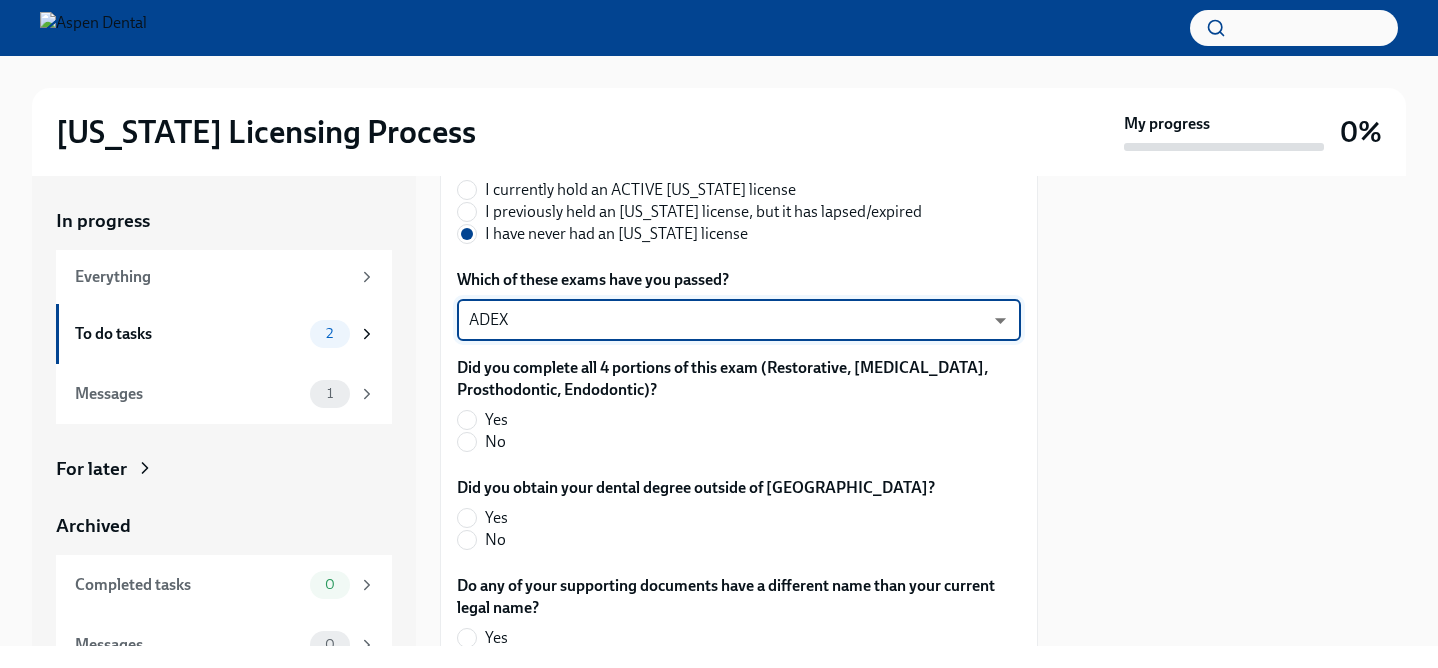 click on "Yes" at bounding box center [496, 420] 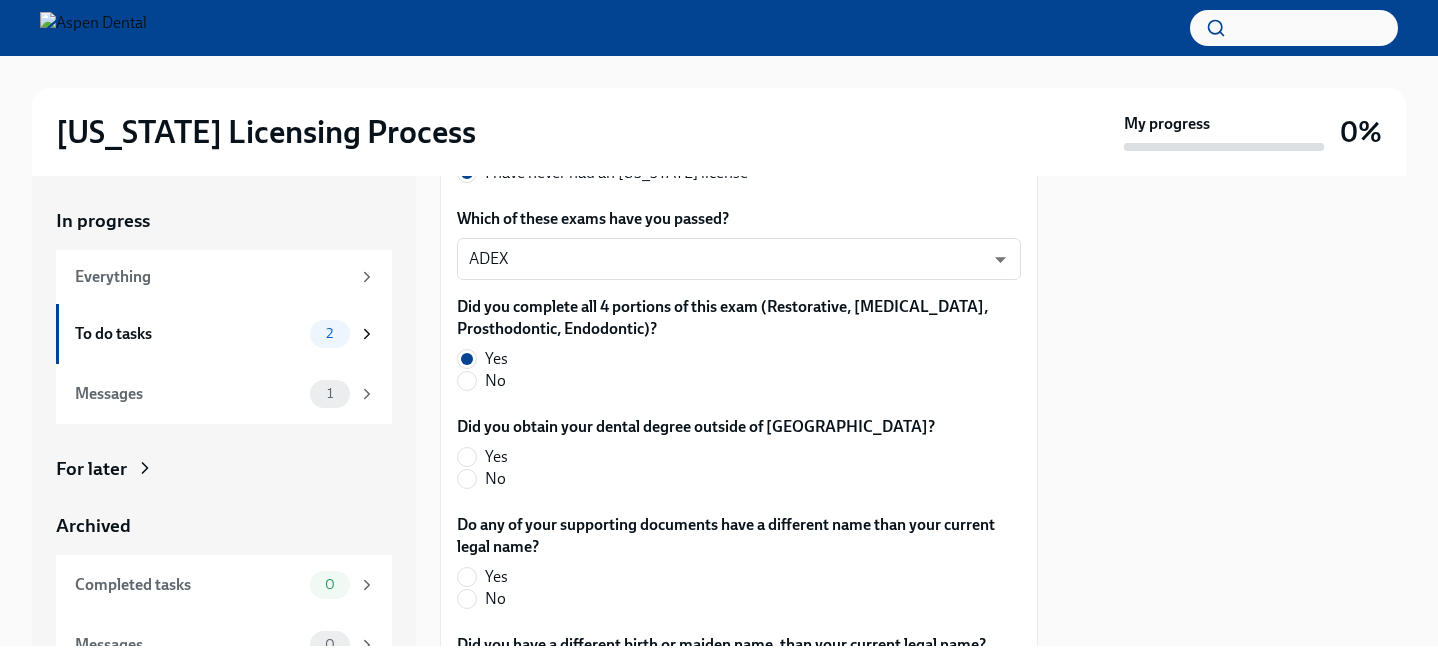 scroll, scrollTop: 511, scrollLeft: 0, axis: vertical 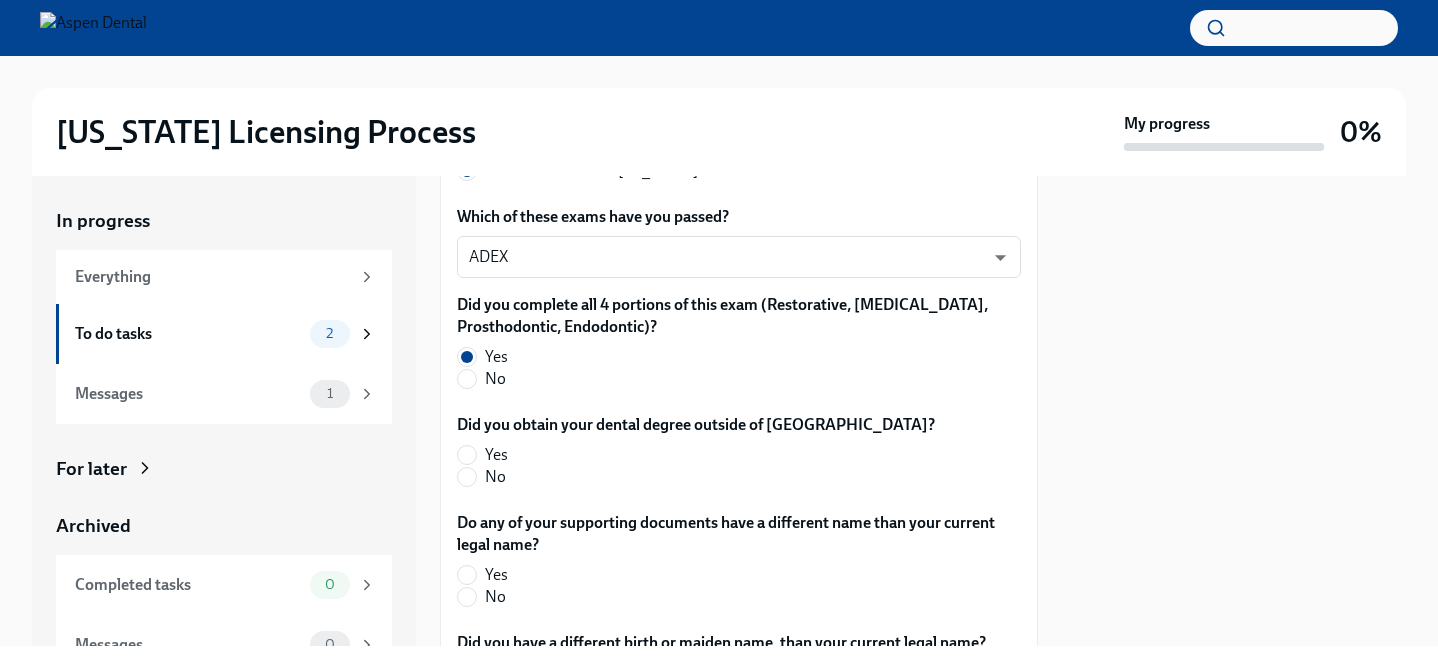 click on "No" at bounding box center (495, 477) 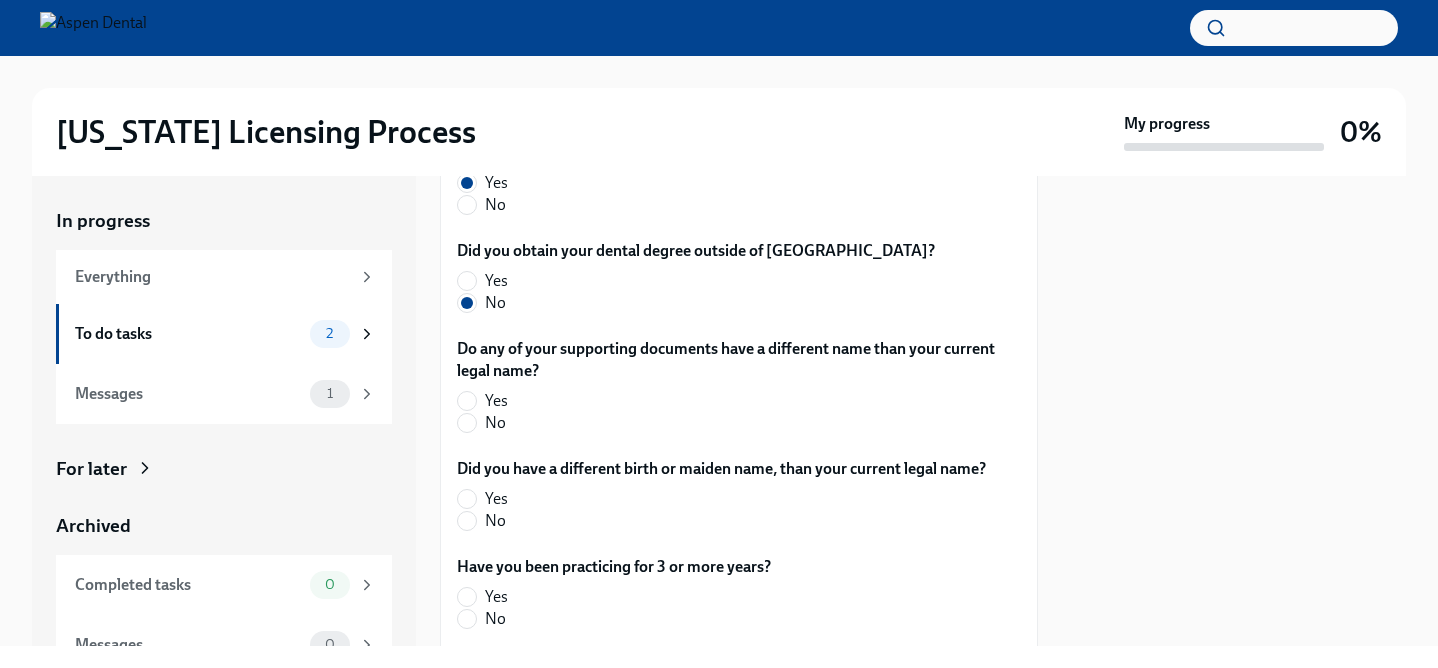 scroll, scrollTop: 686, scrollLeft: 0, axis: vertical 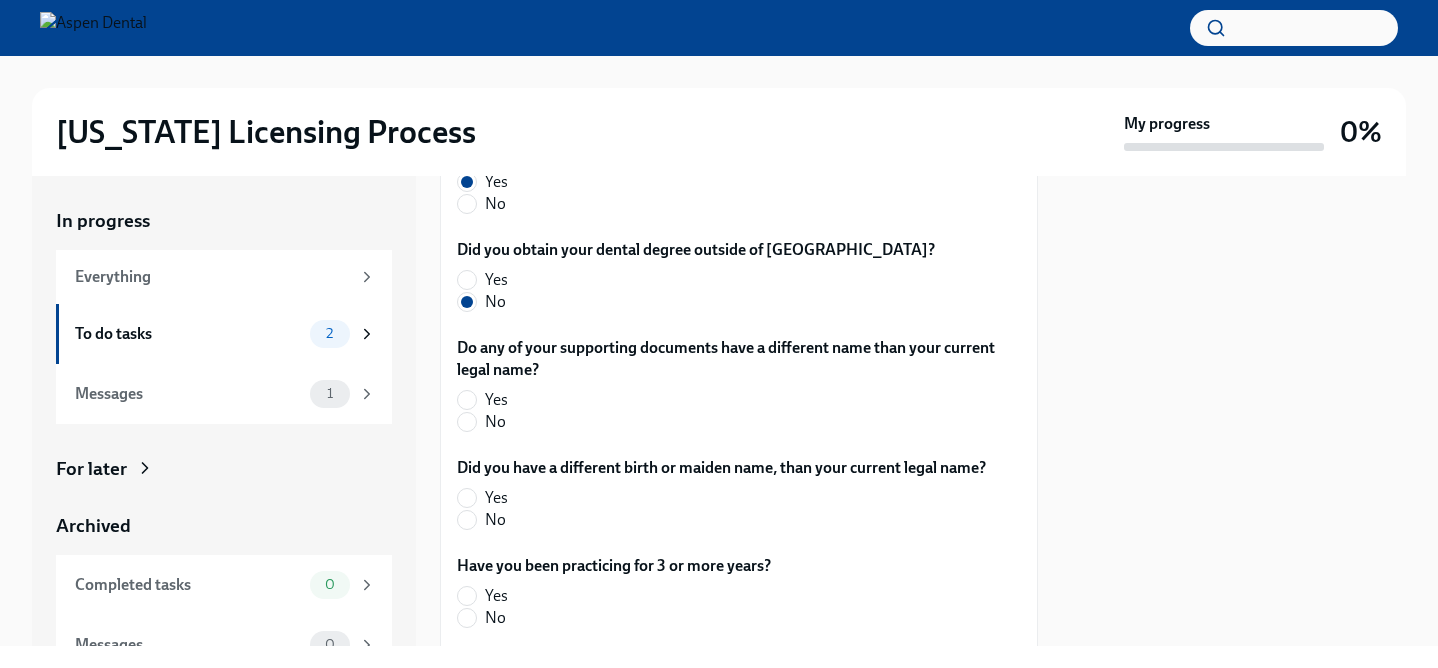 click on "No" at bounding box center [495, 422] 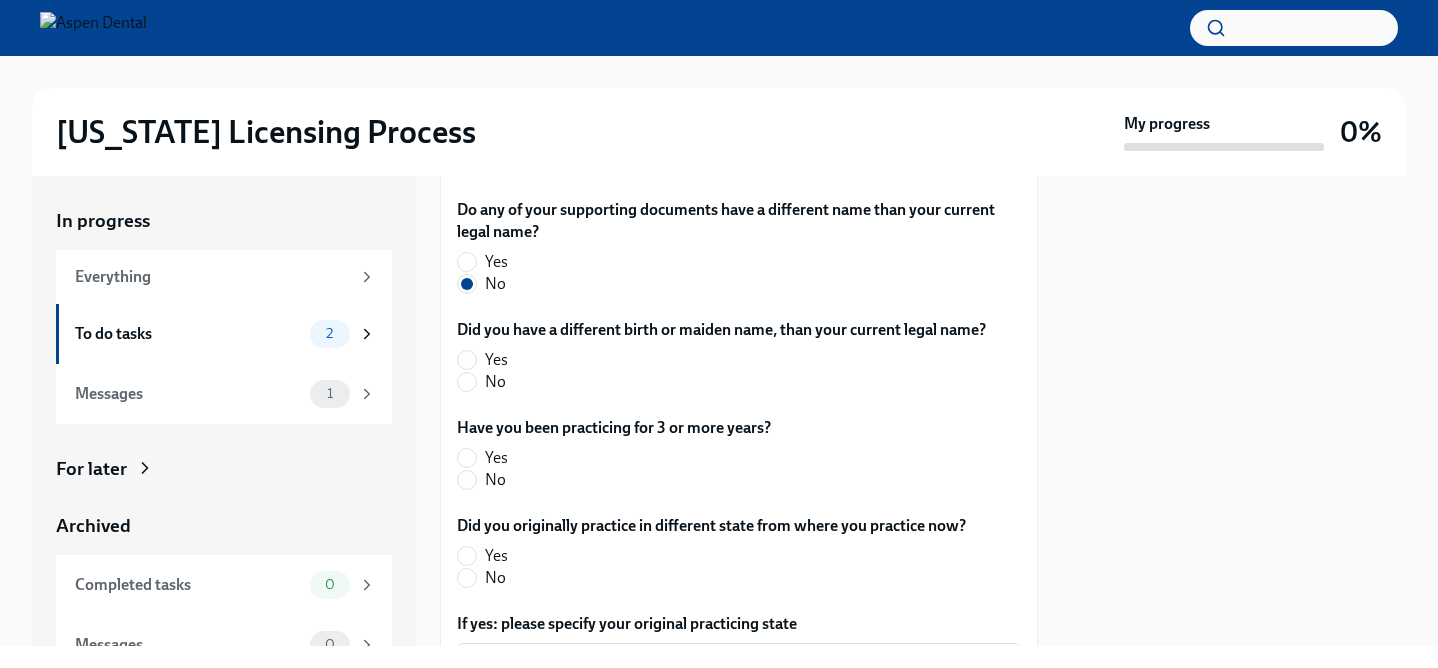 scroll, scrollTop: 828, scrollLeft: 0, axis: vertical 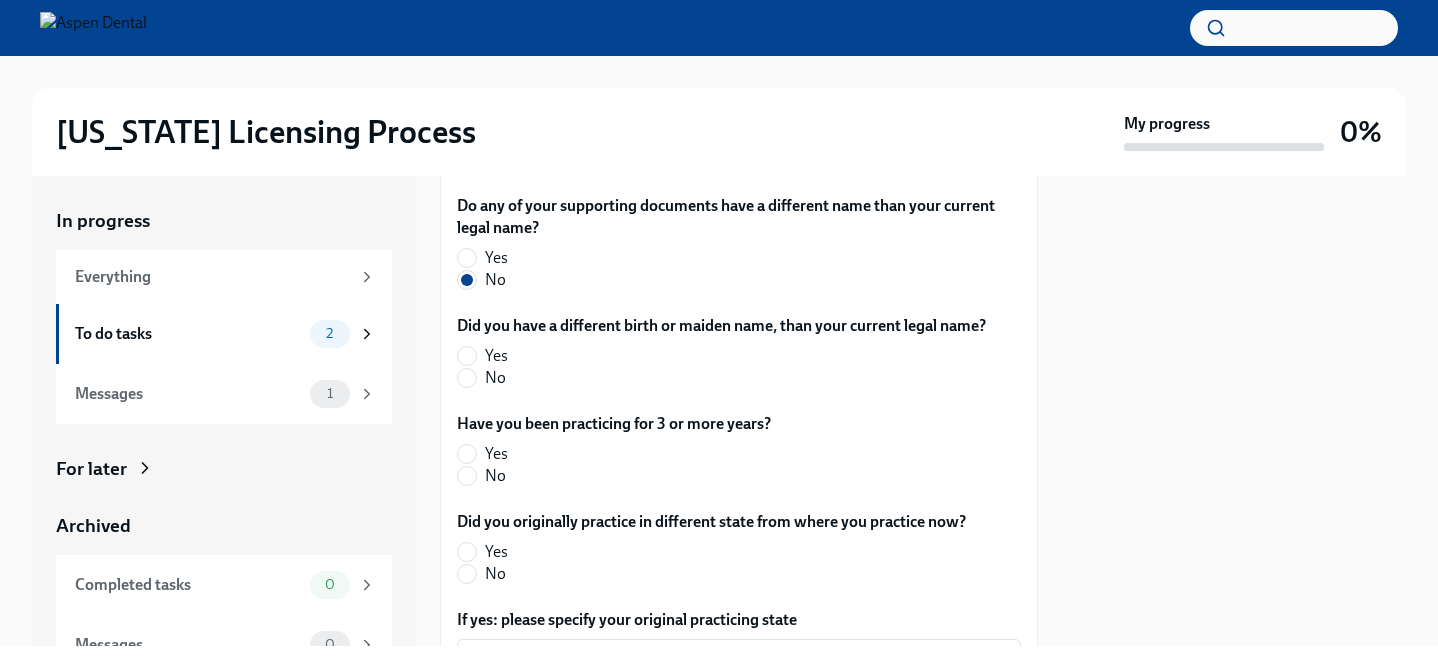 click on "No" at bounding box center (713, 378) 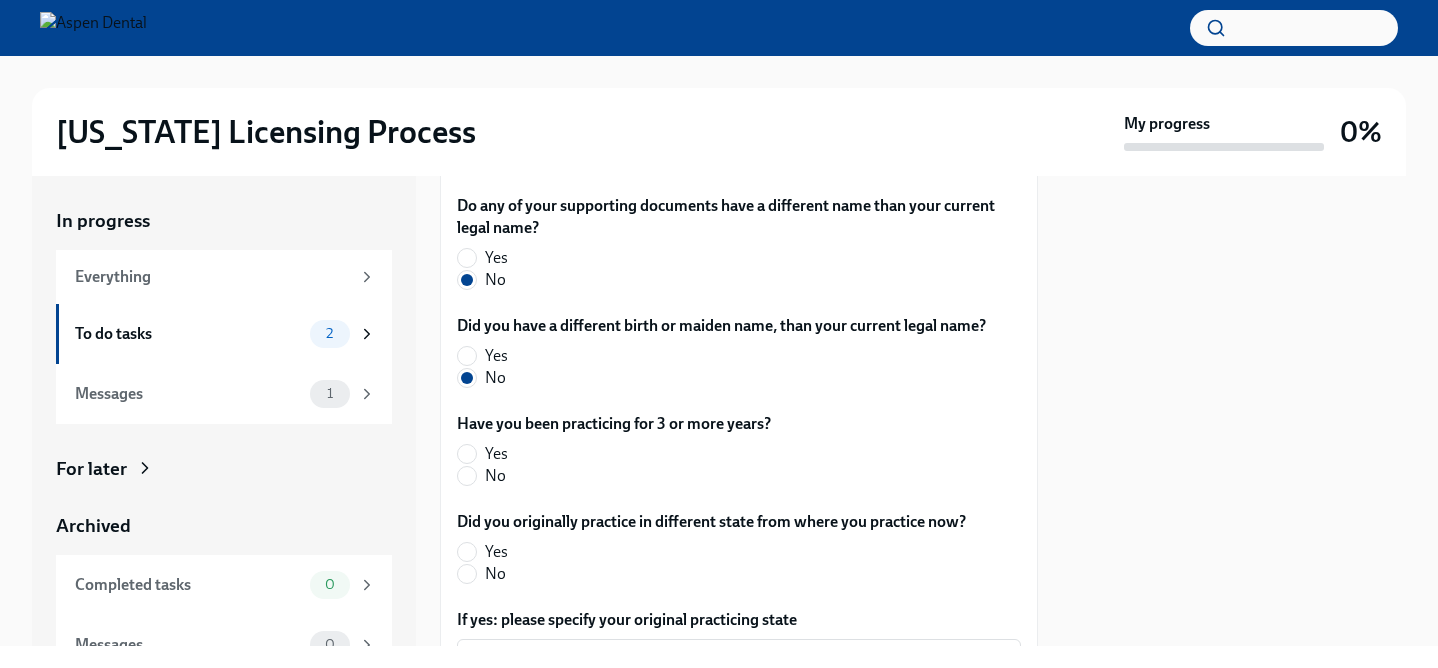 click on "No" at bounding box center [495, 476] 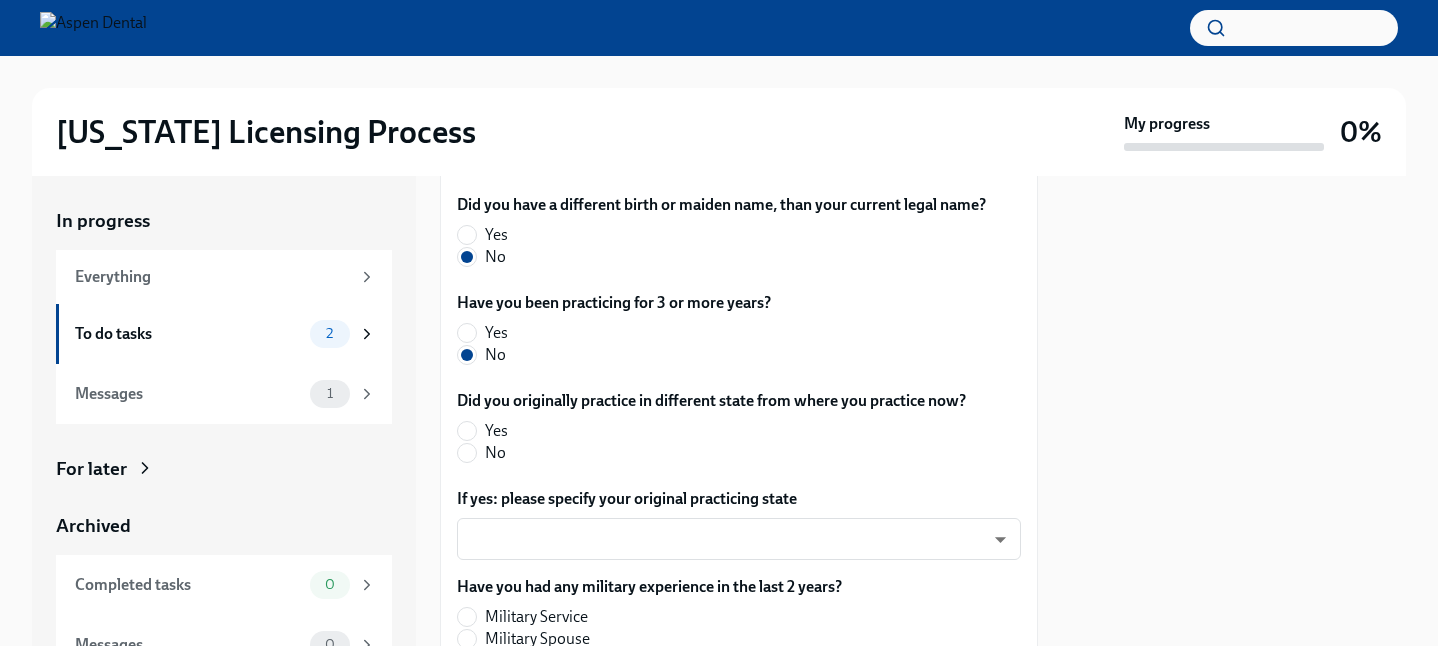 scroll, scrollTop: 952, scrollLeft: 0, axis: vertical 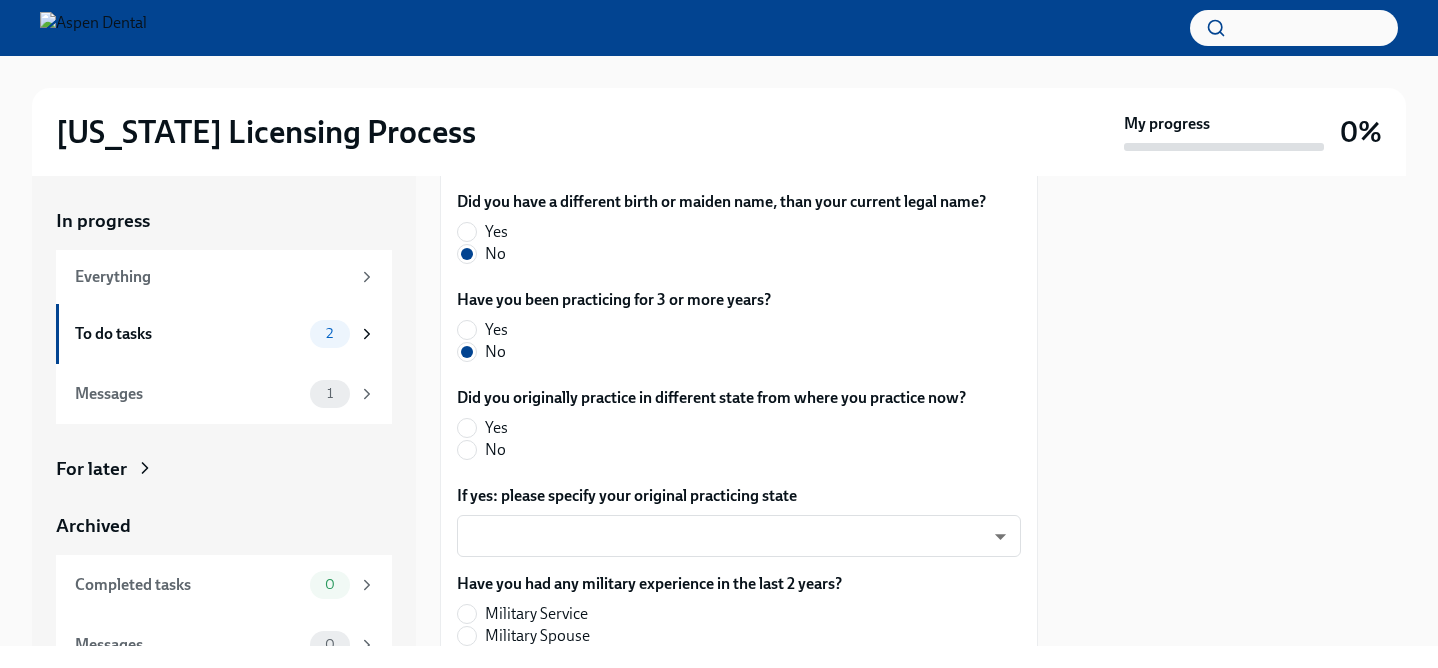 click on "No" at bounding box center (495, 450) 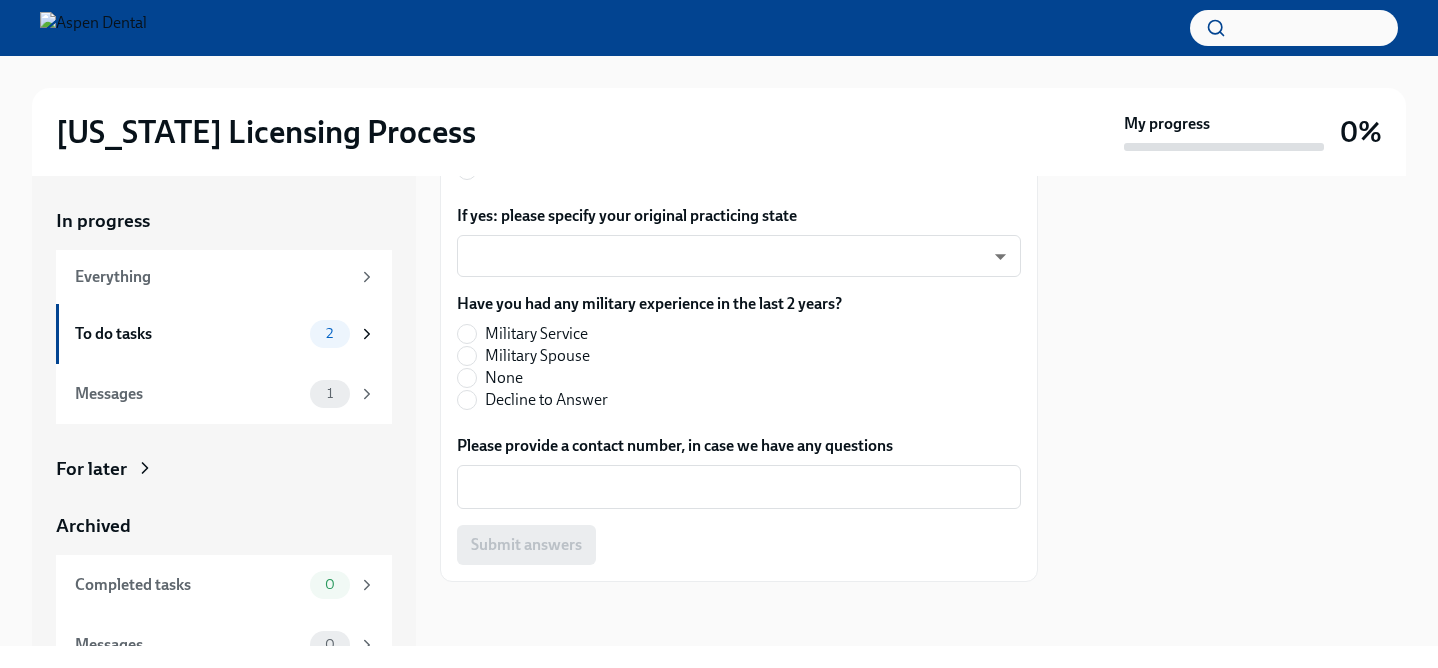 scroll, scrollTop: 1232, scrollLeft: 0, axis: vertical 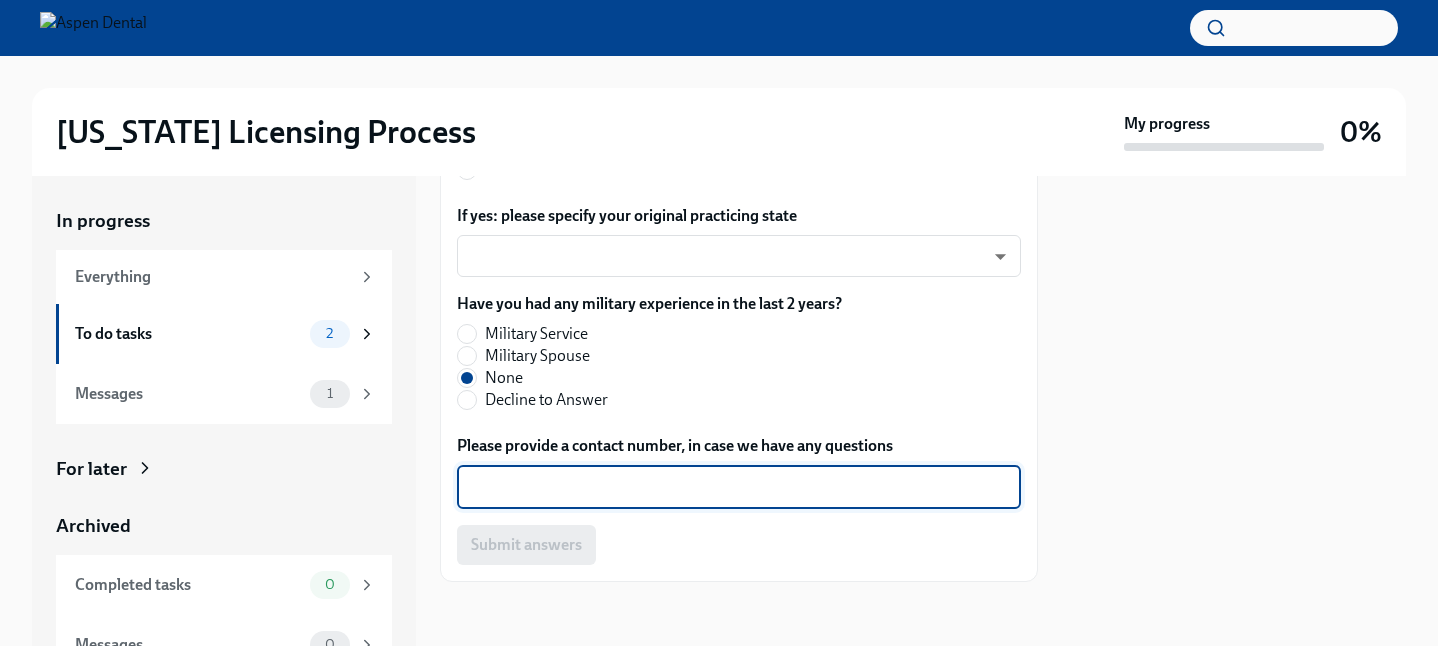 click on "Please provide a contact number, in case we have any questions" at bounding box center (739, 487) 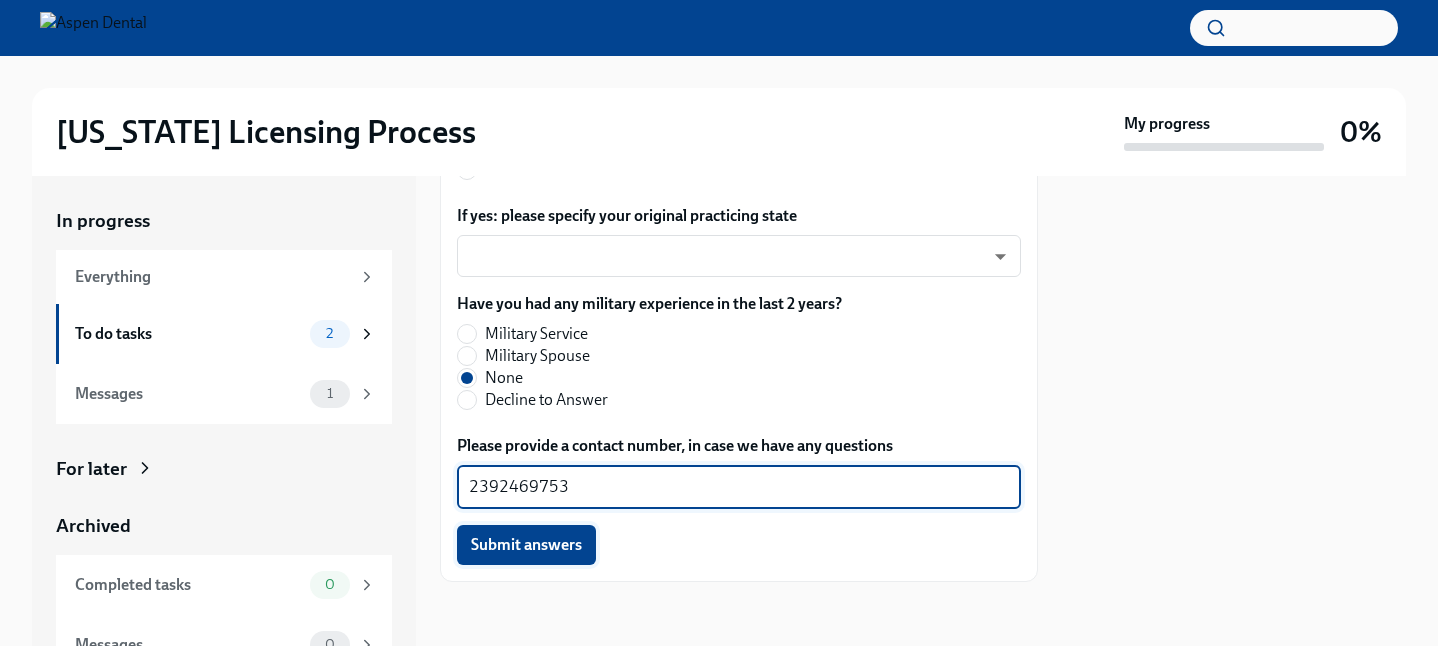 type on "2392469753" 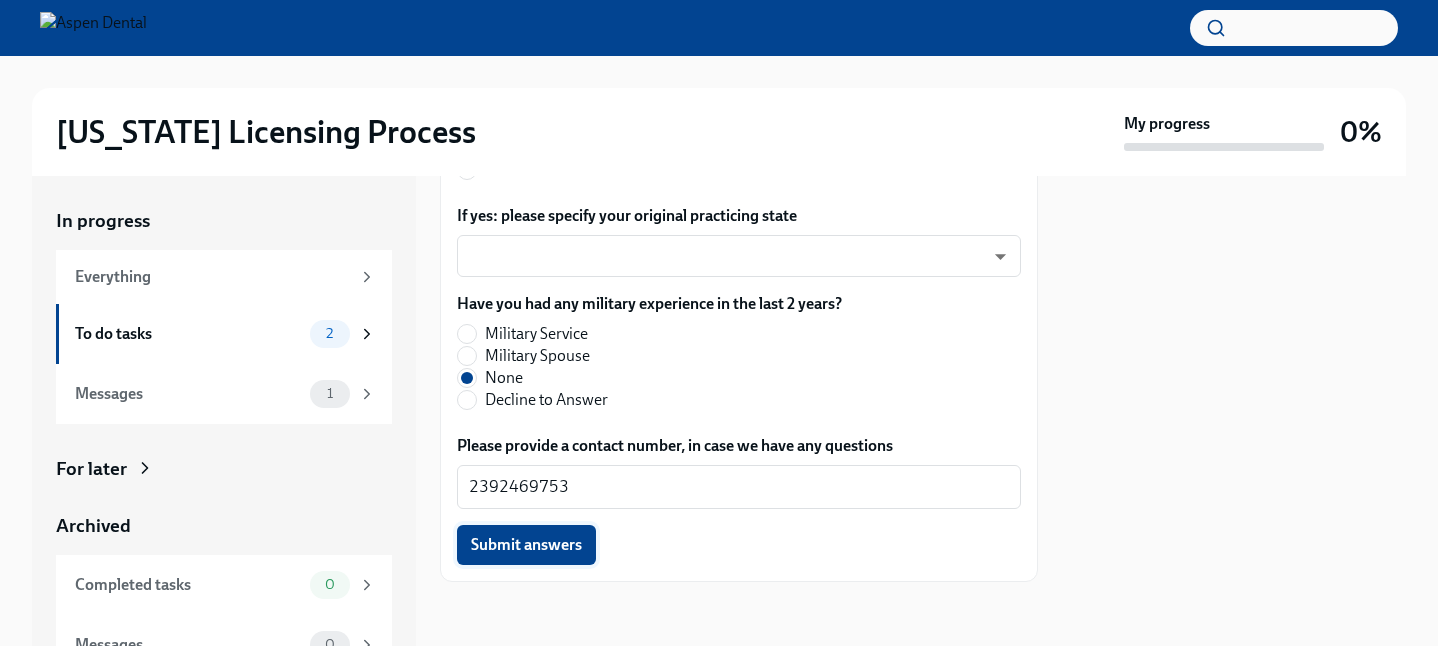 click on "Submit answers" at bounding box center (526, 545) 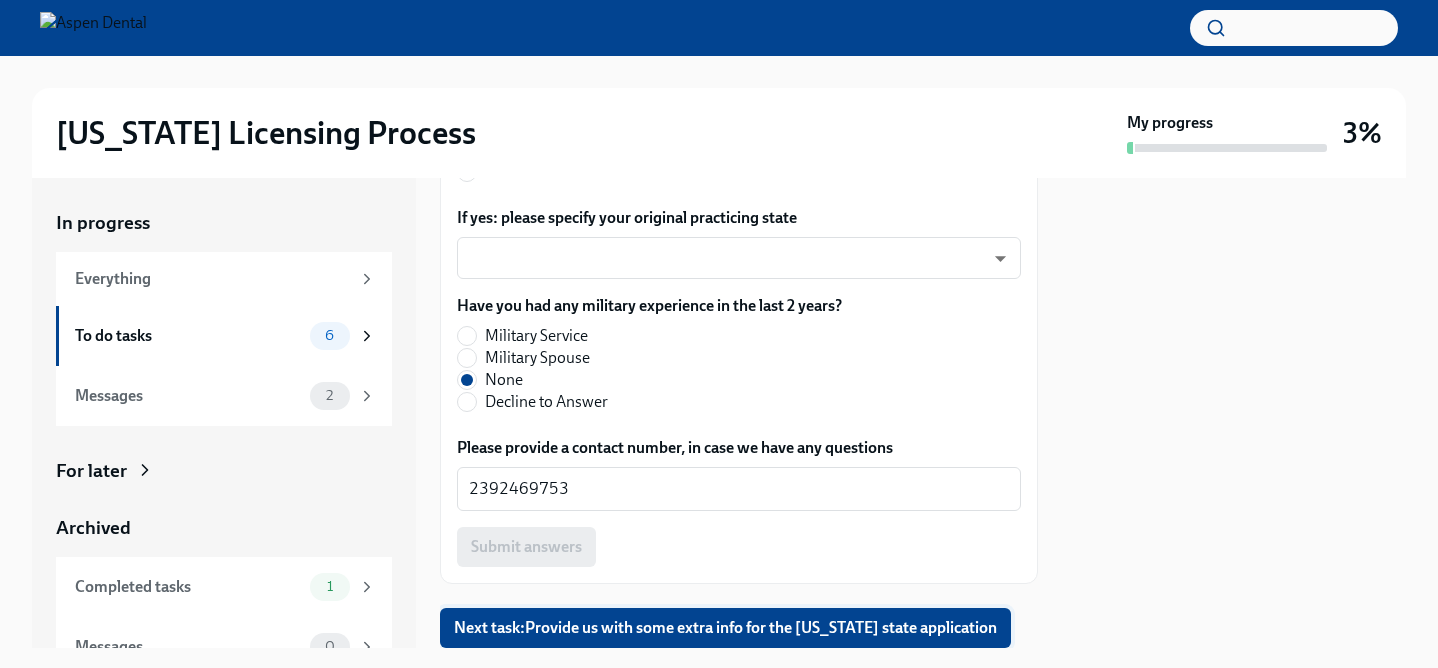 click on "Next task :  Provide us with some extra info for the Illinois state application" at bounding box center (725, 628) 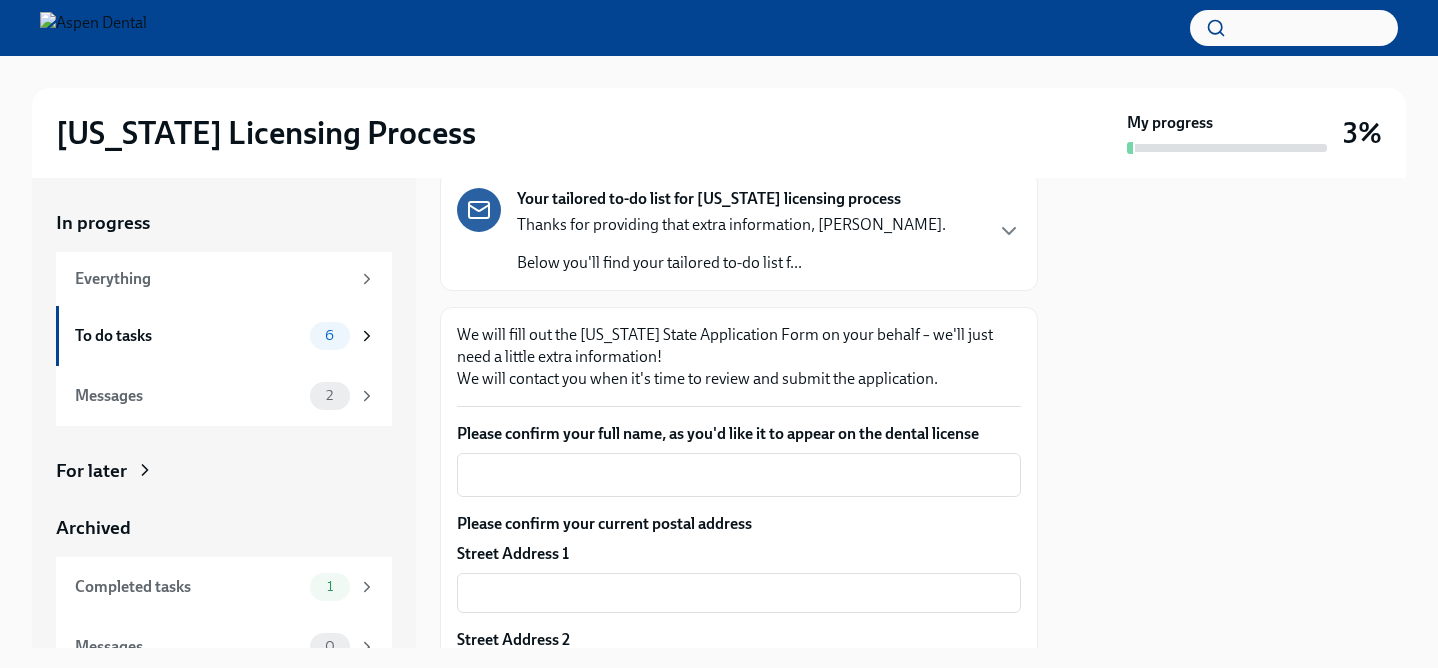 scroll, scrollTop: 197, scrollLeft: 0, axis: vertical 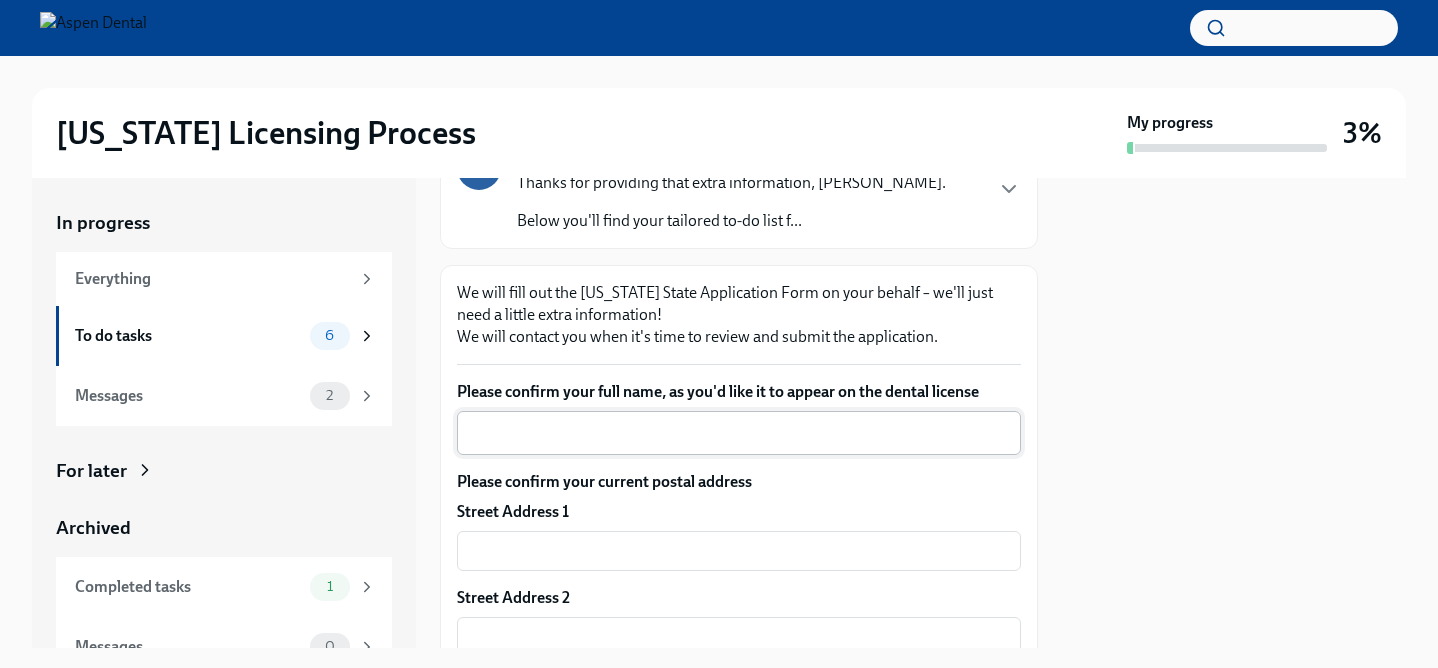 click on "x ​" at bounding box center (739, 433) 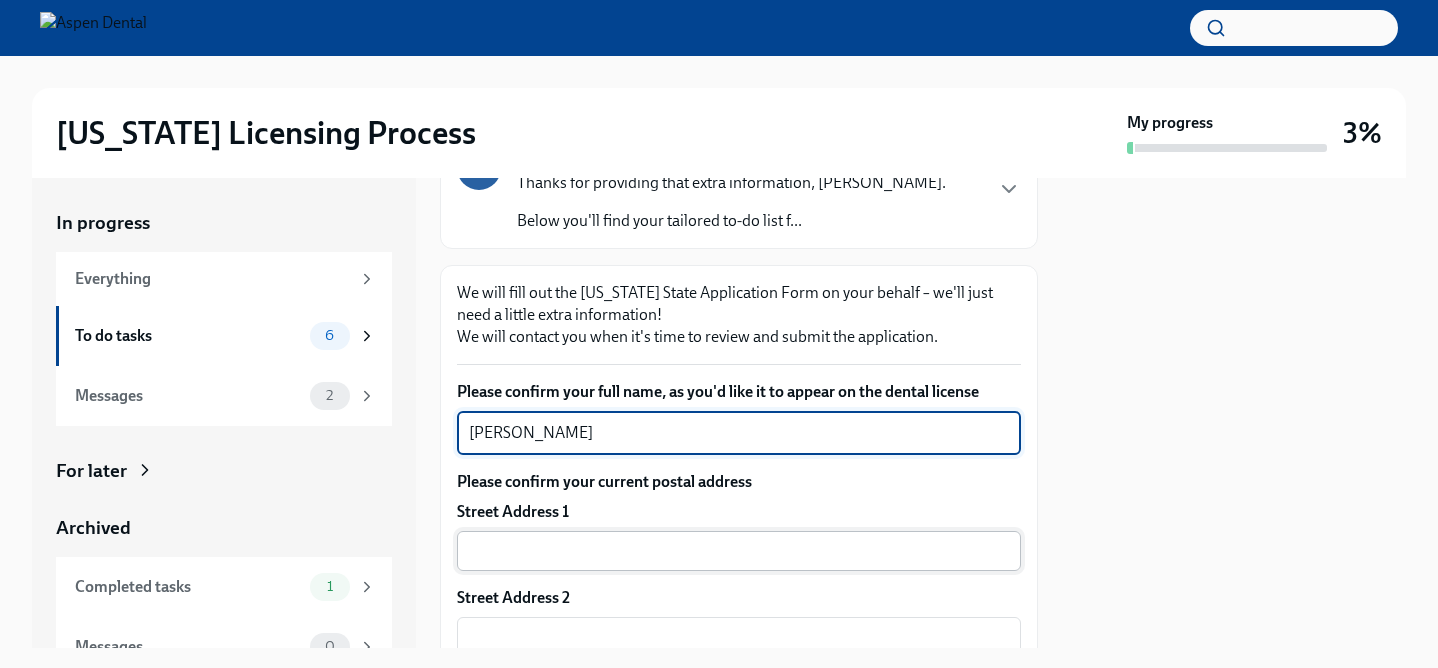 type on "Pratvi Patel" 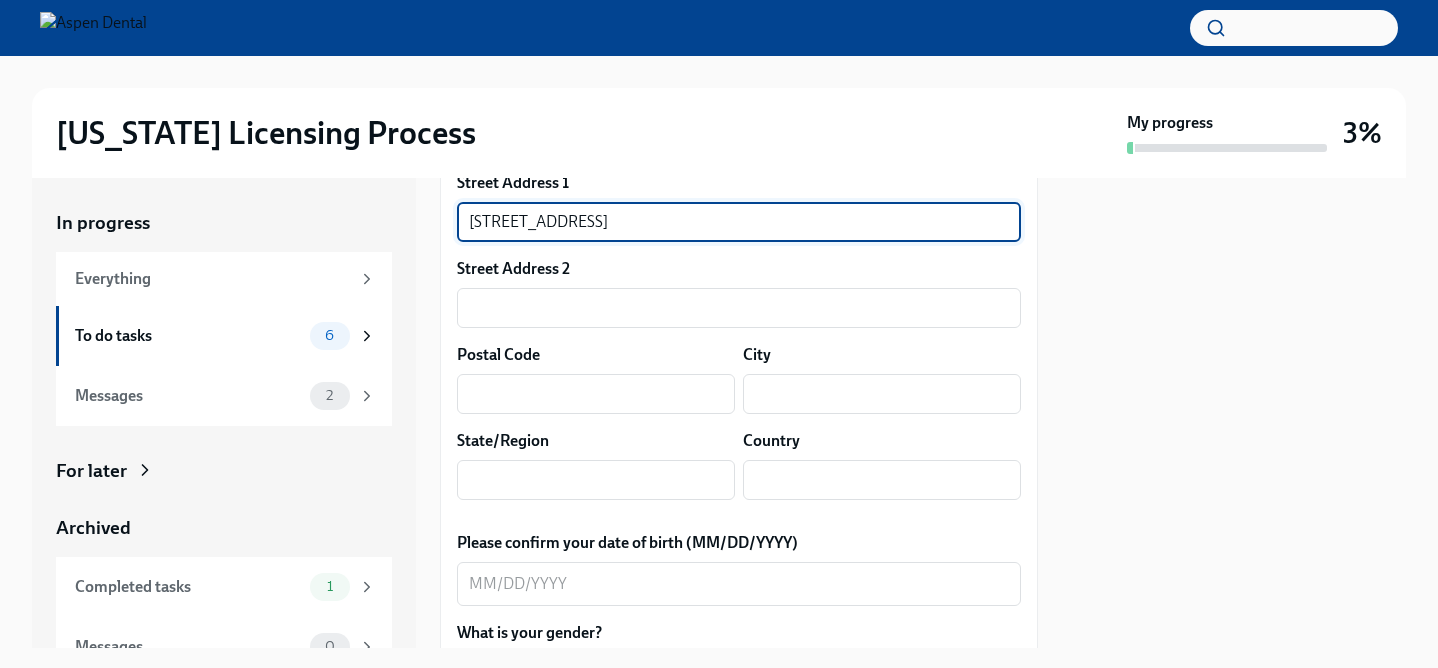 scroll, scrollTop: 540, scrollLeft: 0, axis: vertical 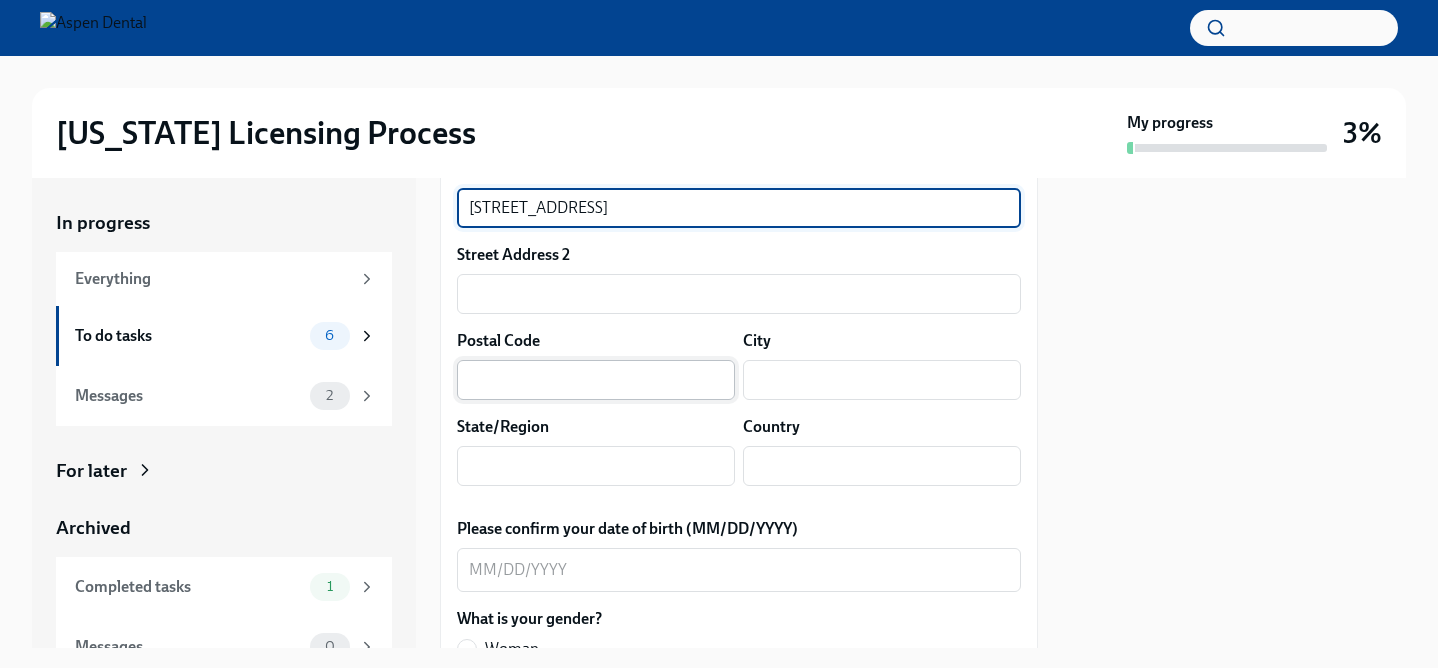 type on "16519 Whispering Trace Ct" 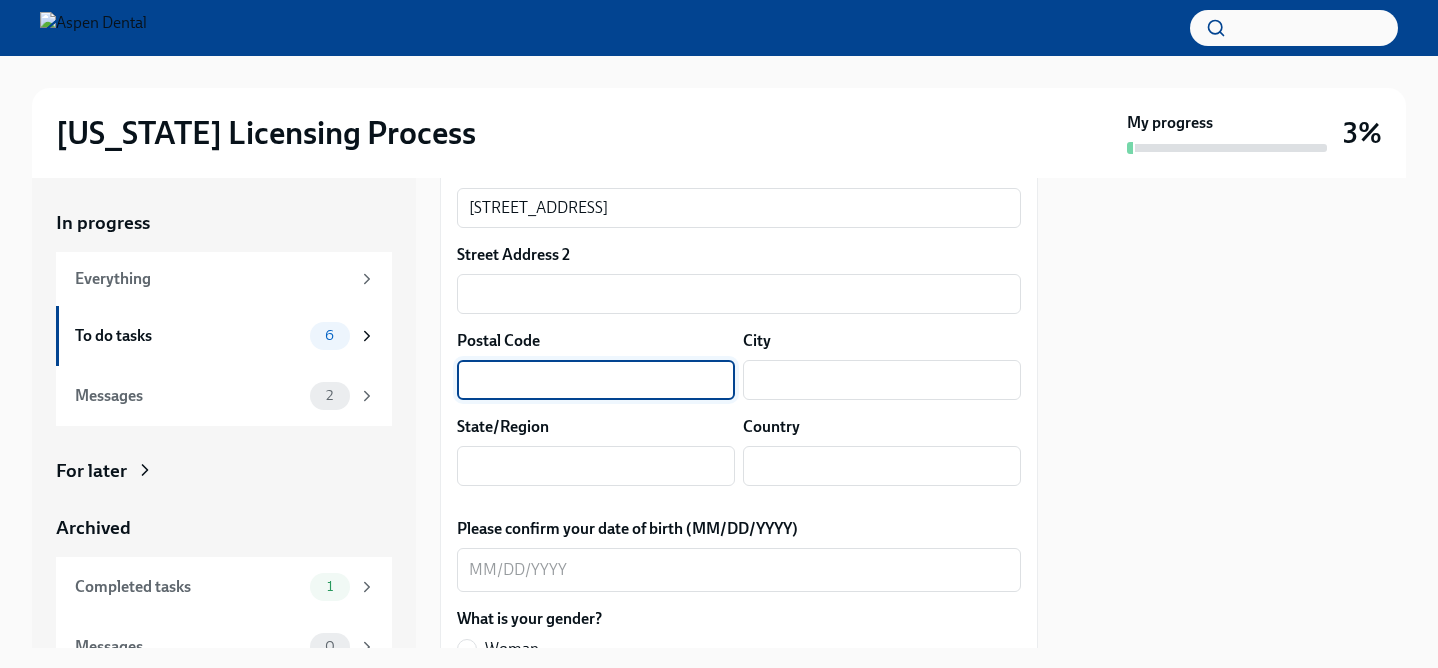 click at bounding box center (596, 380) 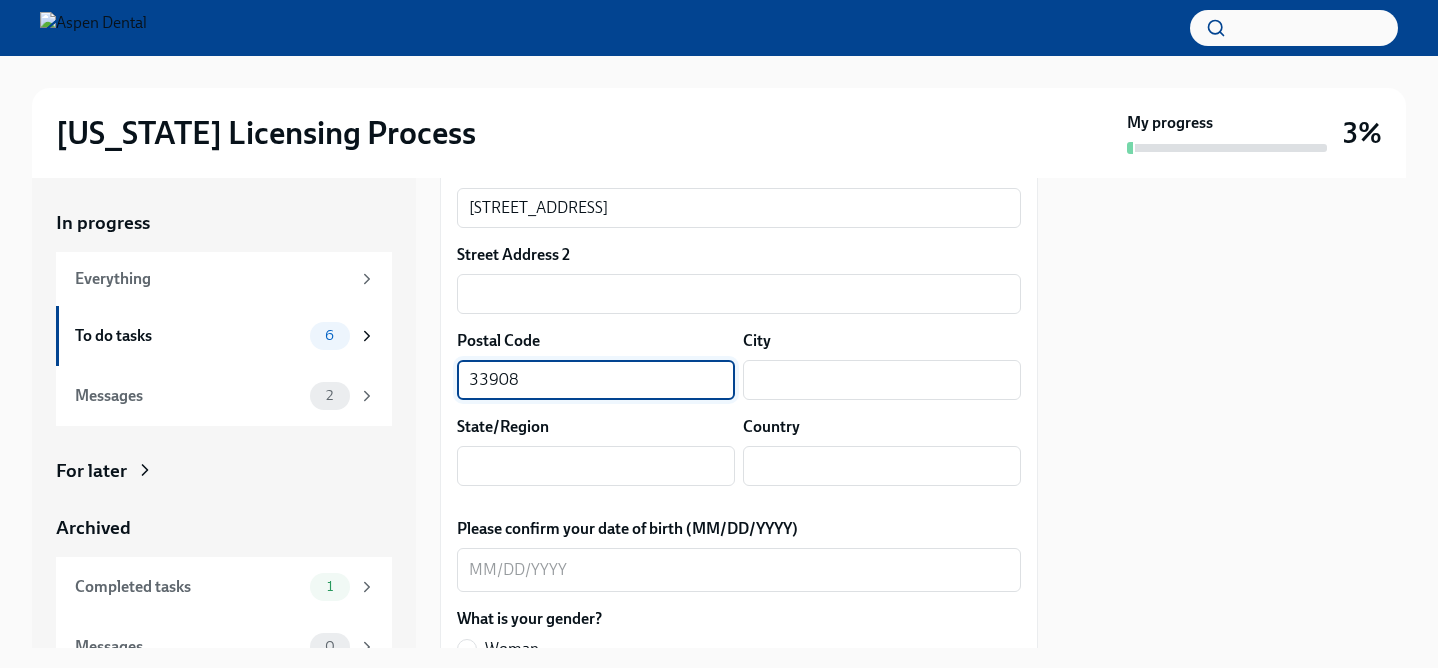type on "33908" 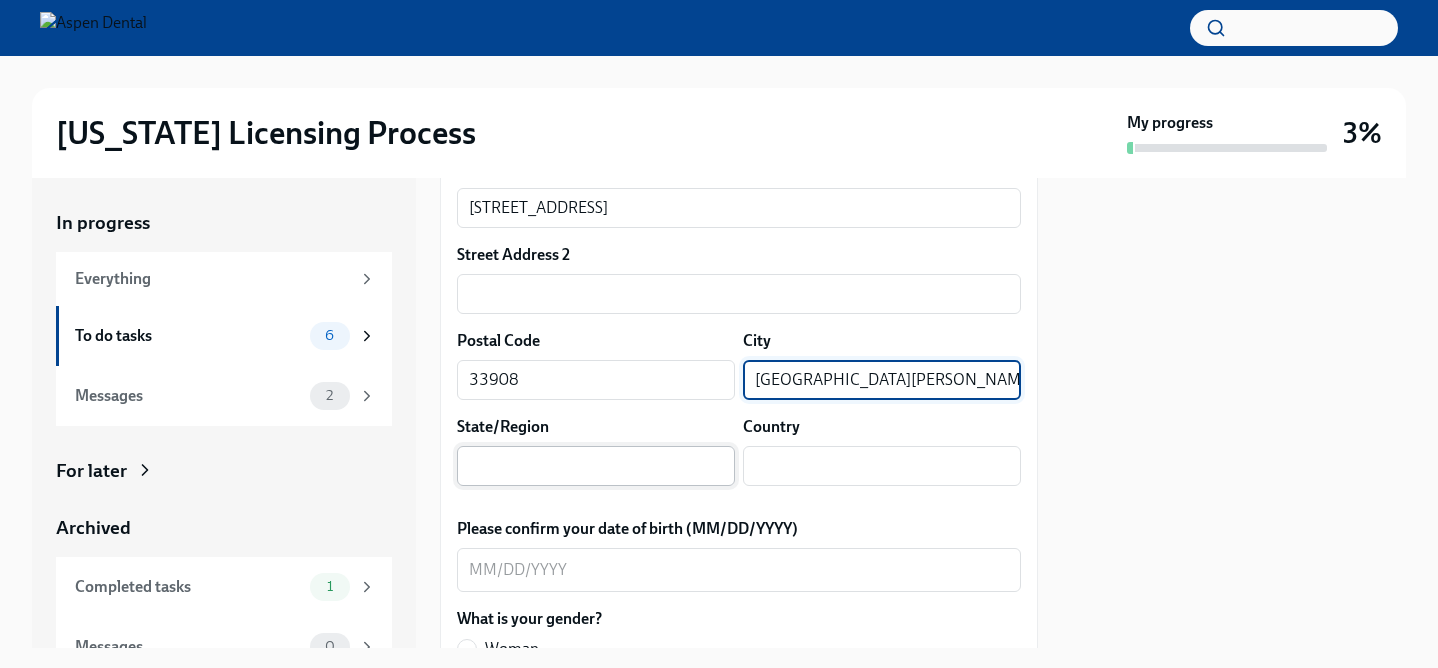 type on "Fort Myers" 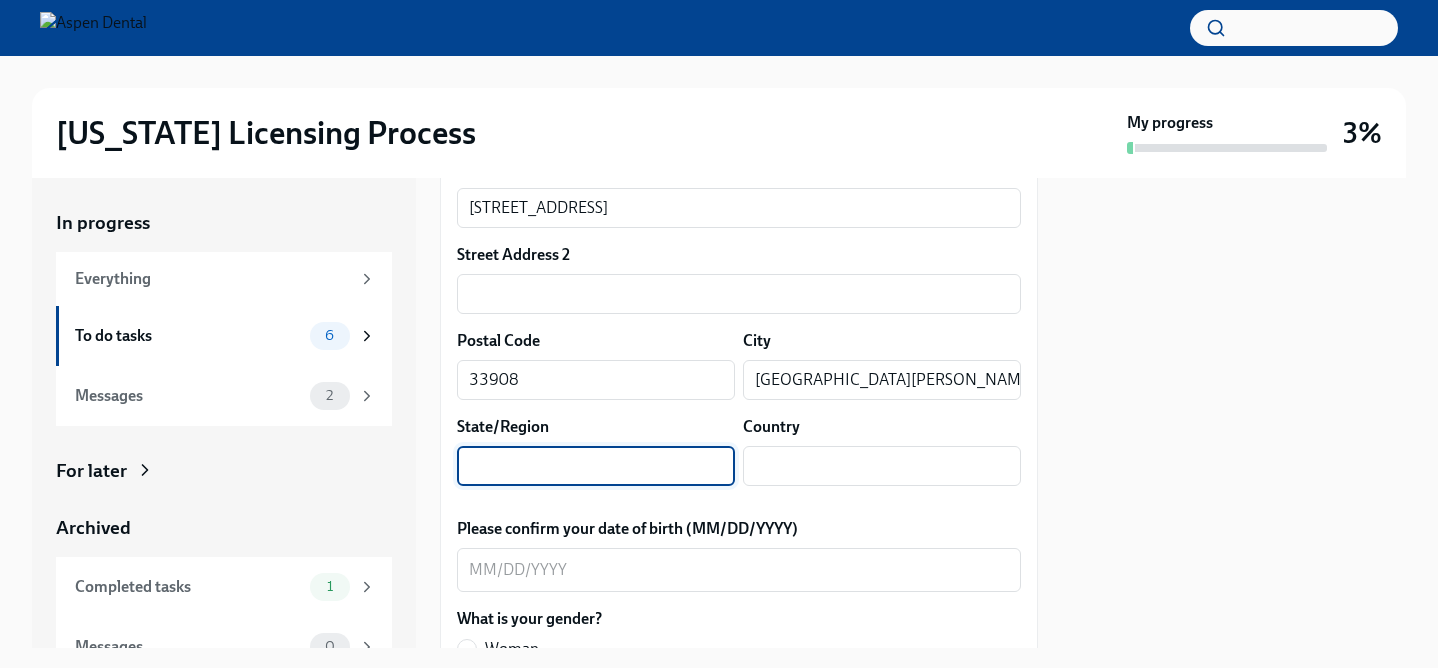 click at bounding box center [596, 466] 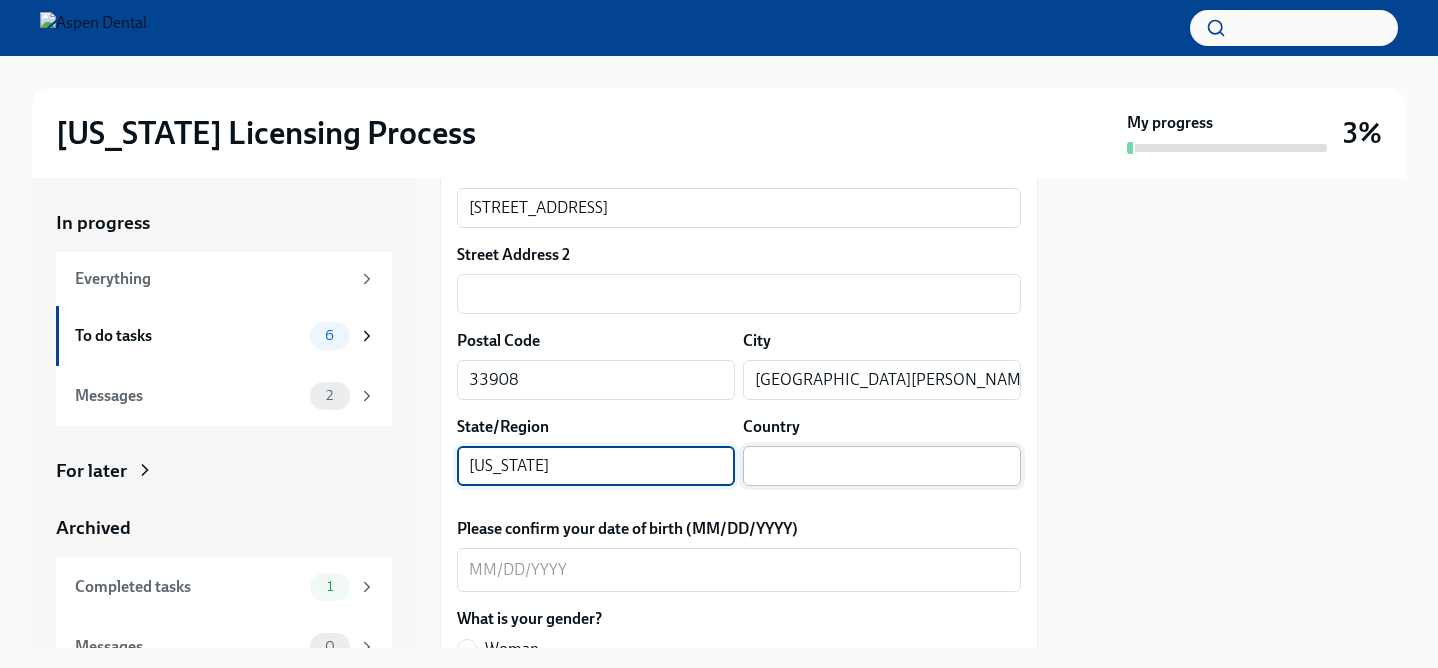 type on "Florida" 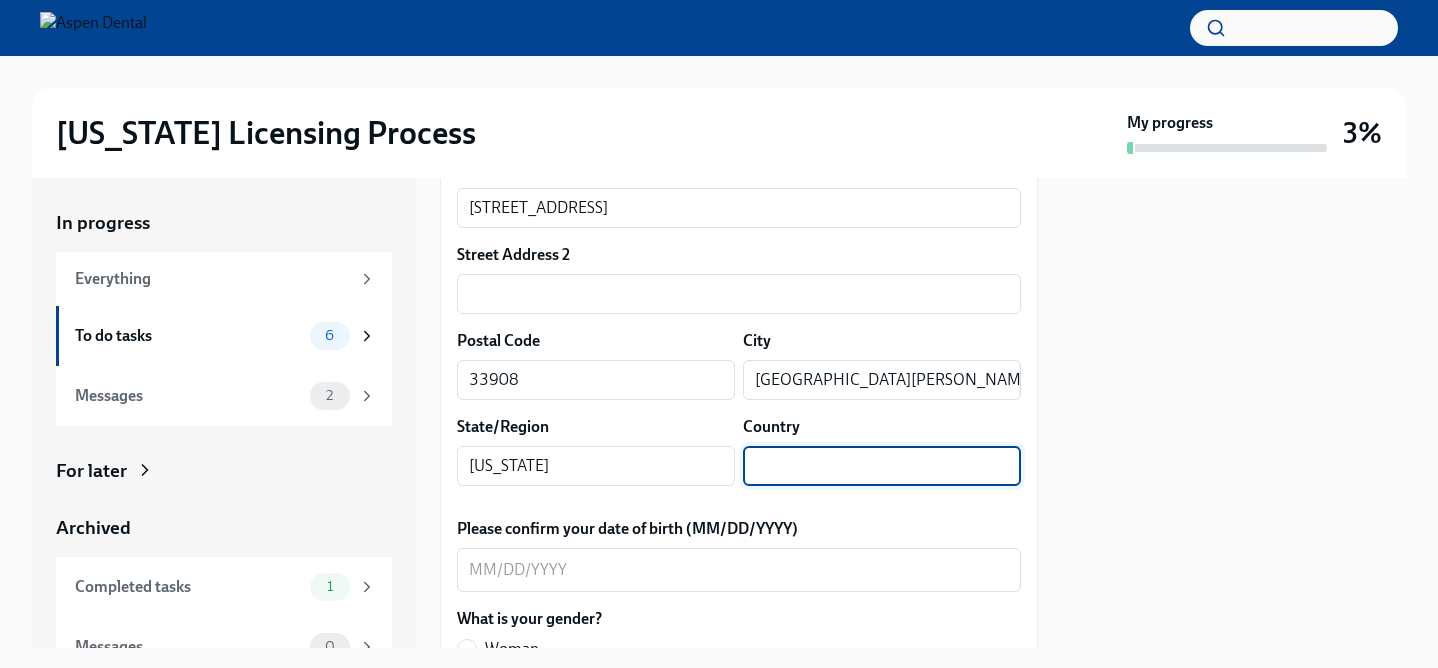 click at bounding box center [882, 466] 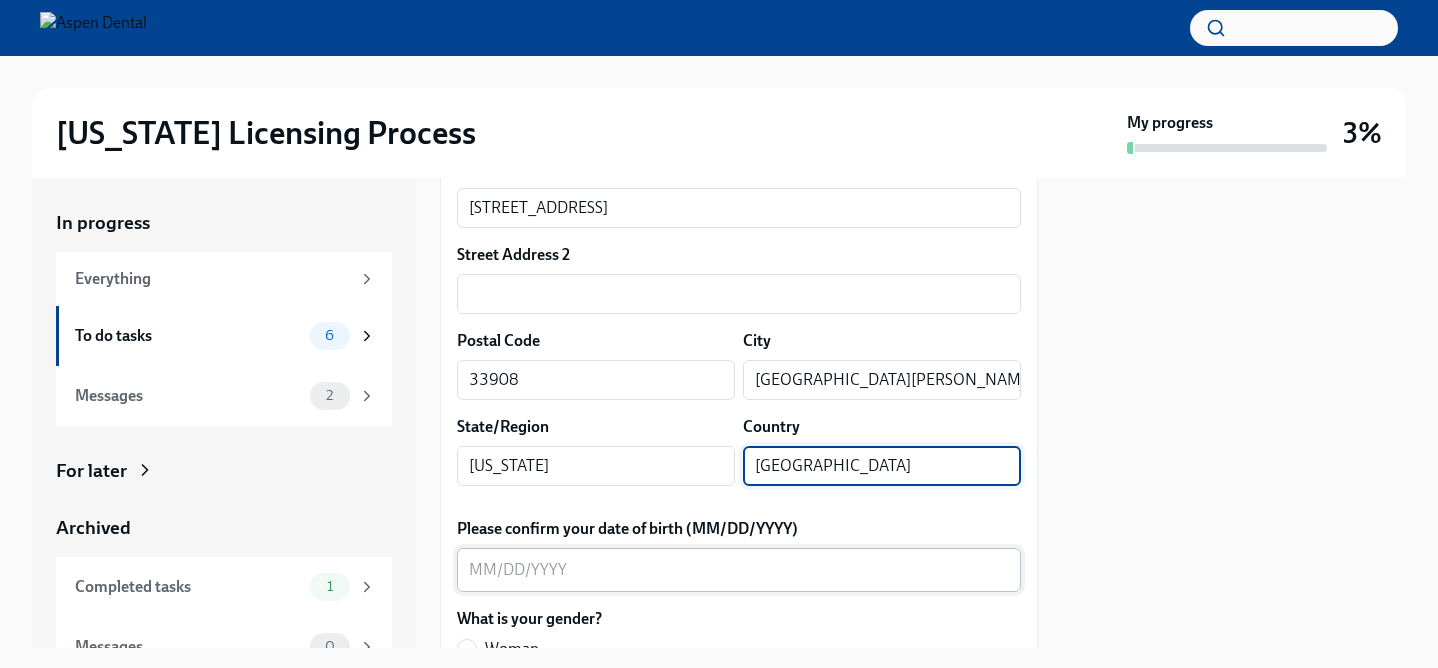 type on "United States" 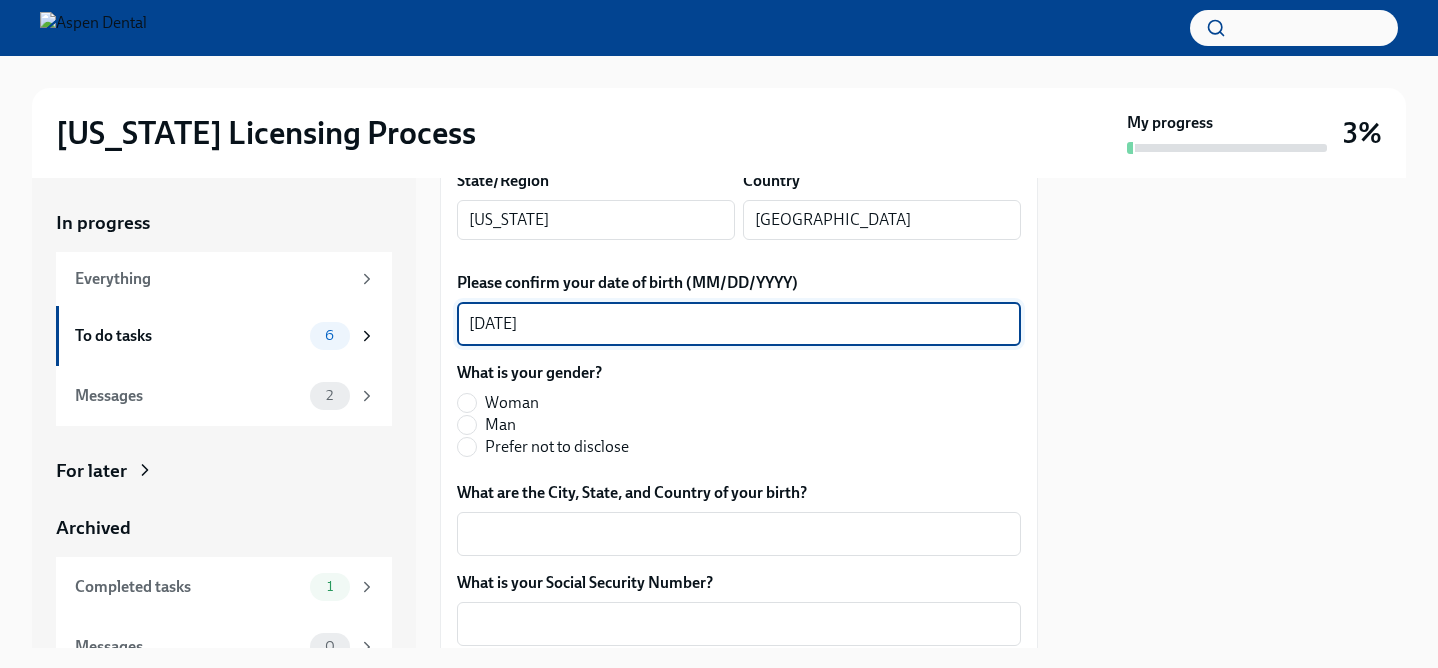 scroll, scrollTop: 787, scrollLeft: 0, axis: vertical 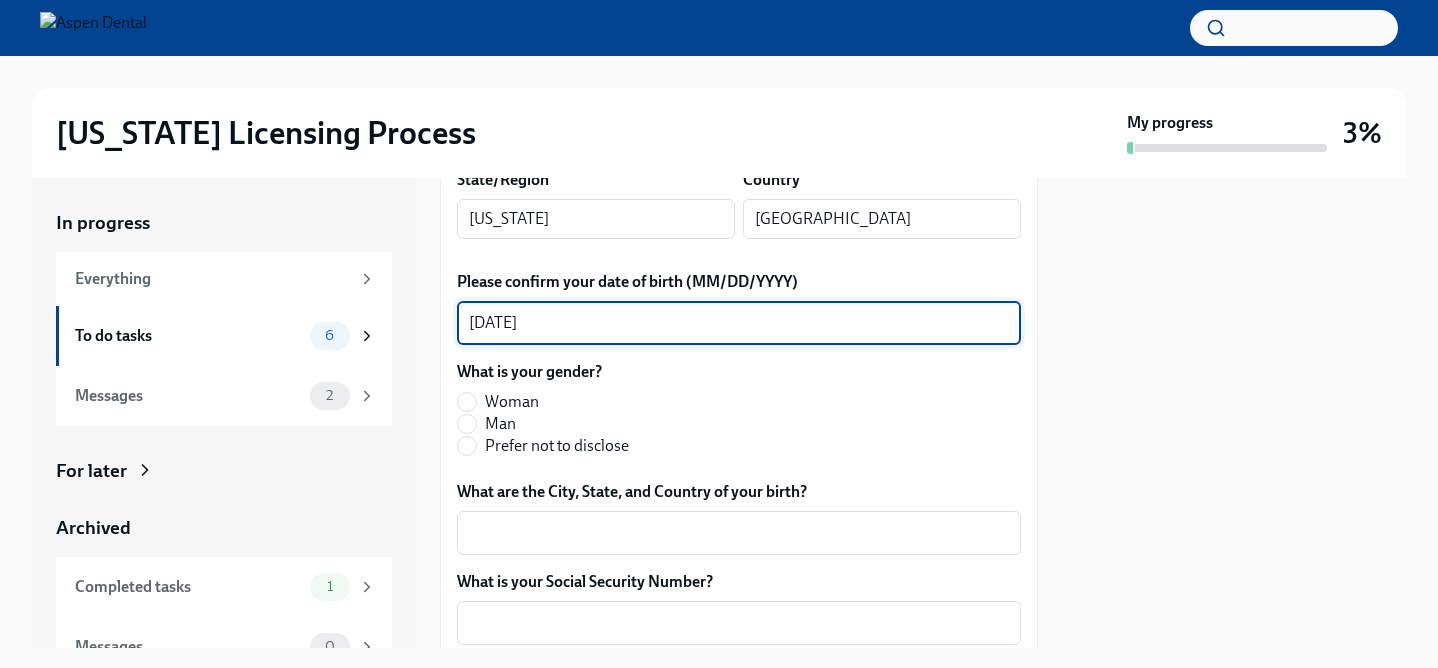 type on "01/27/2000" 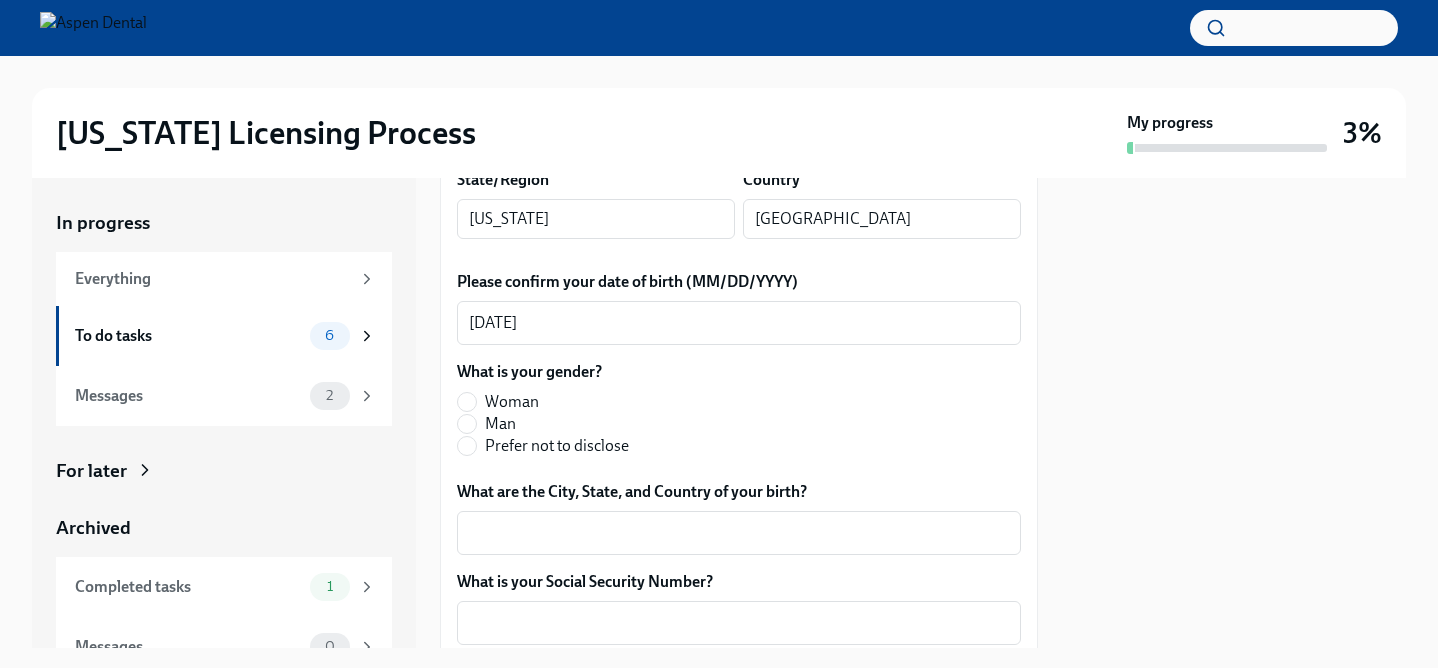 click on "Woman" at bounding box center (512, 402) 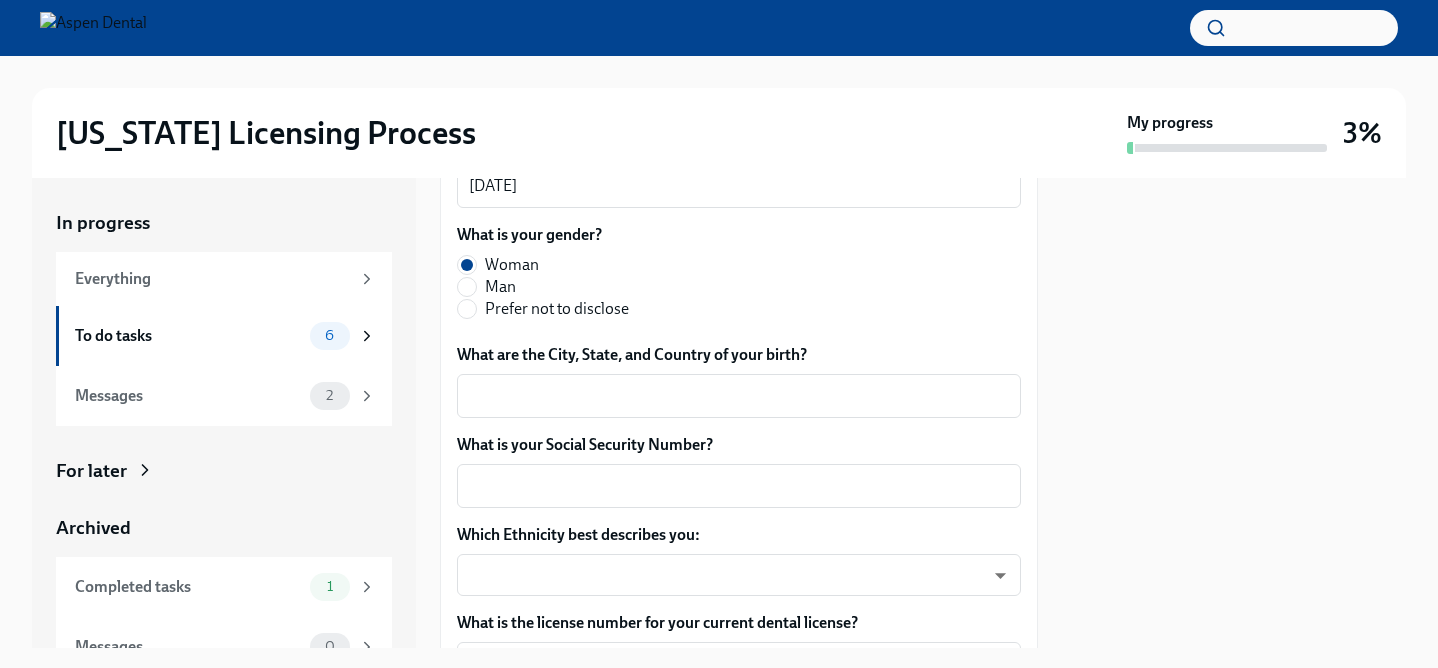 scroll, scrollTop: 937, scrollLeft: 0, axis: vertical 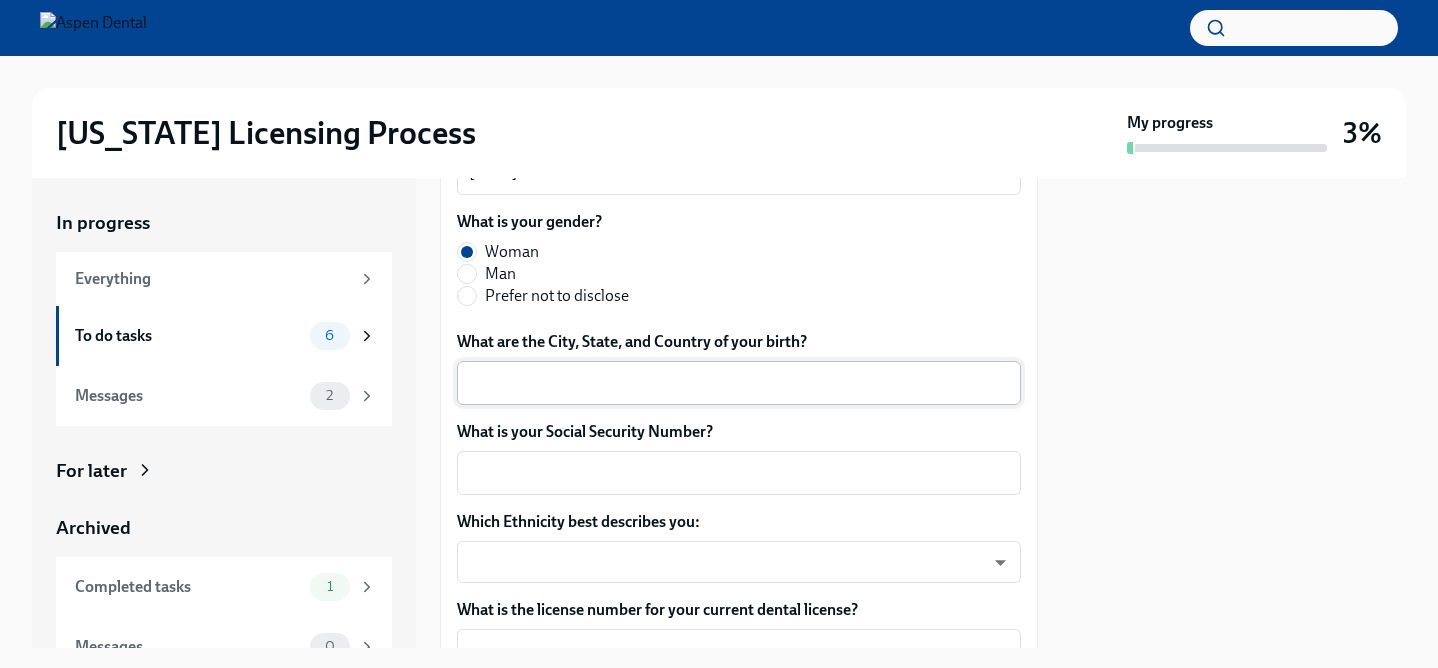 click on "What are the City, State, and Country of your birth?" at bounding box center (739, 383) 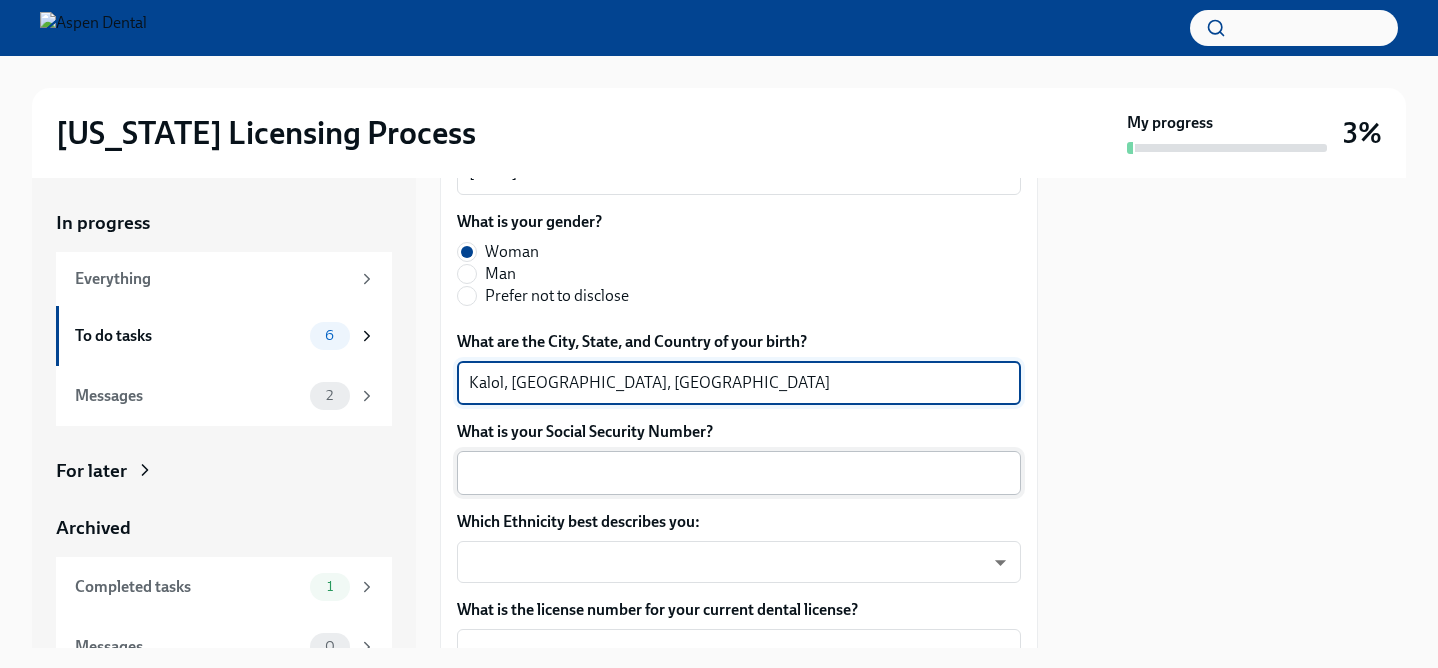 type on "Kalol, Gujarat, India" 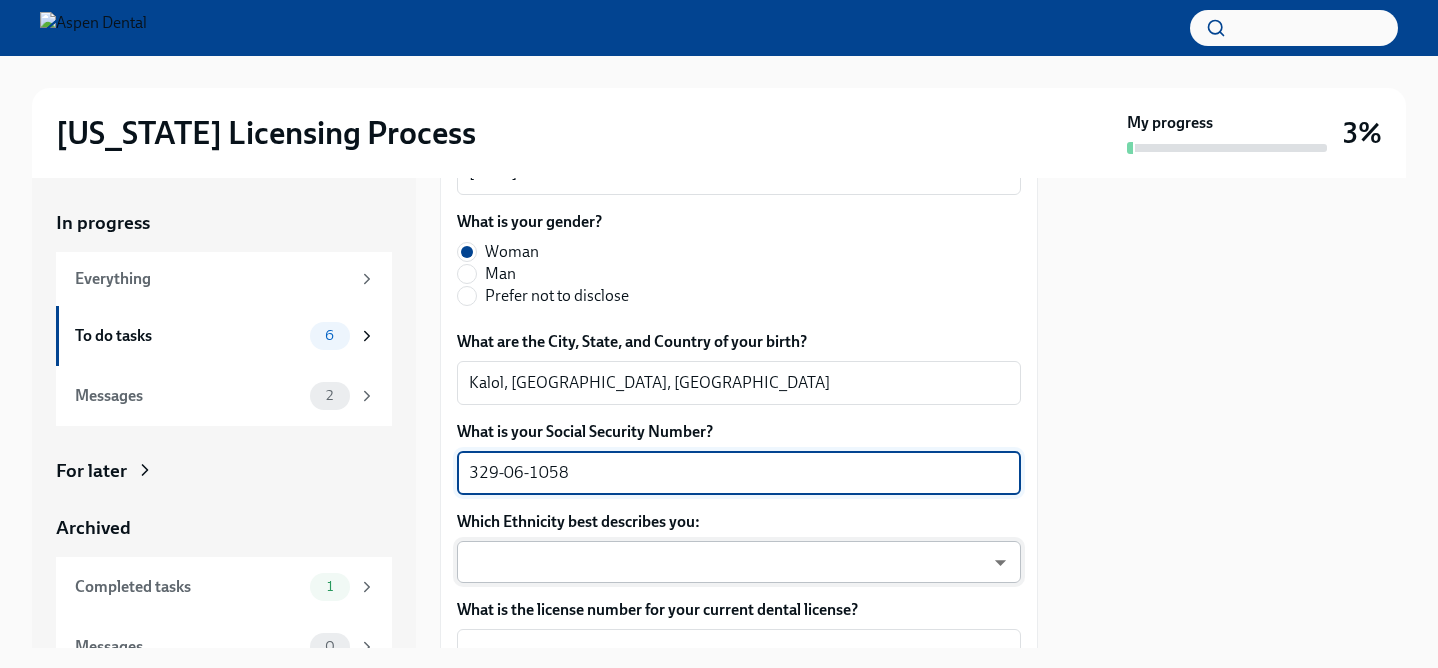 type on "329-06-1058" 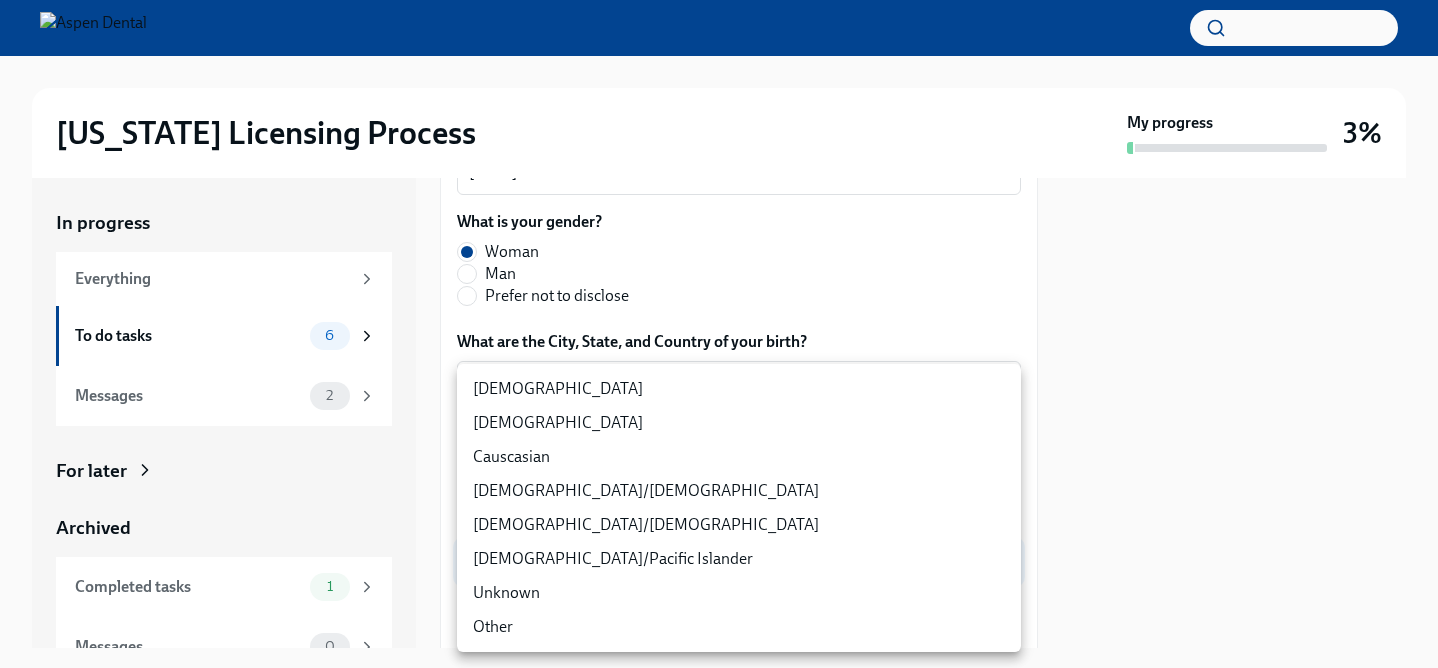 drag, startPoint x: 635, startPoint y: 440, endPoint x: 634, endPoint y: 428, distance: 12.0415945 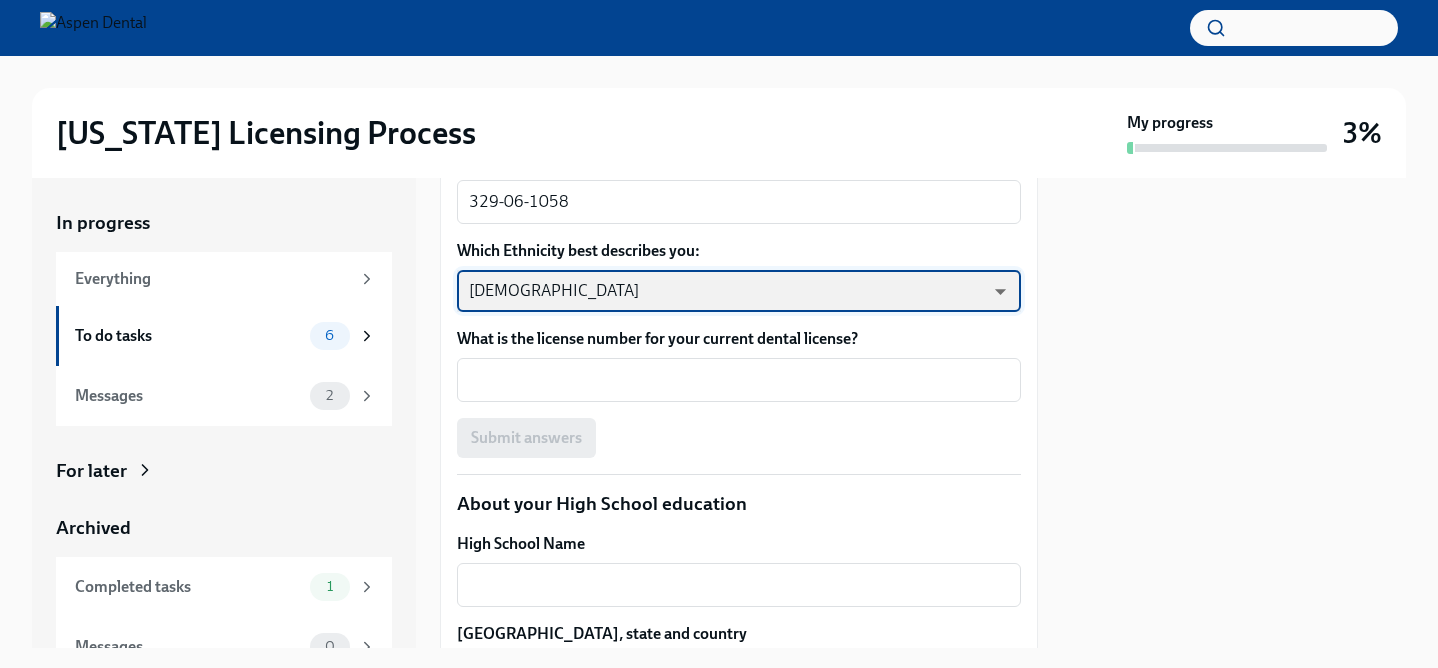 scroll, scrollTop: 1224, scrollLeft: 0, axis: vertical 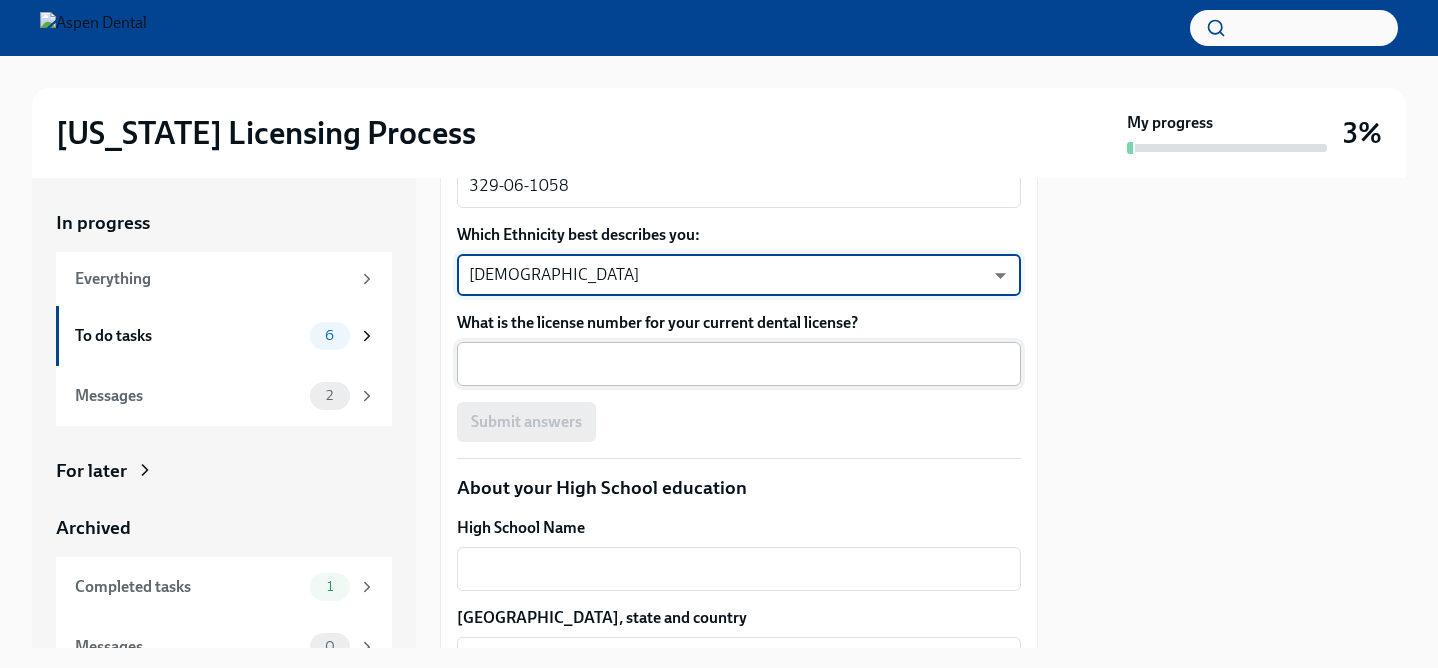 click on "What is the license number for your current dental license?" at bounding box center (739, 364) 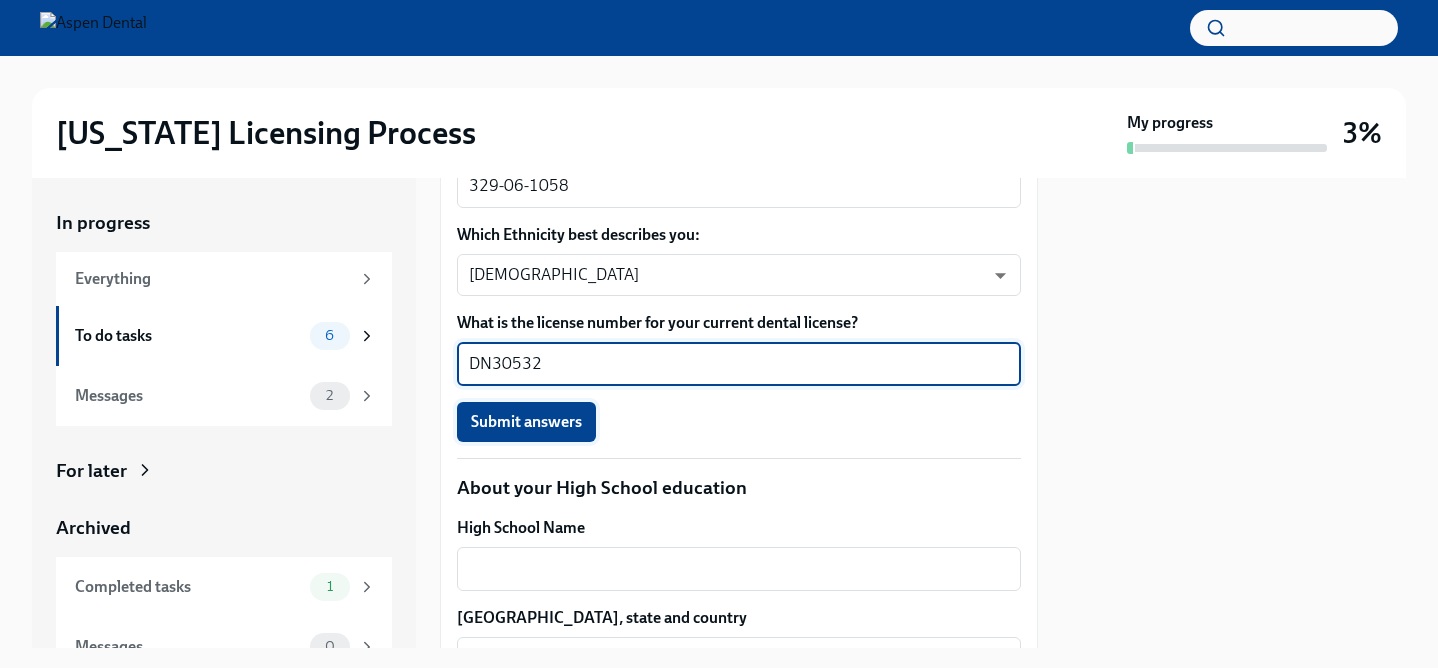 type on "DN30532" 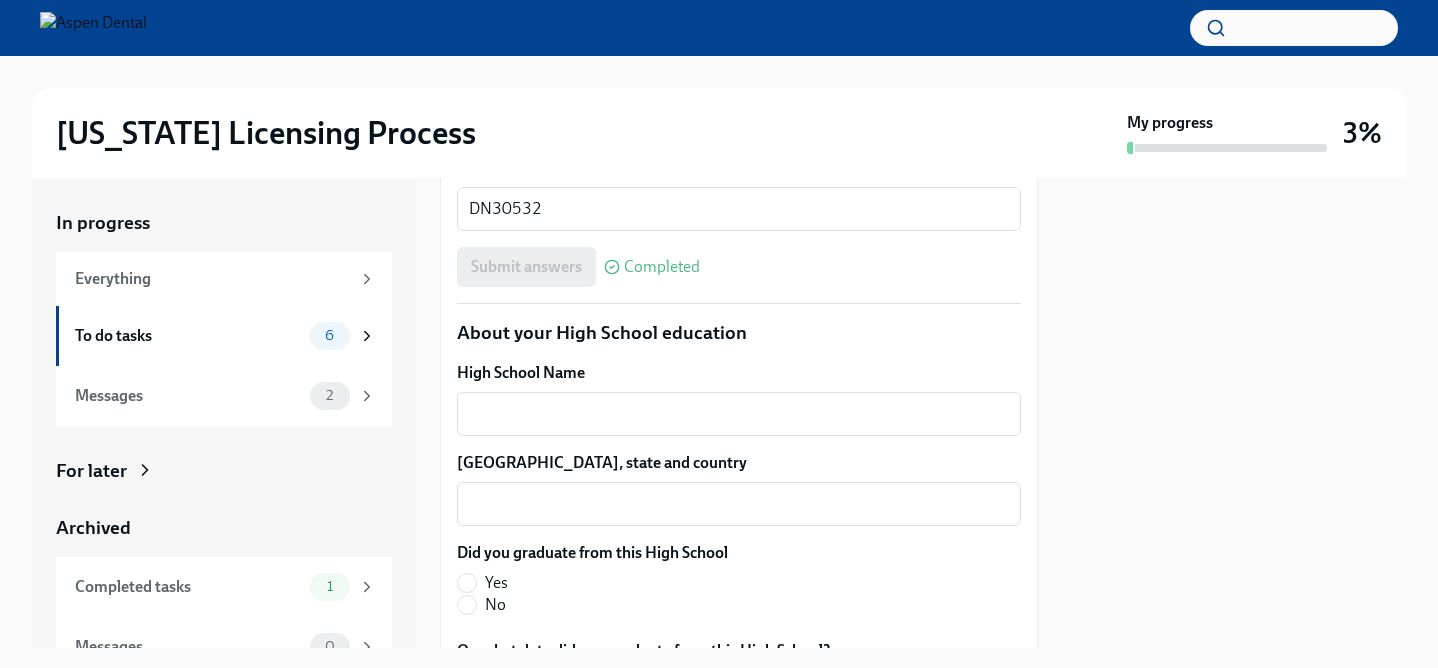 scroll, scrollTop: 1383, scrollLeft: 0, axis: vertical 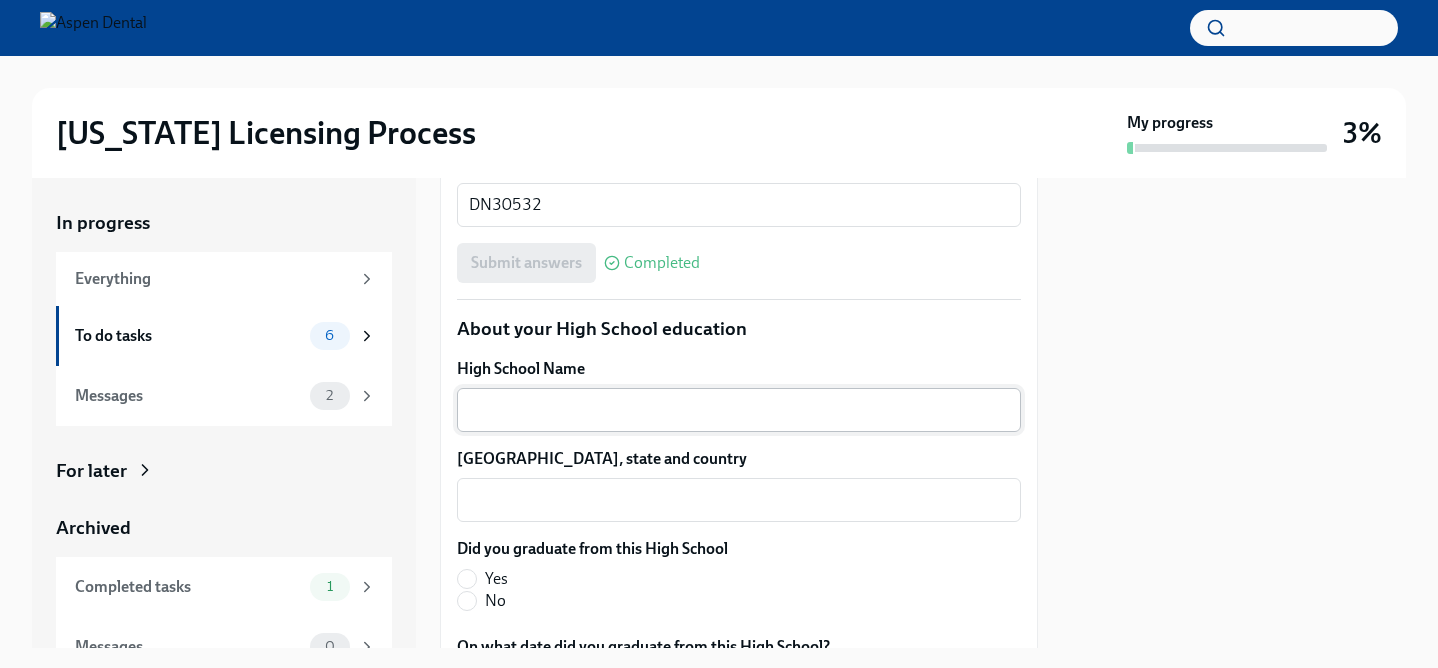 click on "High School Name" at bounding box center (739, 410) 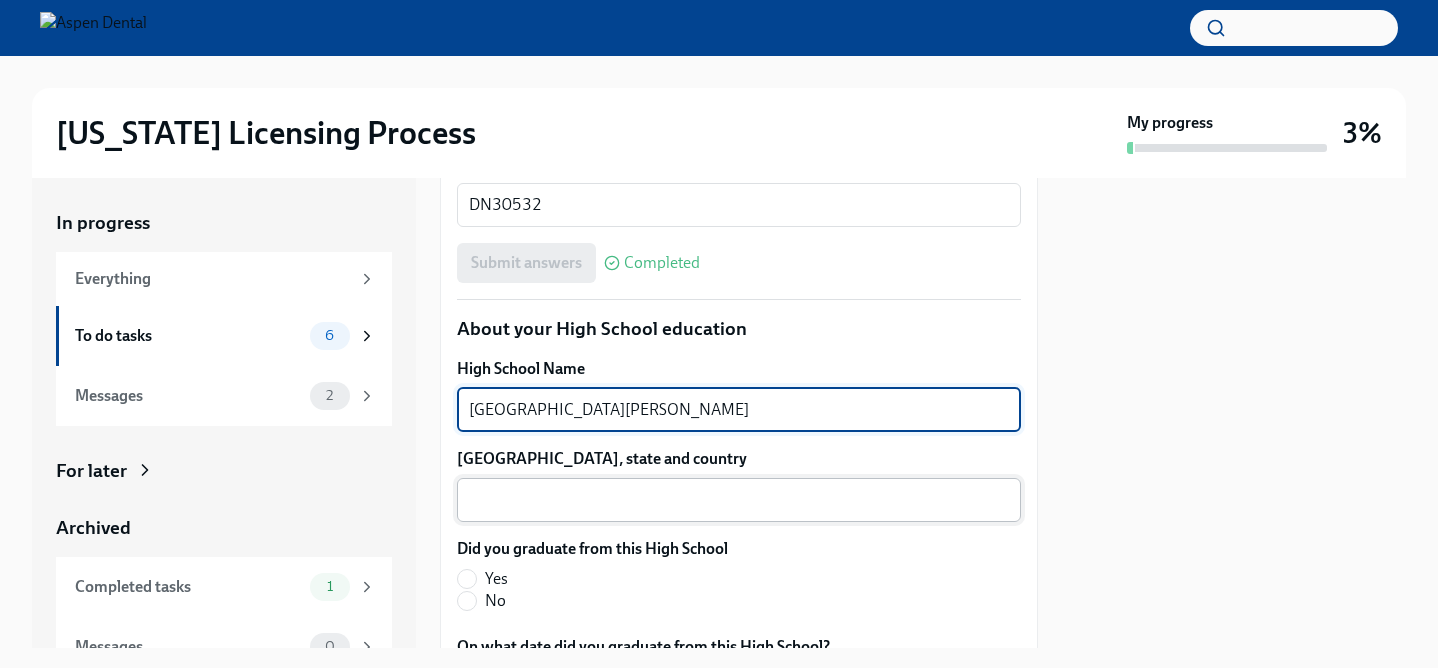 type on "Fort Myers High School" 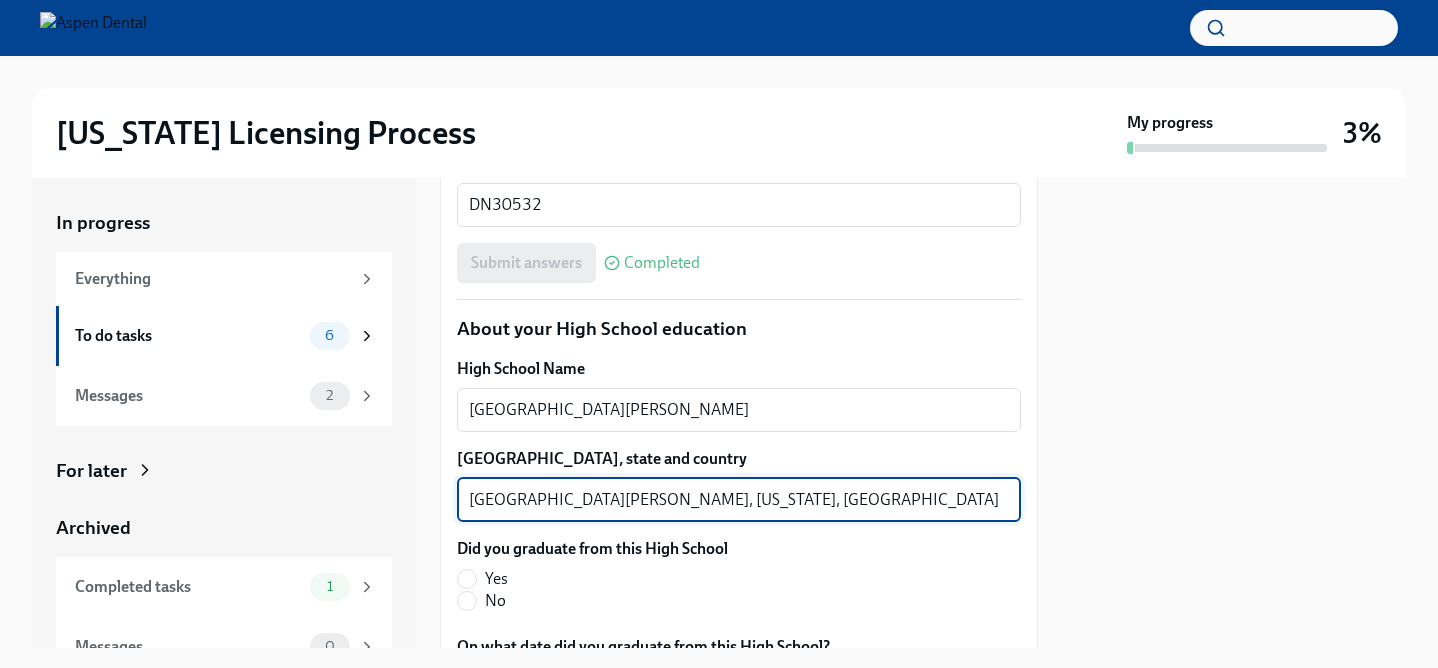 type on "Fort Myers, Florida, United States" 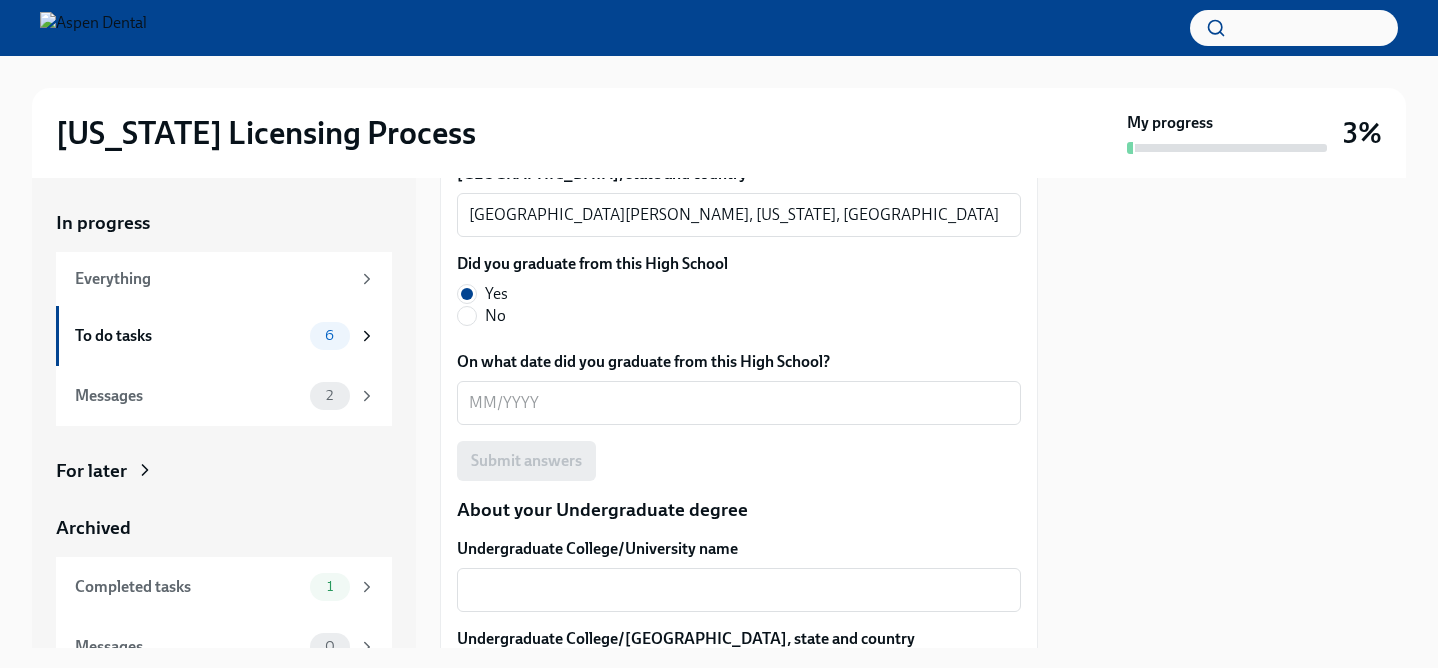 scroll, scrollTop: 1674, scrollLeft: 0, axis: vertical 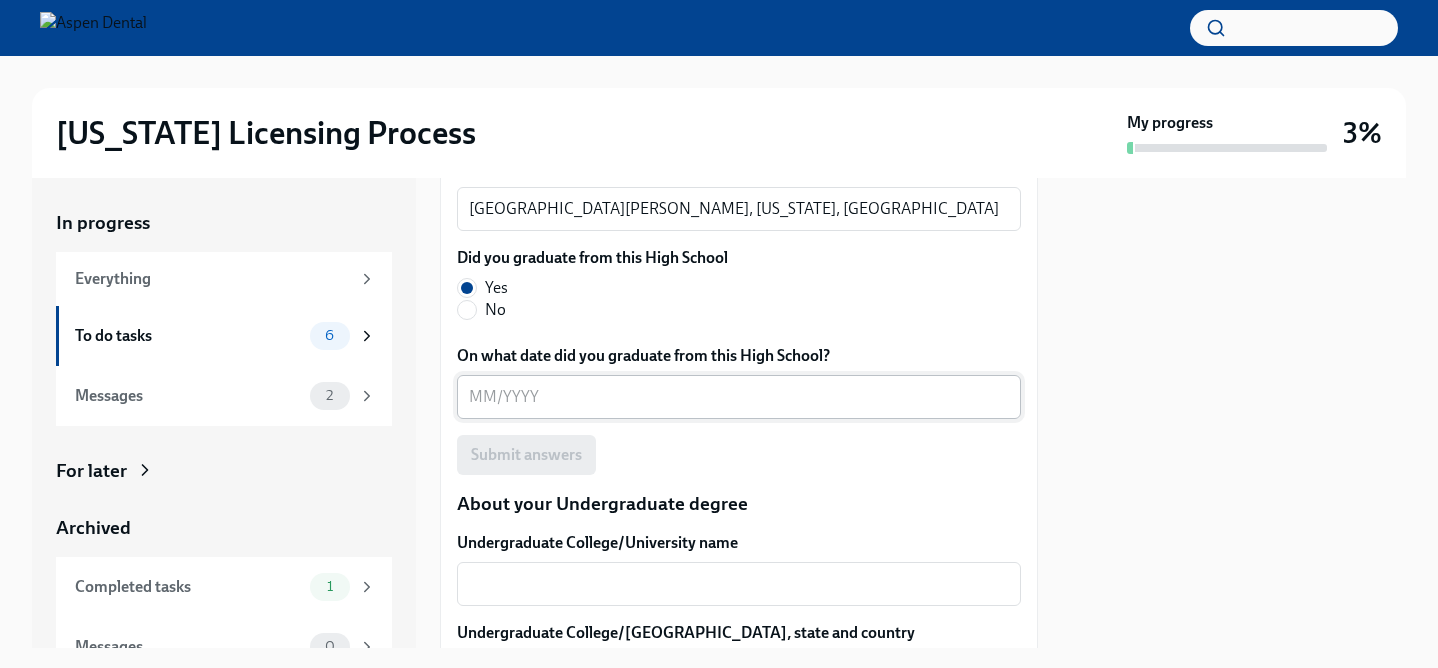 click on "On what date did you graduate from this High School?" at bounding box center (739, 397) 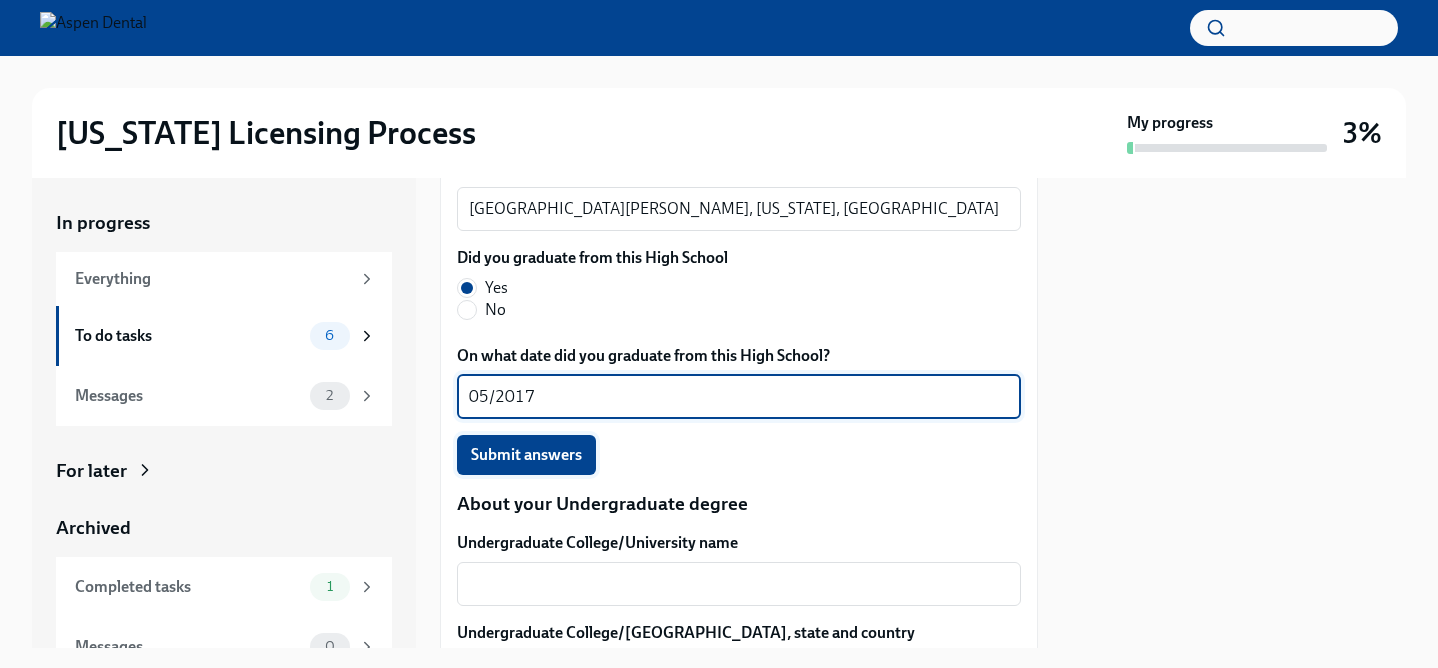 type on "05/2017" 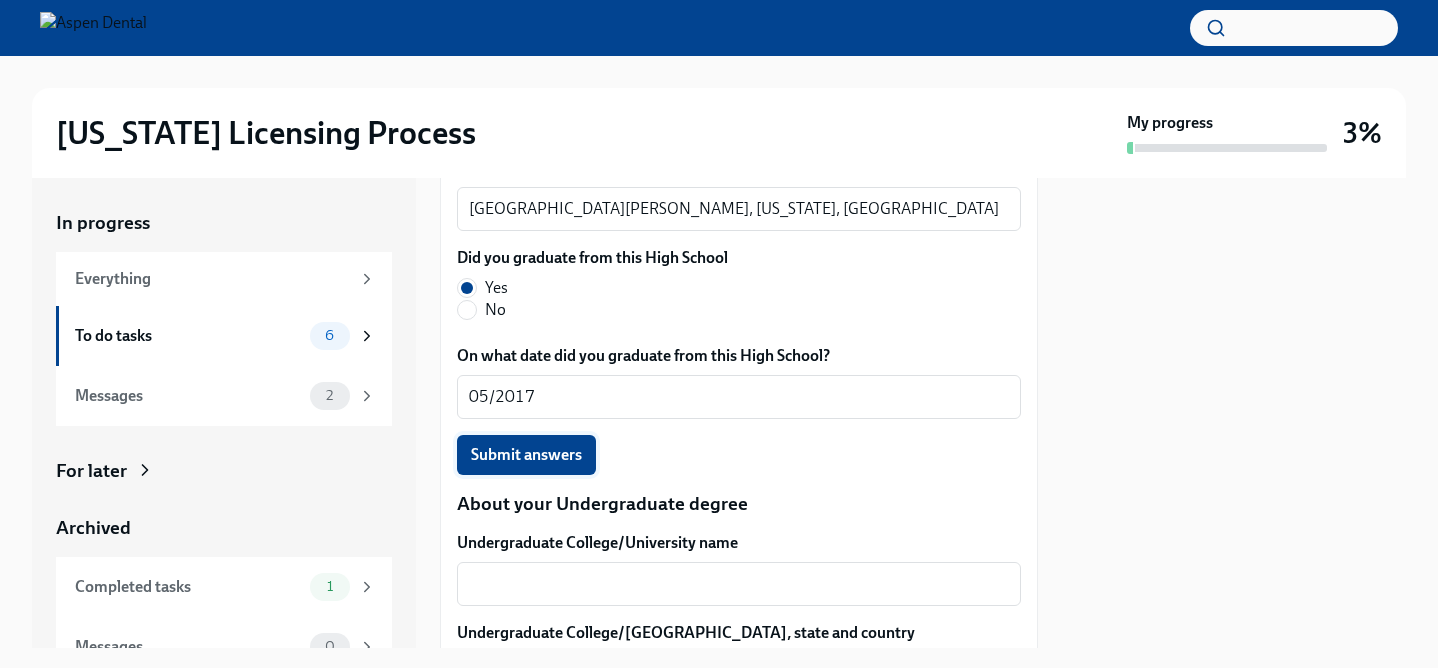 click on "Submit answers" at bounding box center [526, 455] 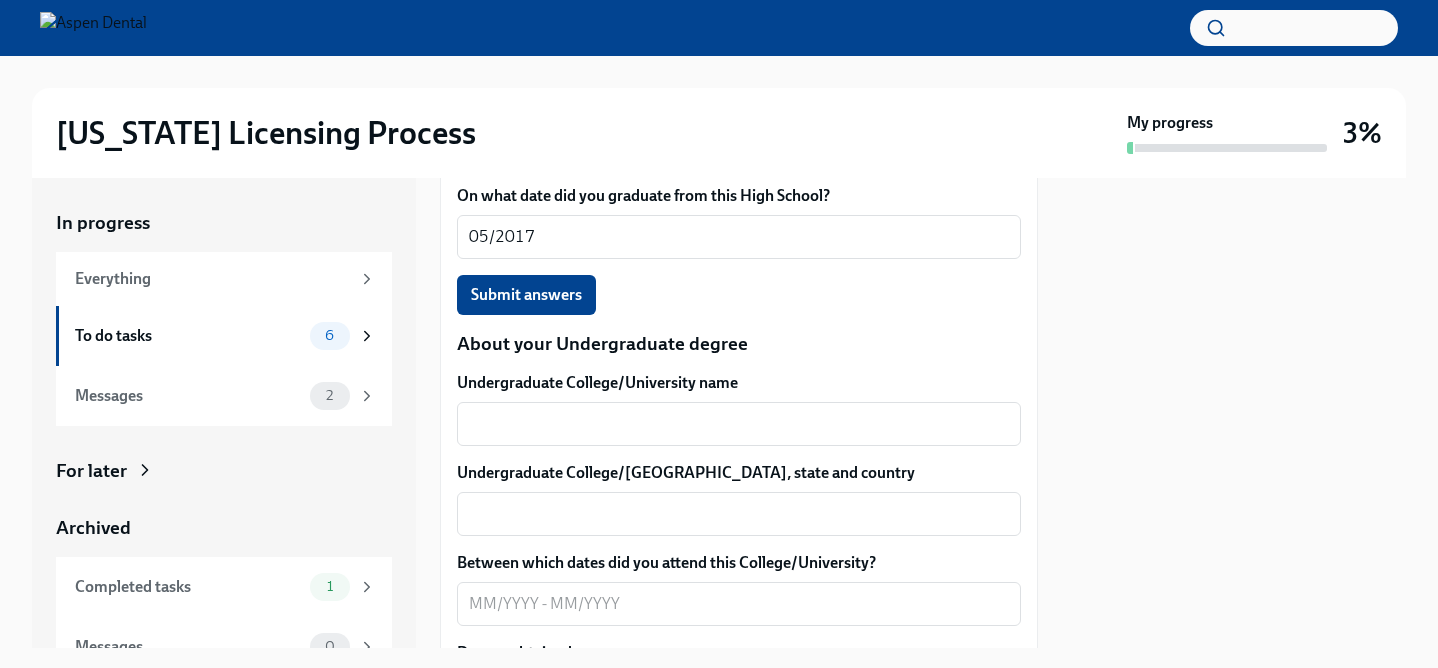 scroll, scrollTop: 1841, scrollLeft: 0, axis: vertical 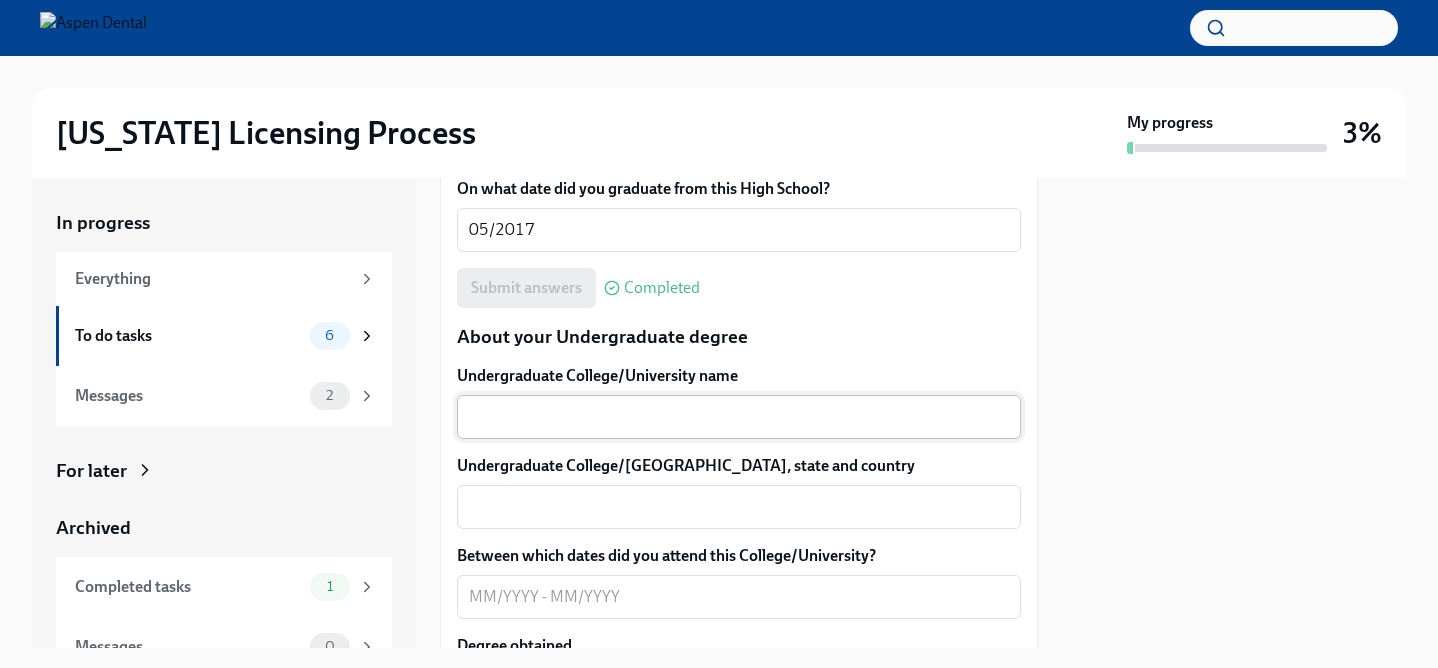 click on "Undergraduate College/University name" at bounding box center [739, 417] 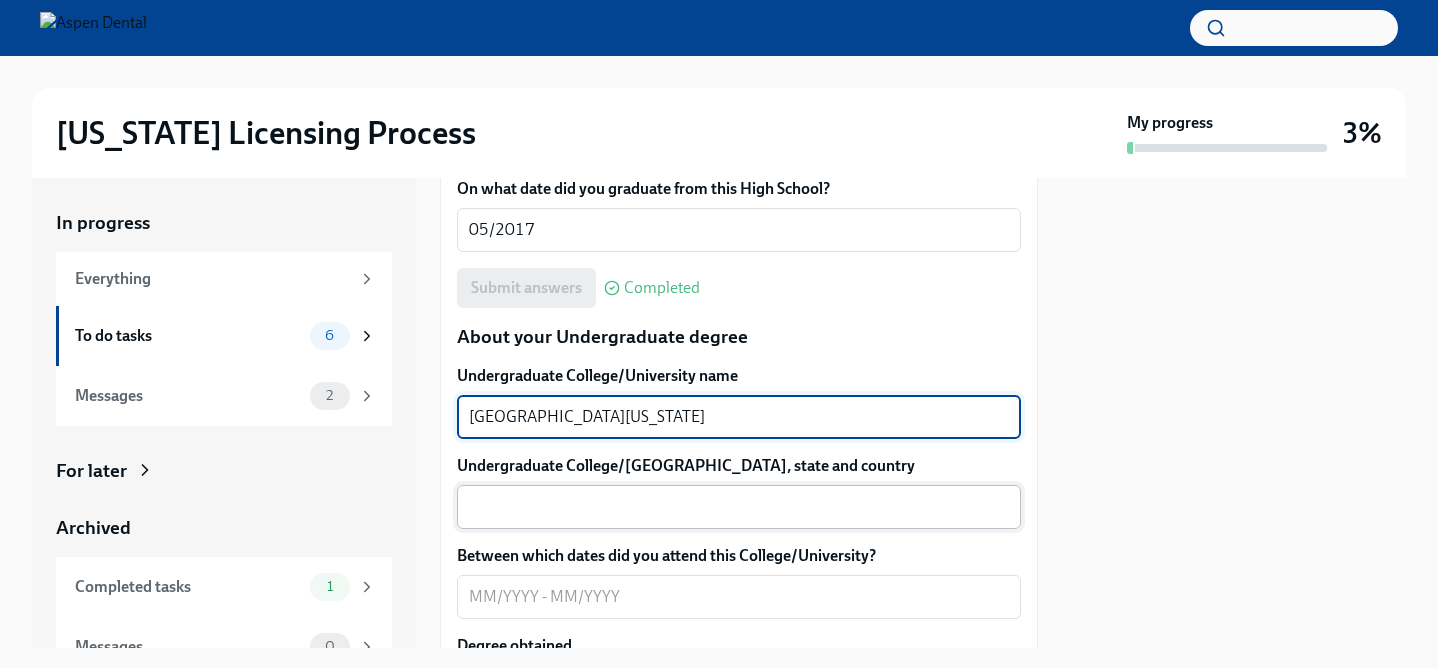 type on "University of Florida" 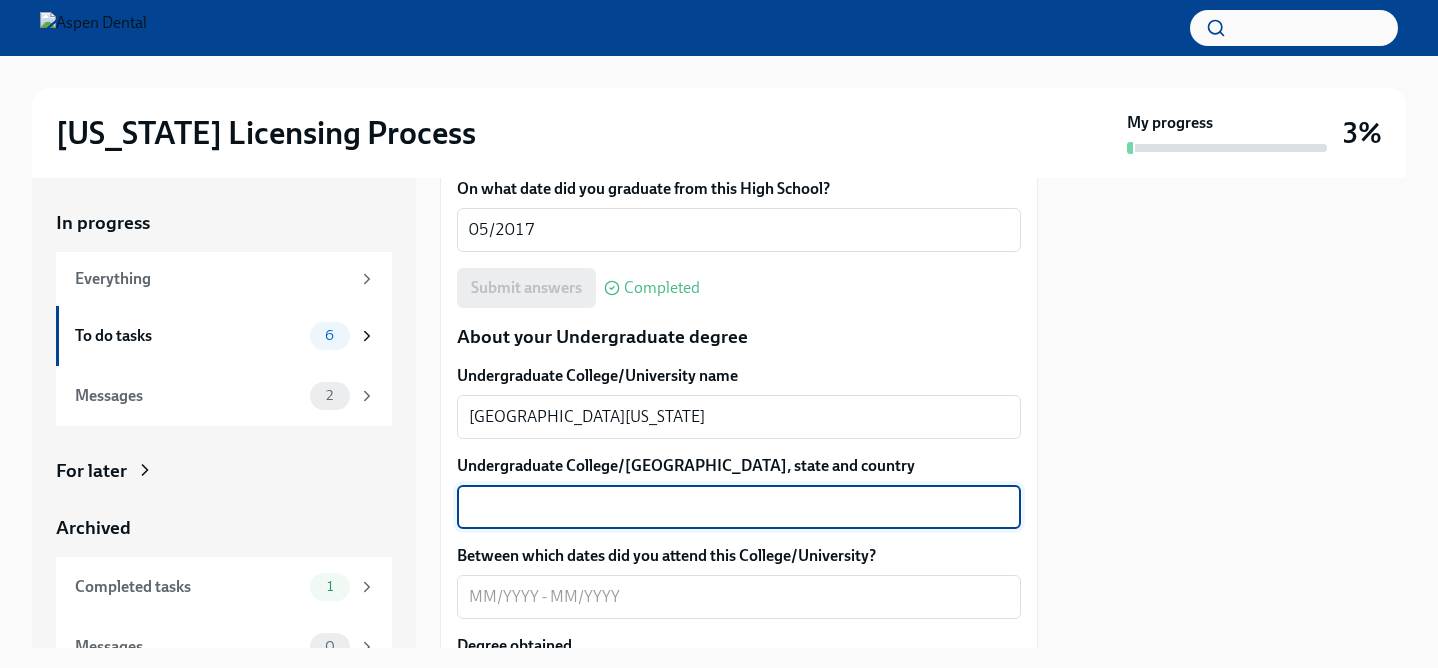 click on "Undergraduate College/University city, state and country" at bounding box center [739, 507] 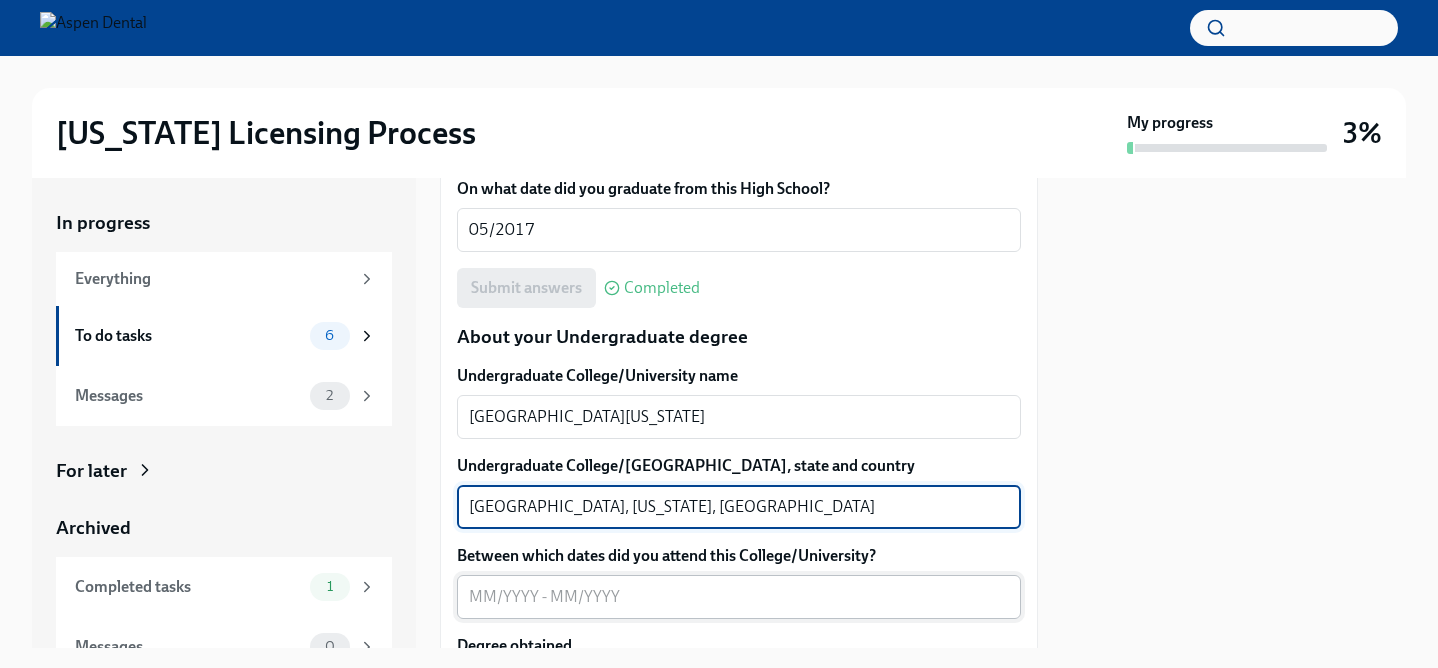 type on "Gainesville, Florida, United States" 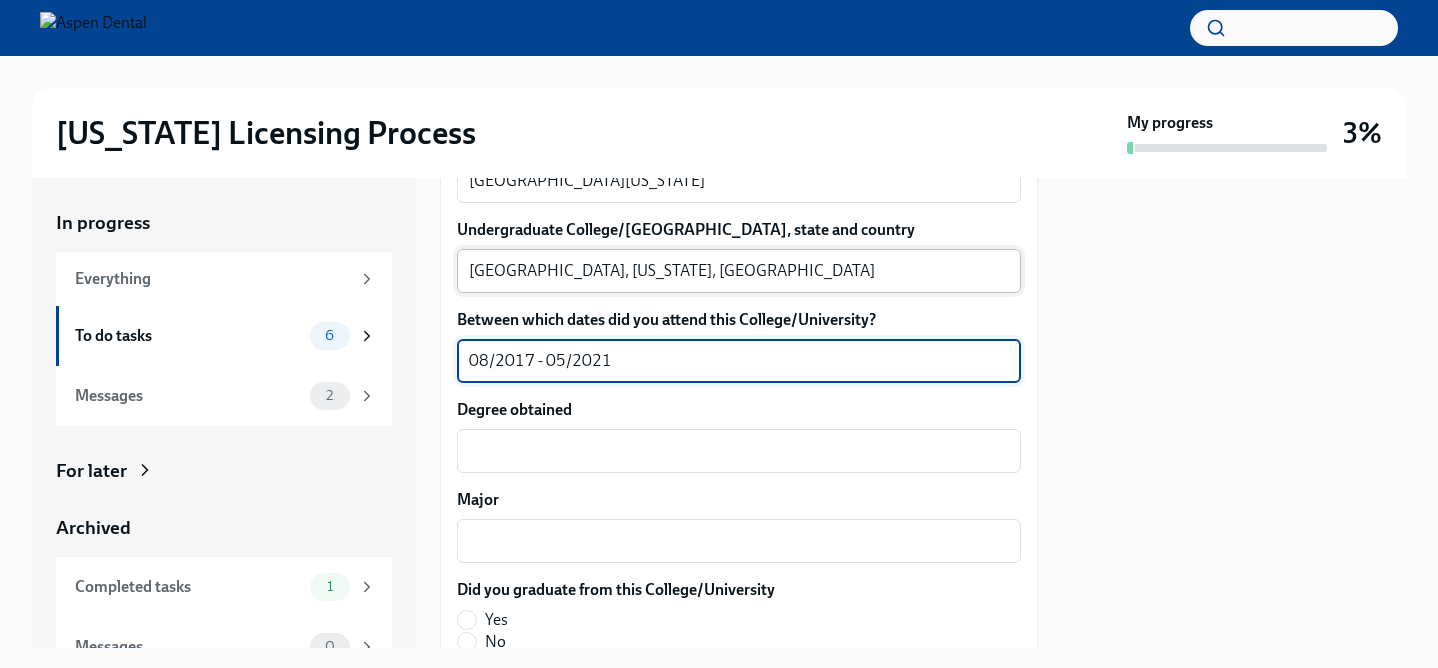 scroll, scrollTop: 2081, scrollLeft: 0, axis: vertical 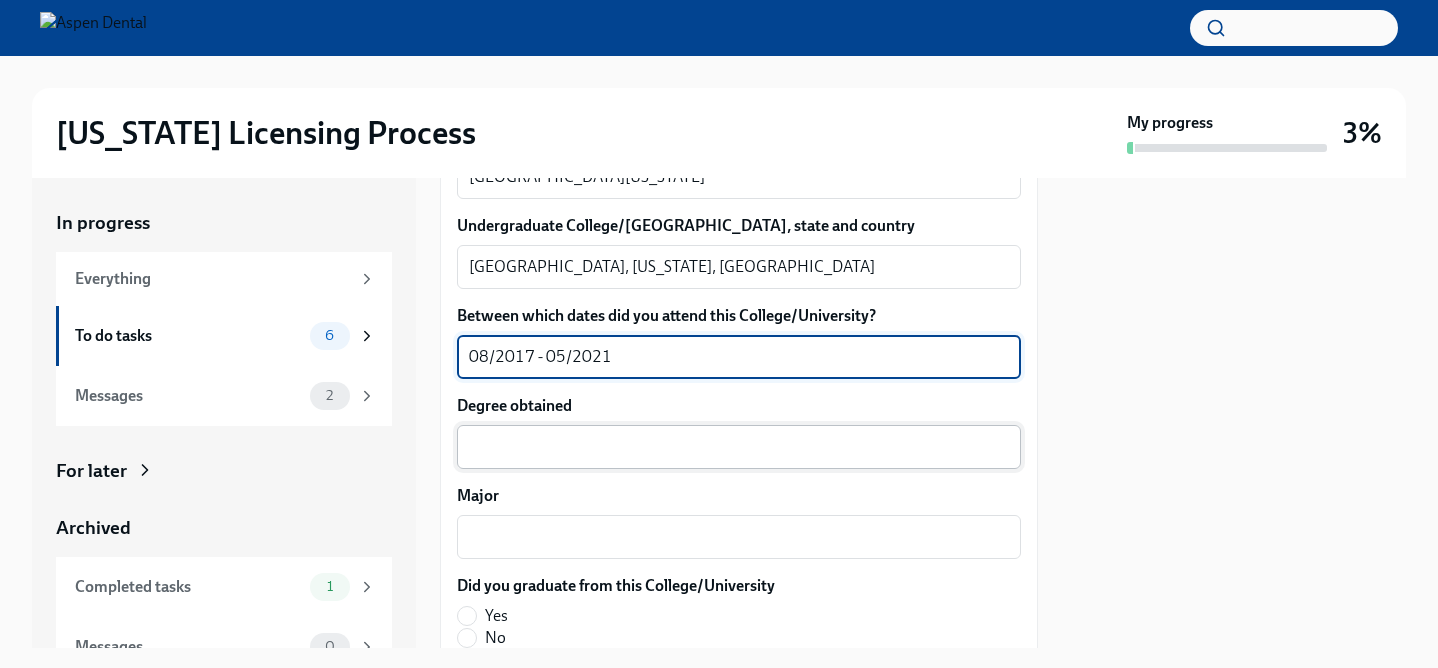 type on "08/2017 - 05/2021" 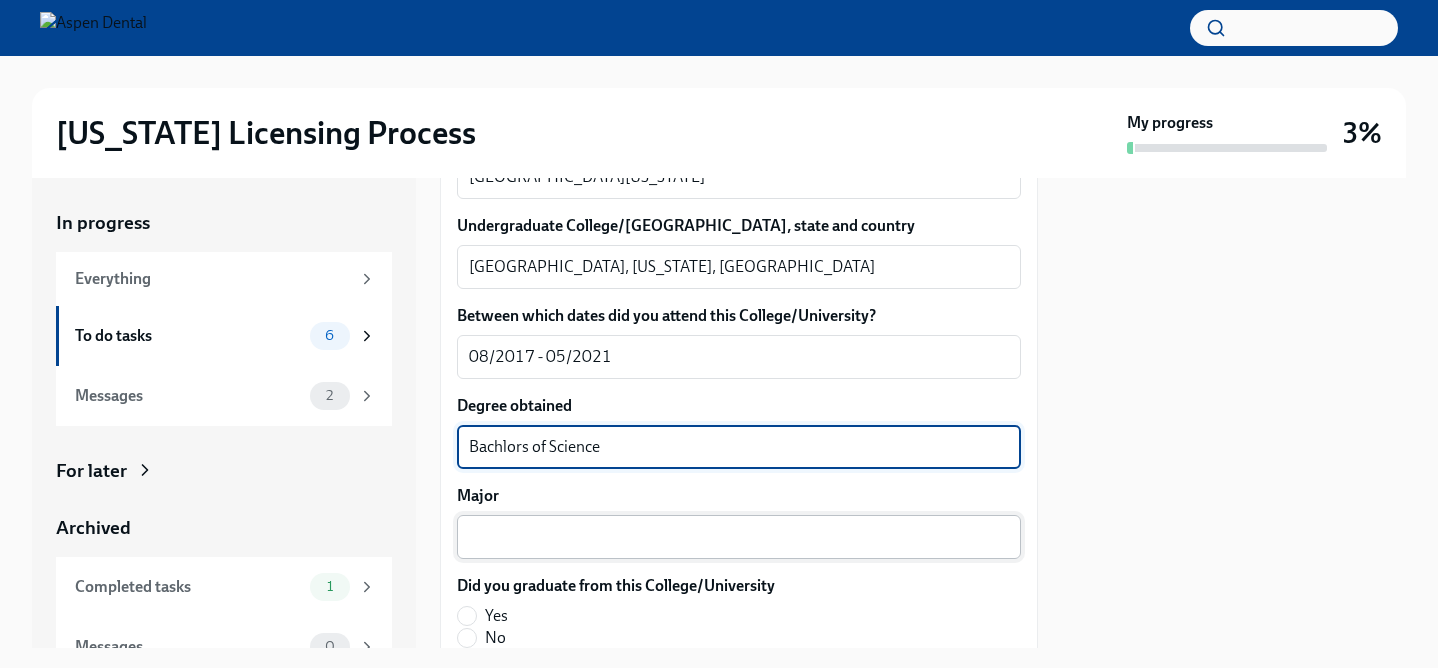 type on "Bachlors of Science" 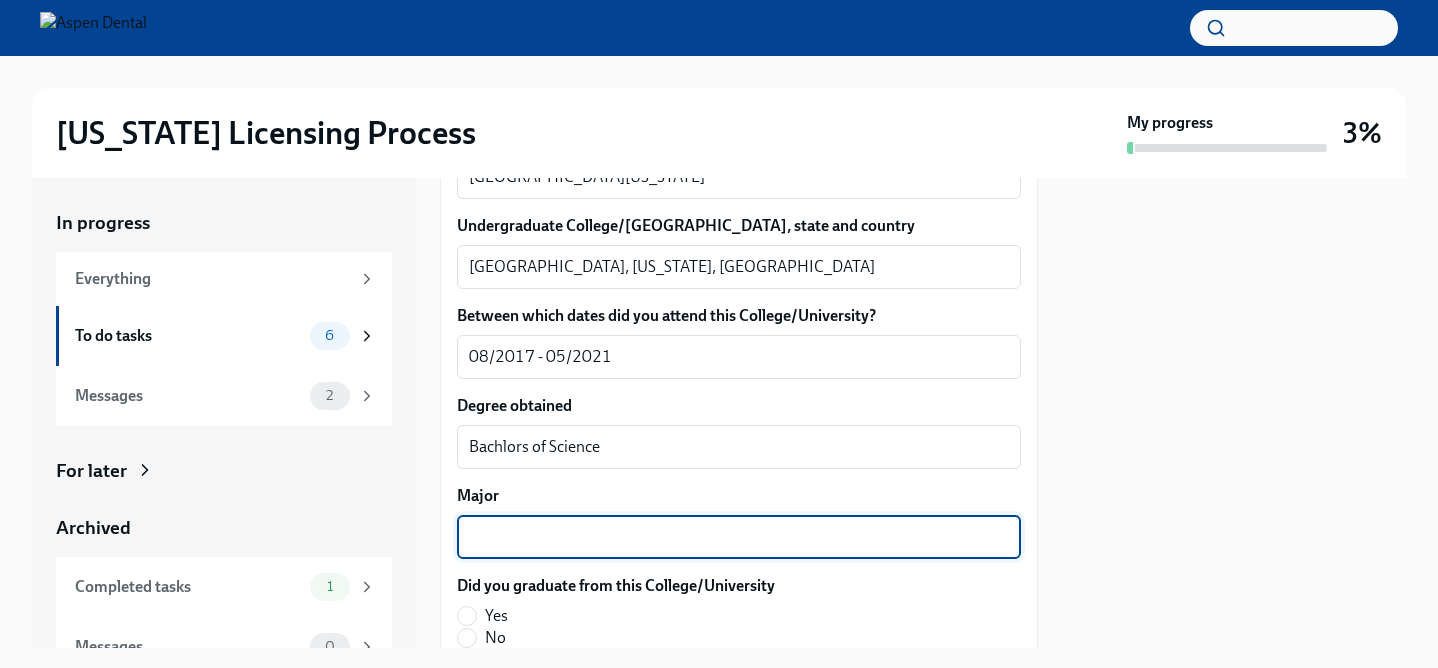 click on "Major" at bounding box center (739, 537) 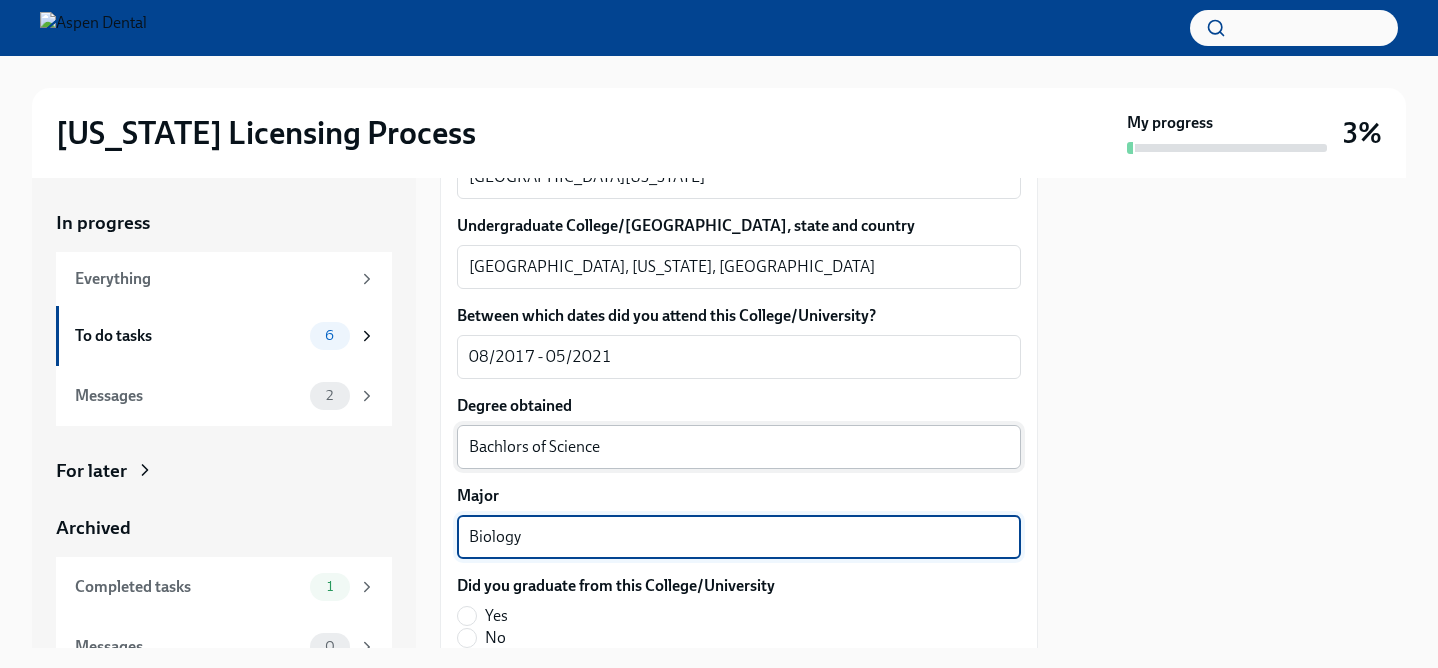 type on "Biology" 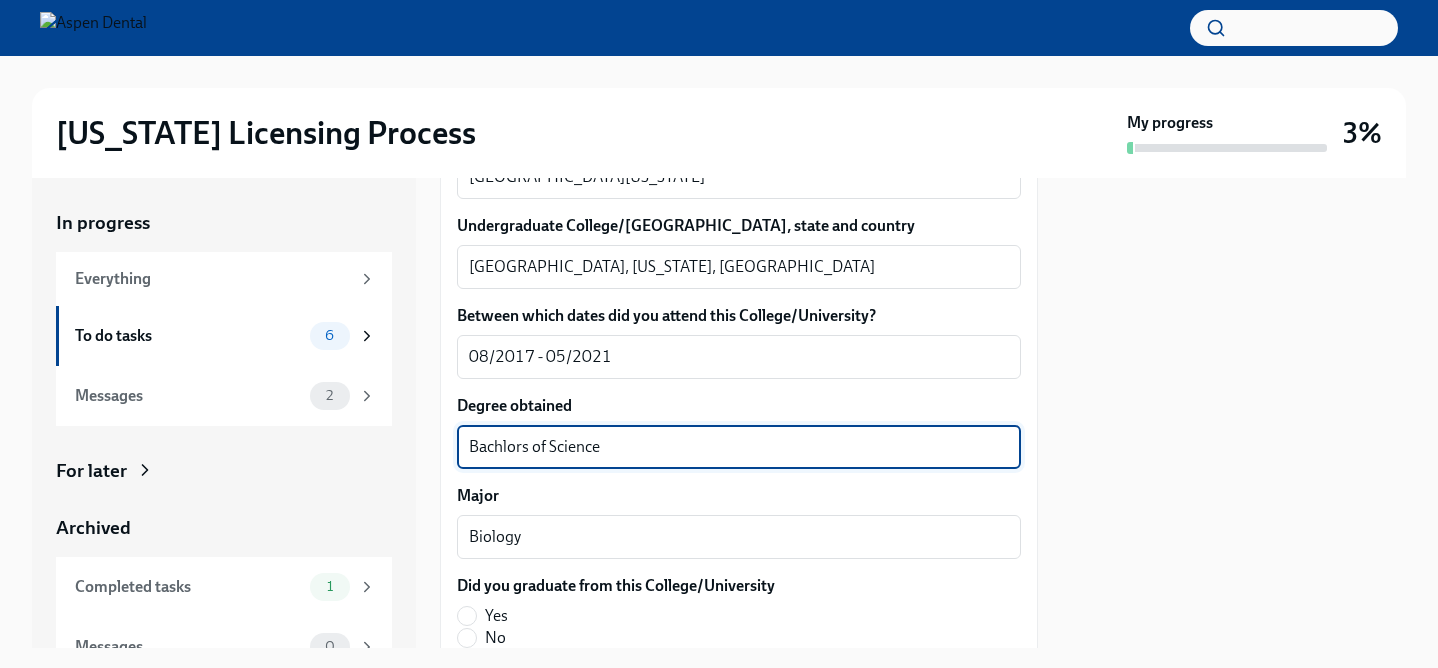 click on "Bachlors of Science" at bounding box center [739, 447] 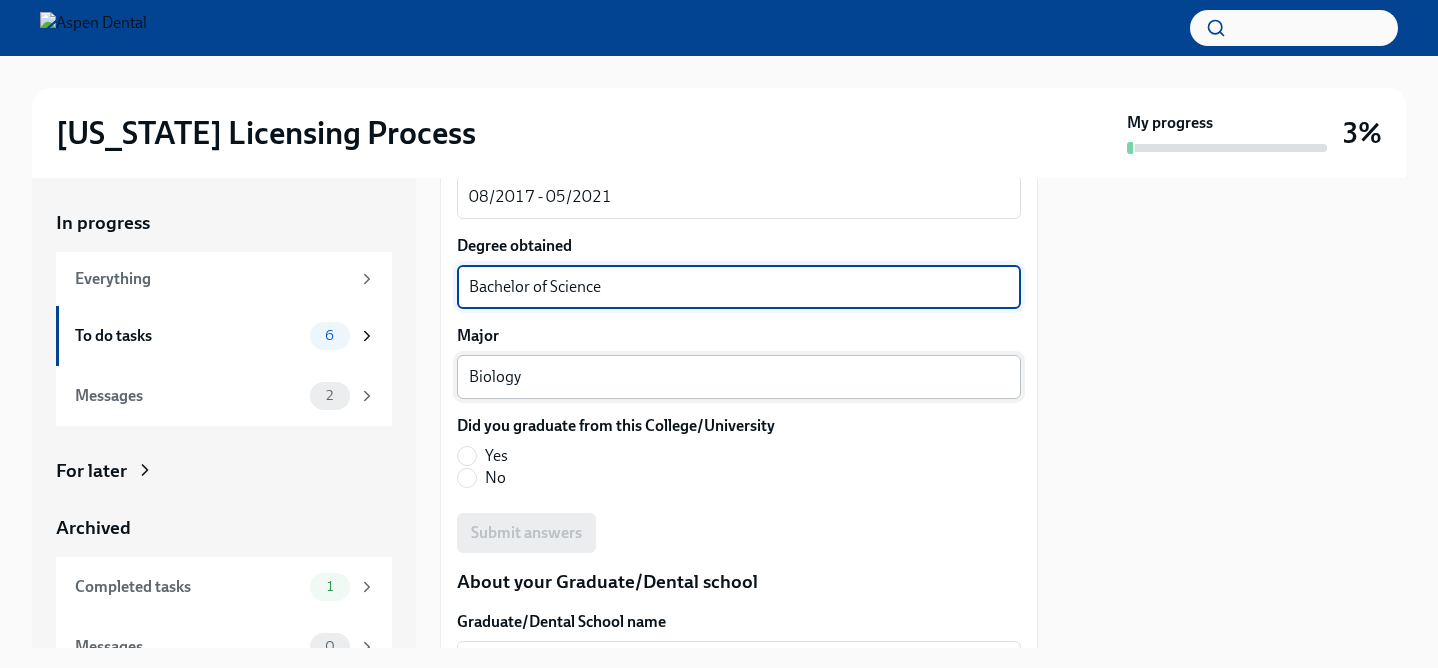 scroll, scrollTop: 2253, scrollLeft: 0, axis: vertical 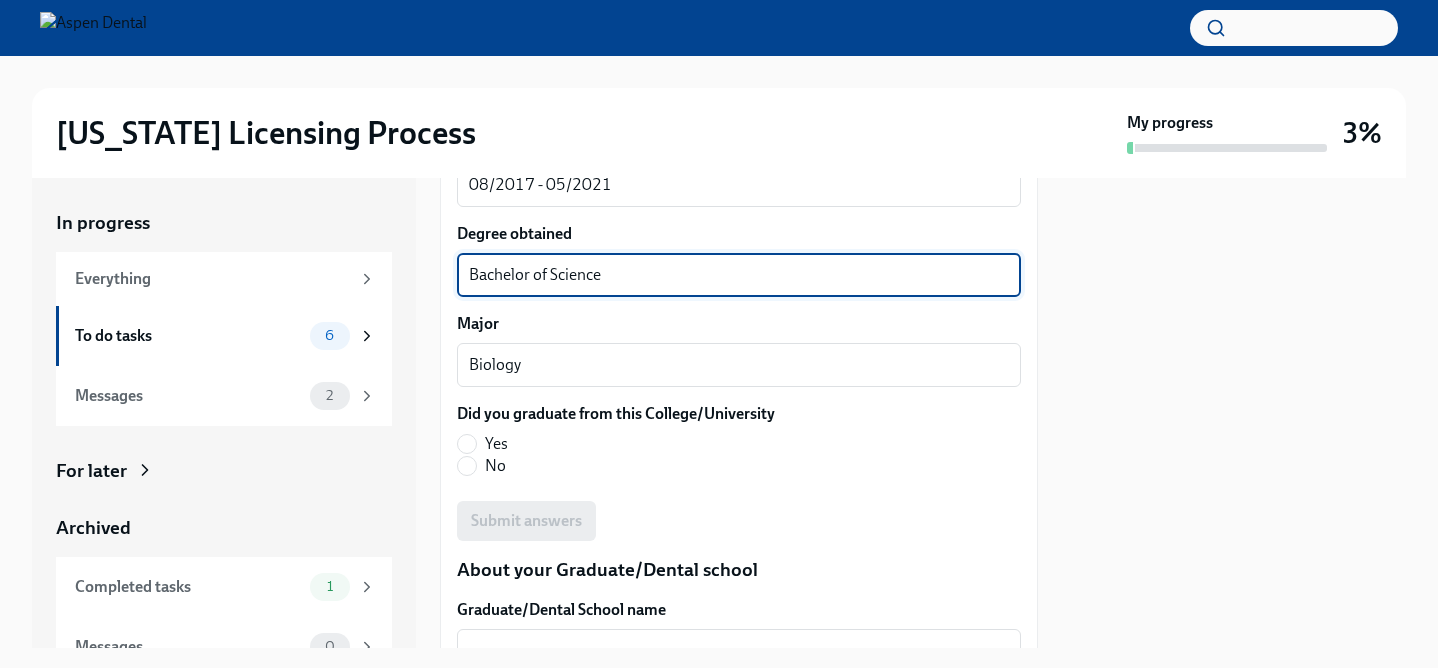 type on "Bachelor of Science" 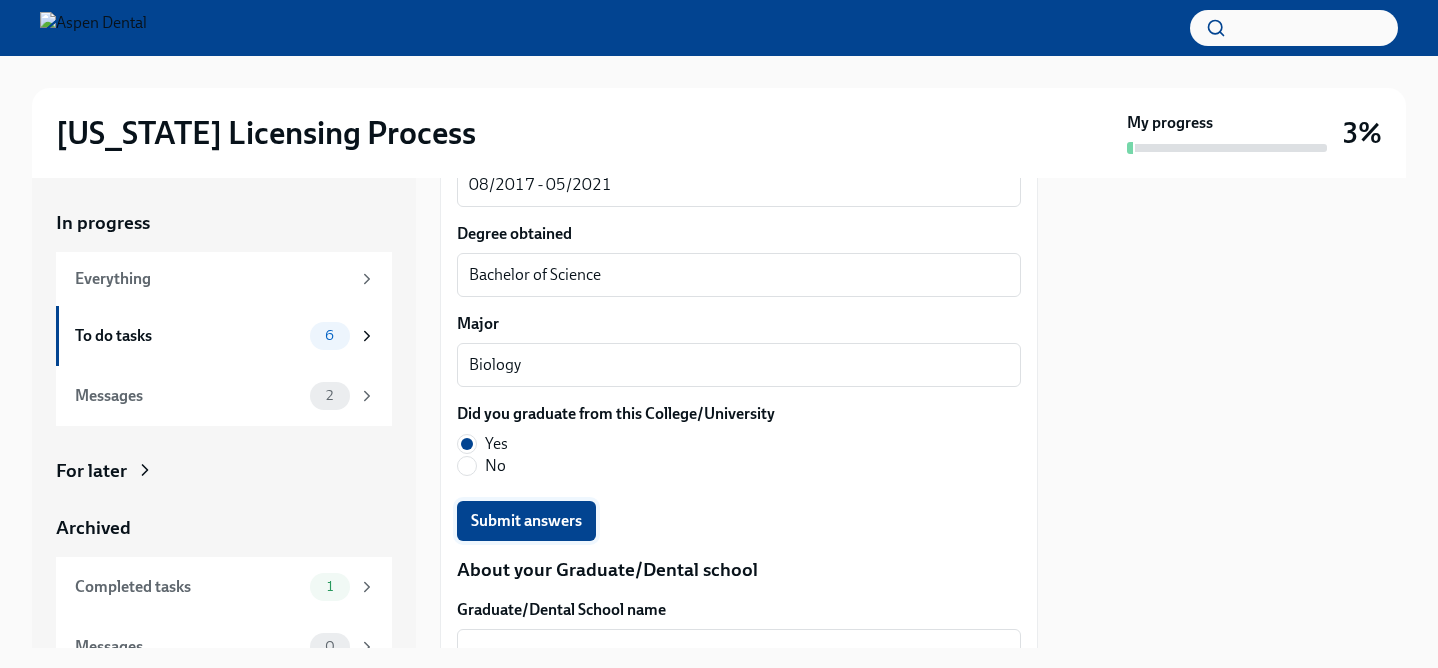 click on "Submit answers" at bounding box center (526, 521) 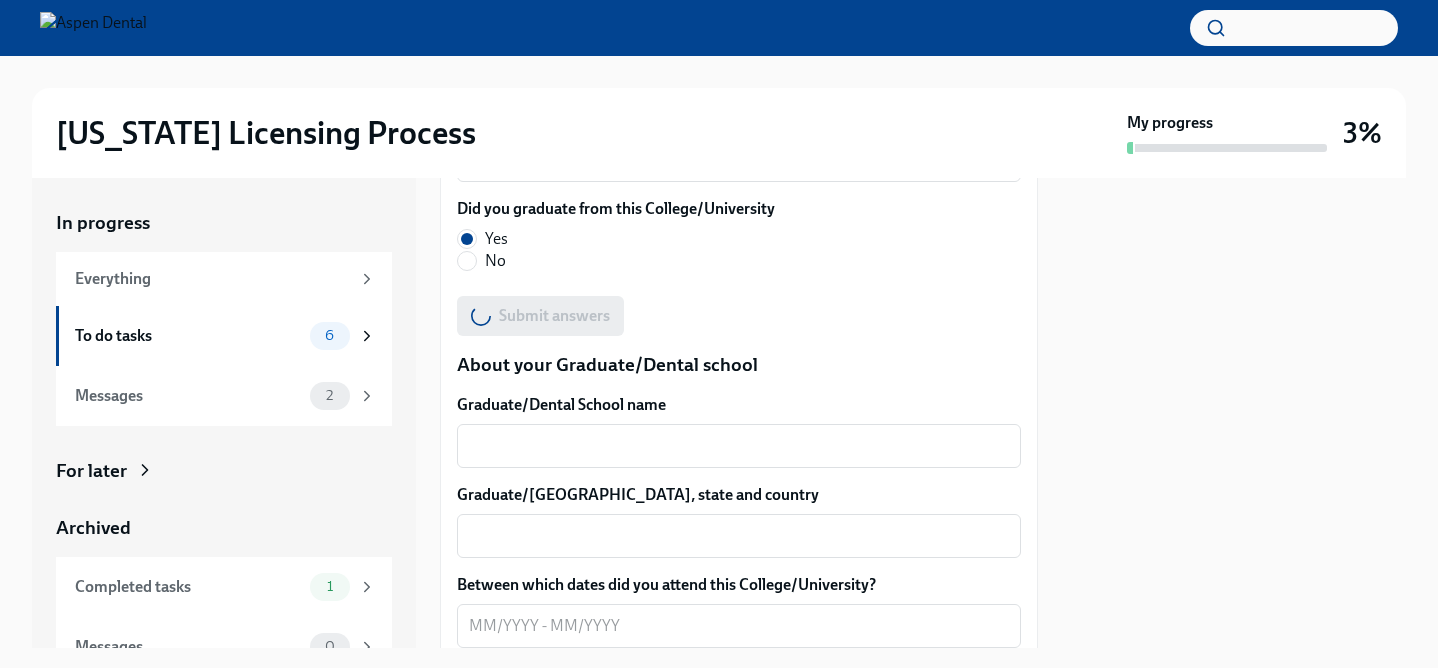 scroll, scrollTop: 2473, scrollLeft: 0, axis: vertical 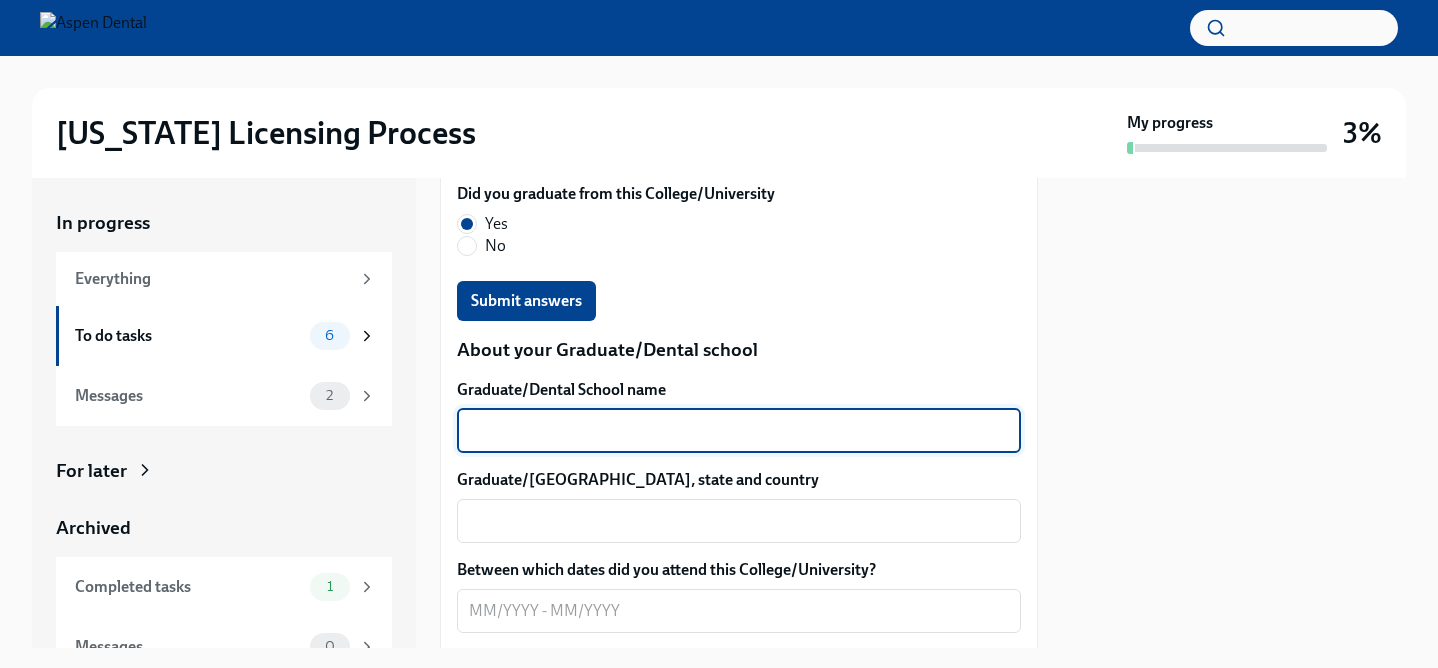 click on "Graduate/Dental School name" at bounding box center [739, 431] 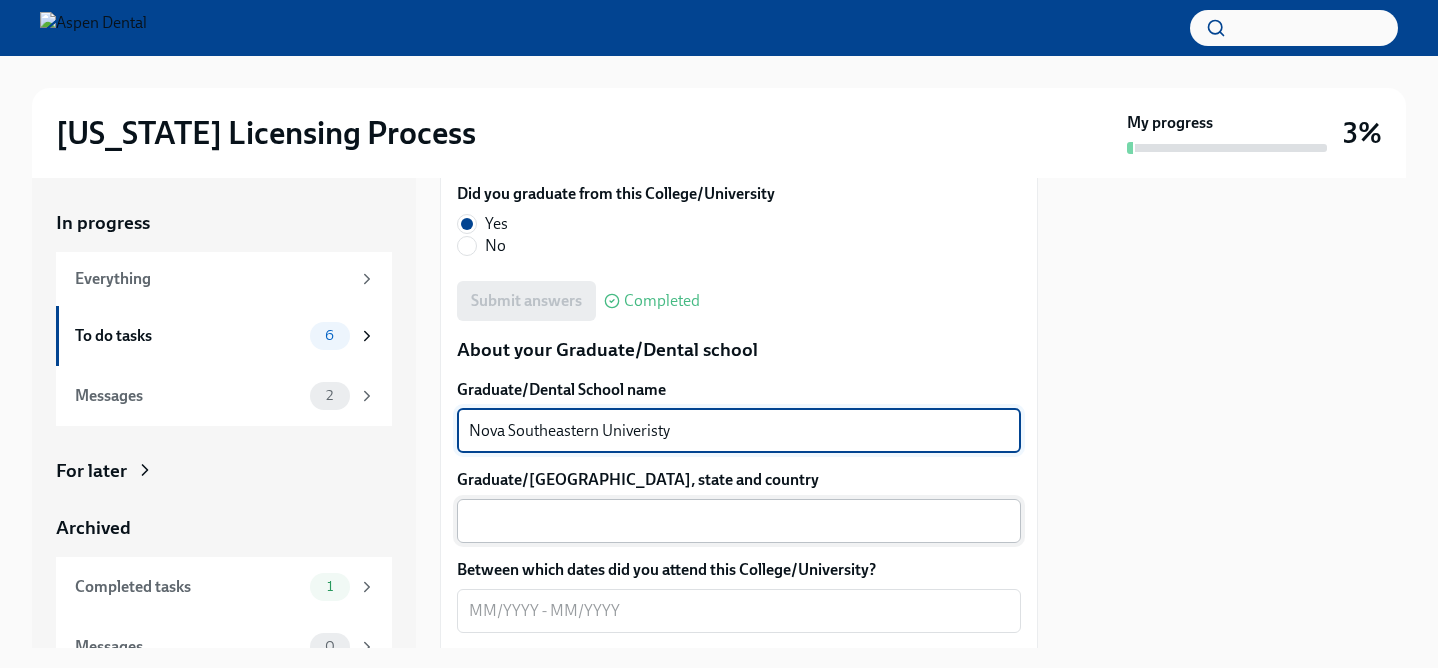 type on "Nova Southeastern Univeristy" 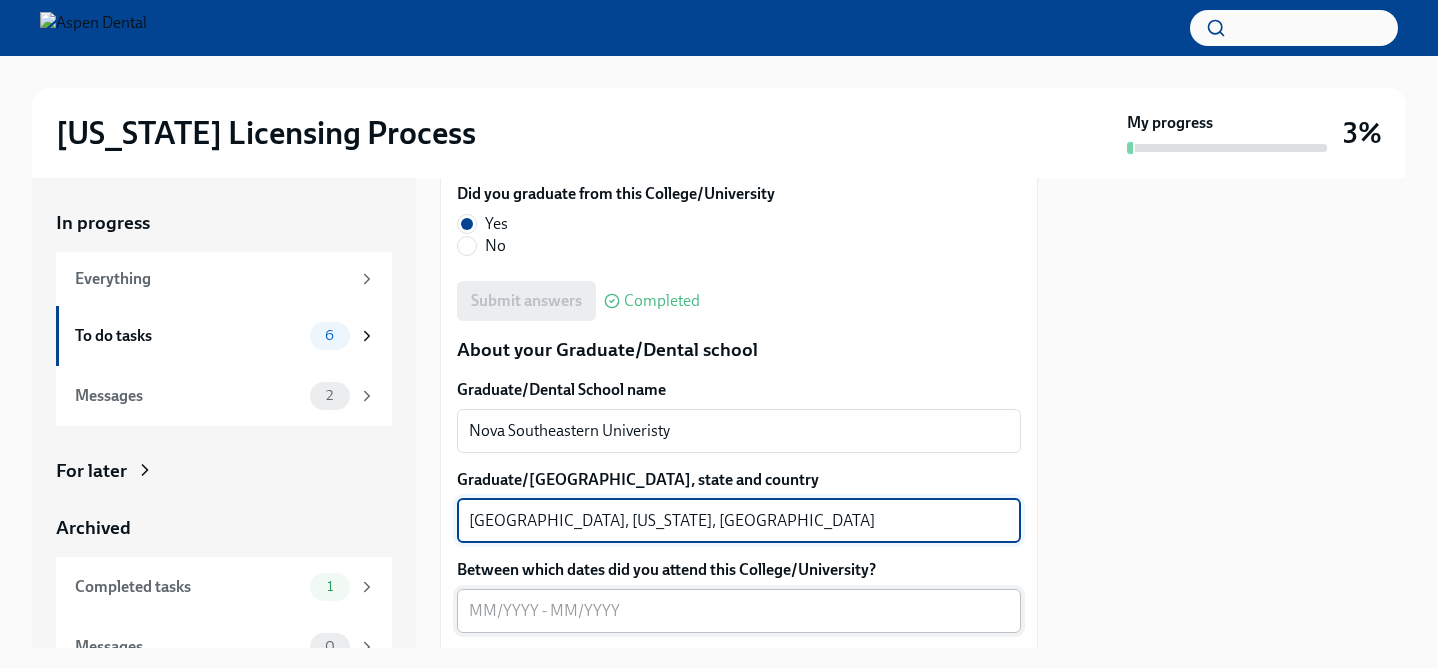 type on "Davie, Florida, United States" 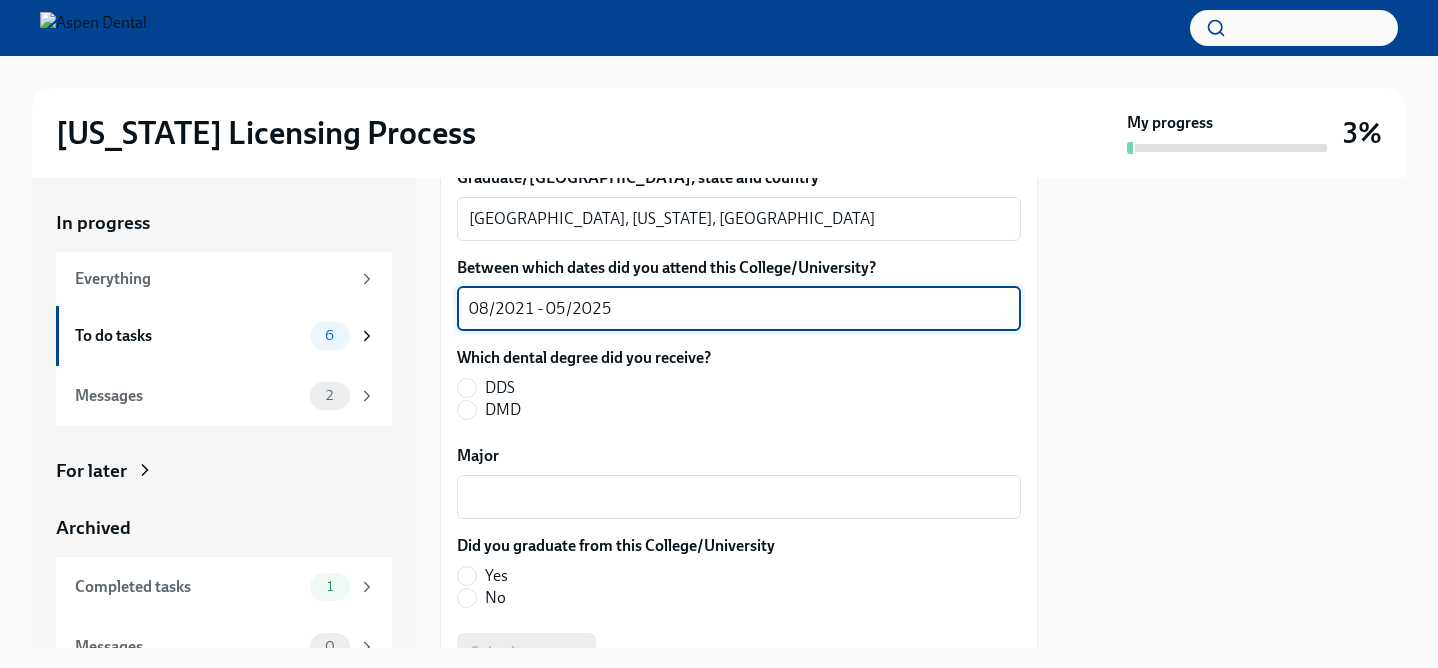 scroll, scrollTop: 2787, scrollLeft: 0, axis: vertical 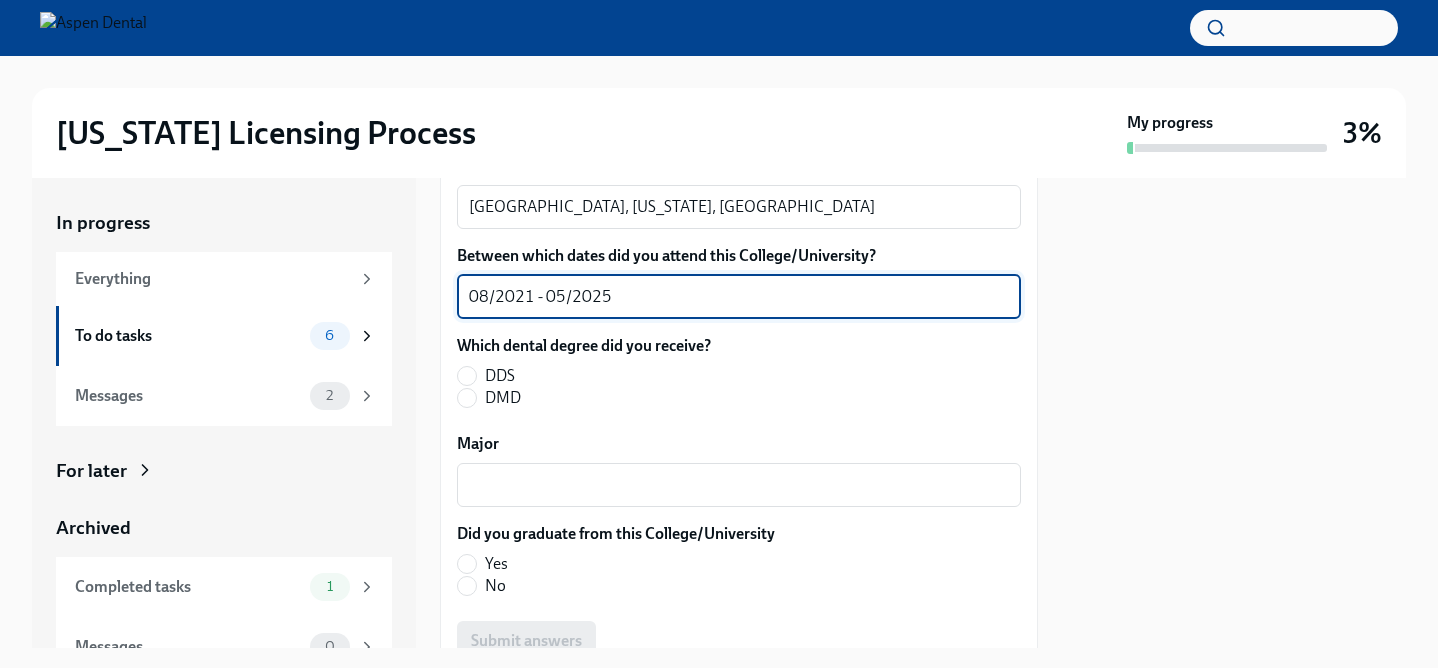 type on "08/2021 - 05/2025" 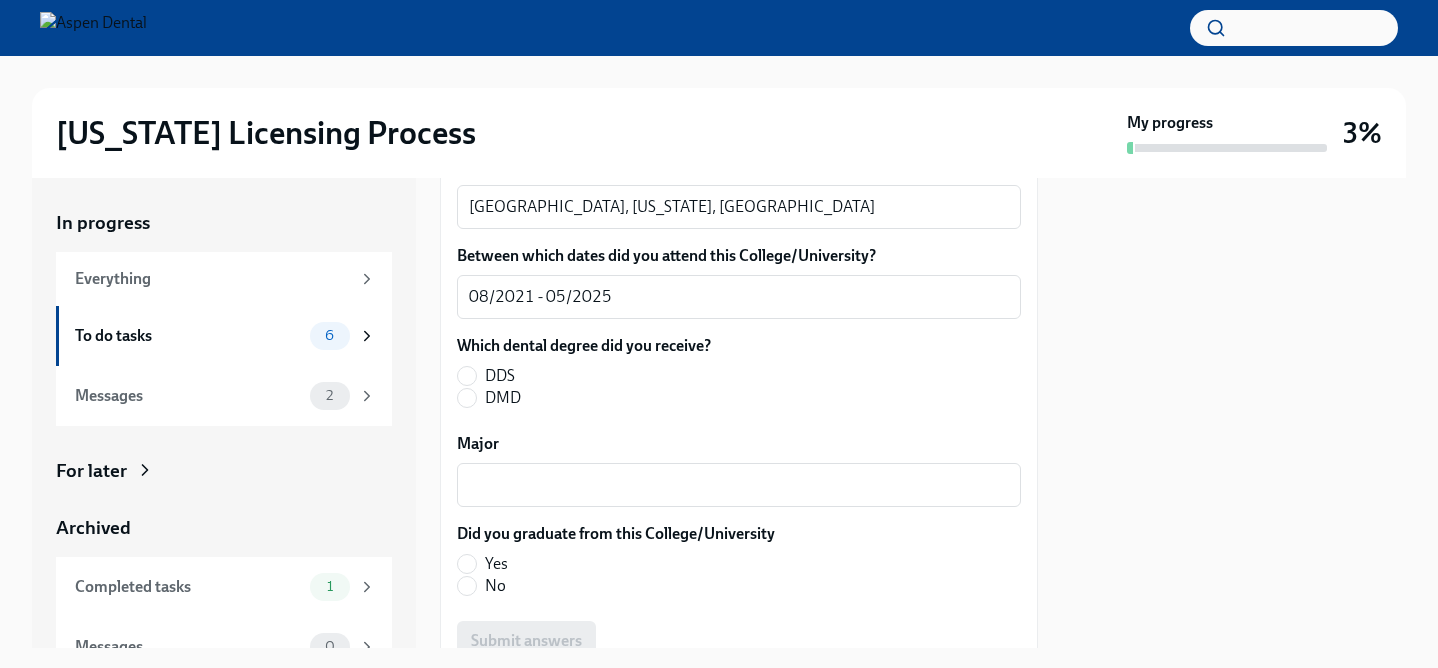 click on "DMD" at bounding box center (503, 398) 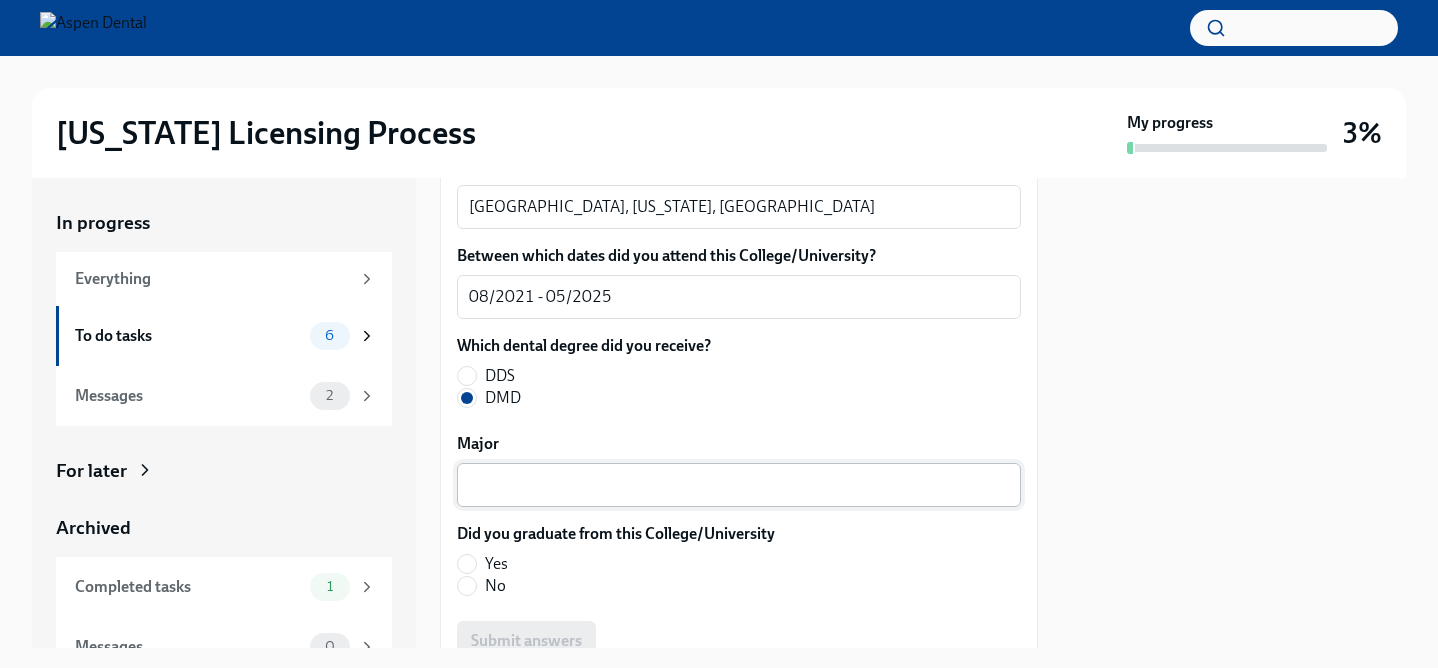 click on "Major" at bounding box center [739, 485] 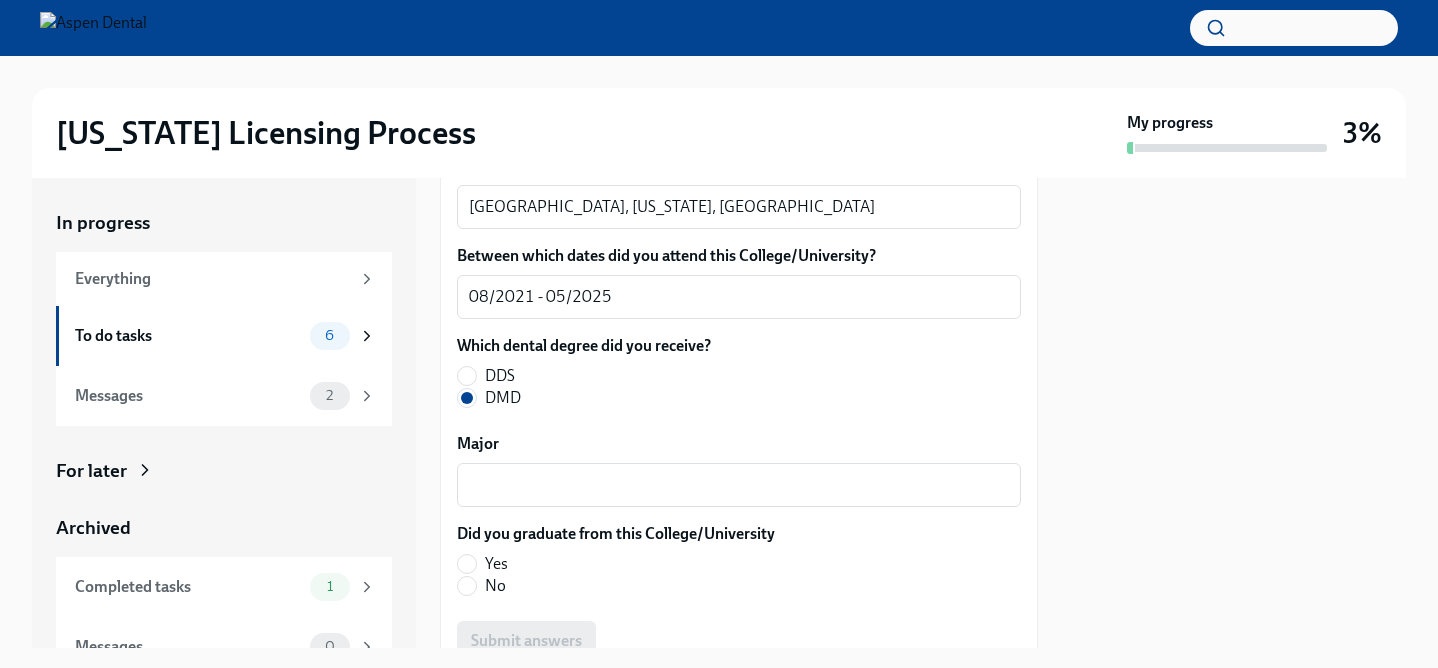 click on "No" at bounding box center (608, 586) 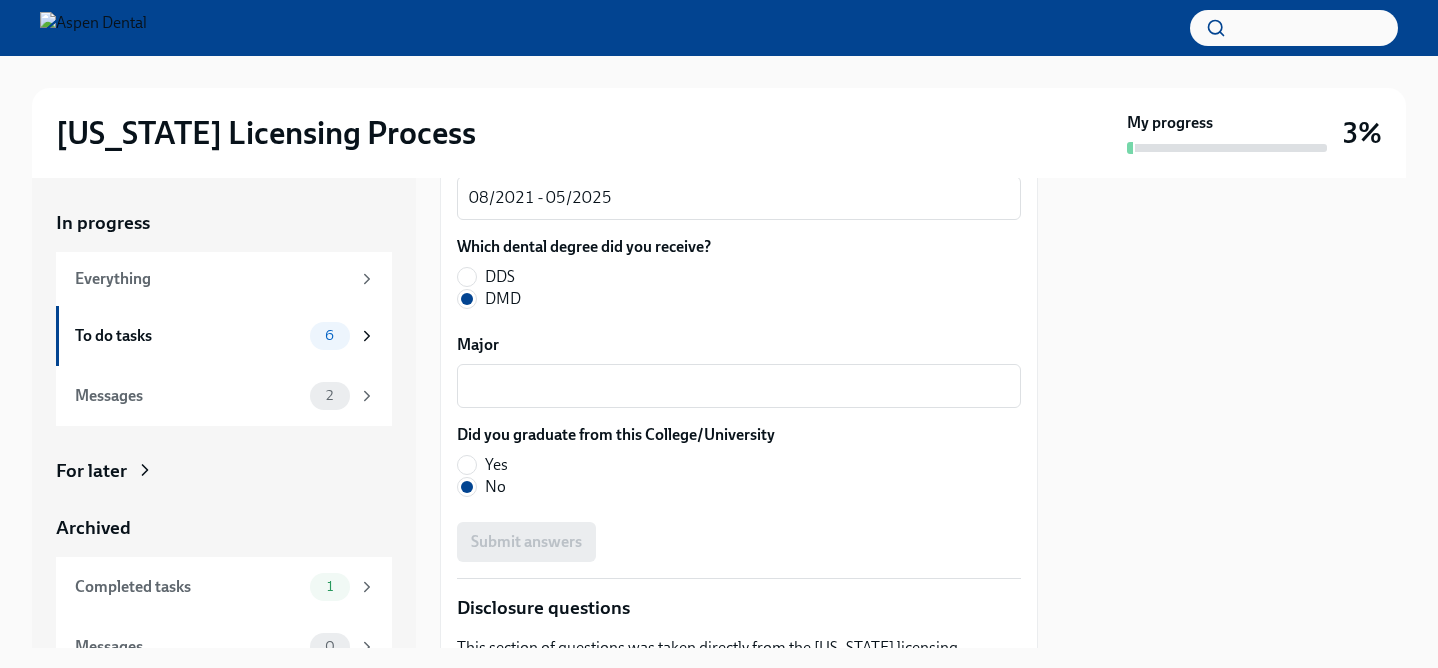 scroll, scrollTop: 2896, scrollLeft: 0, axis: vertical 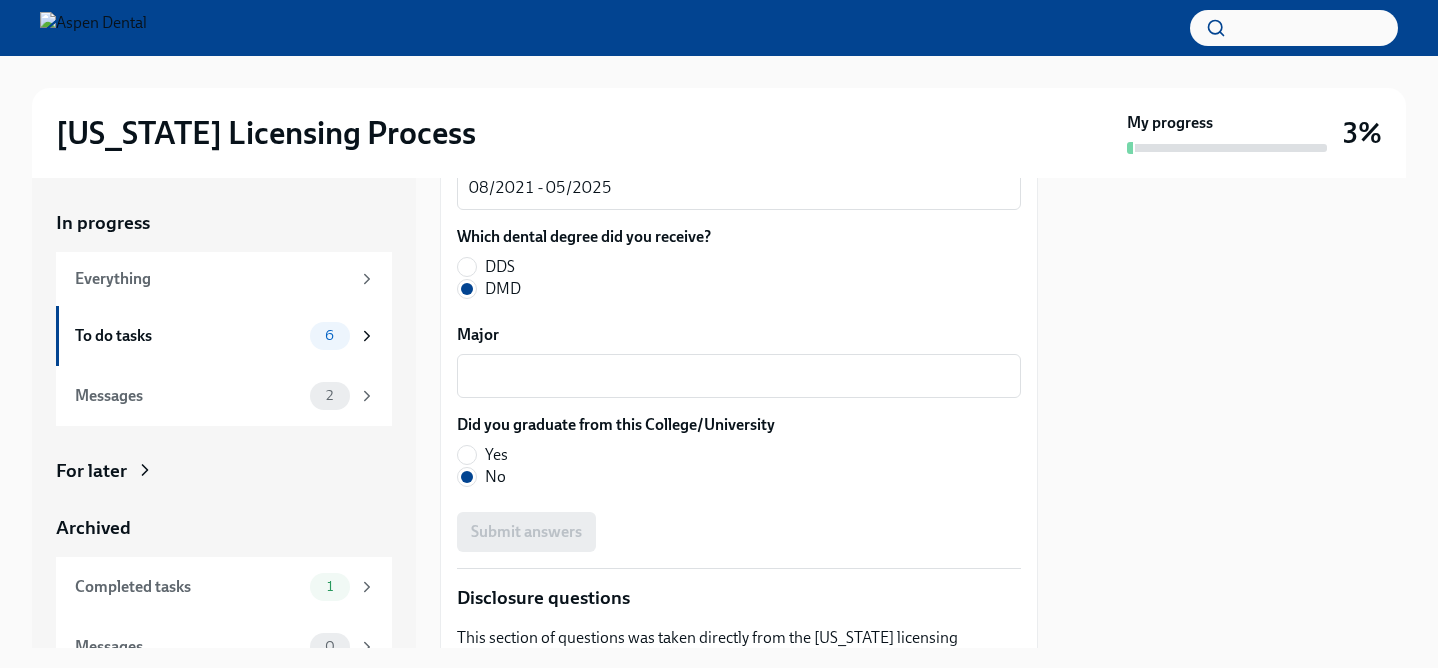 click on "Yes" at bounding box center (496, 455) 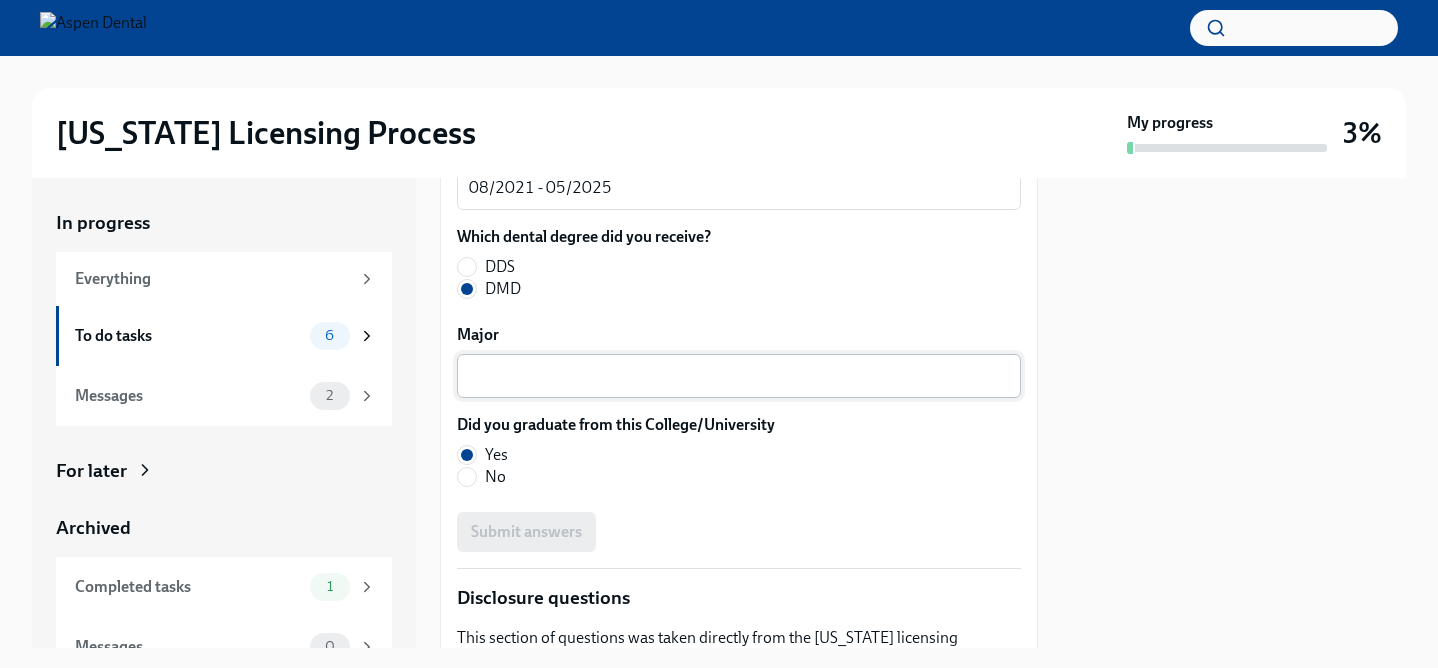 click on "Major" at bounding box center (739, 376) 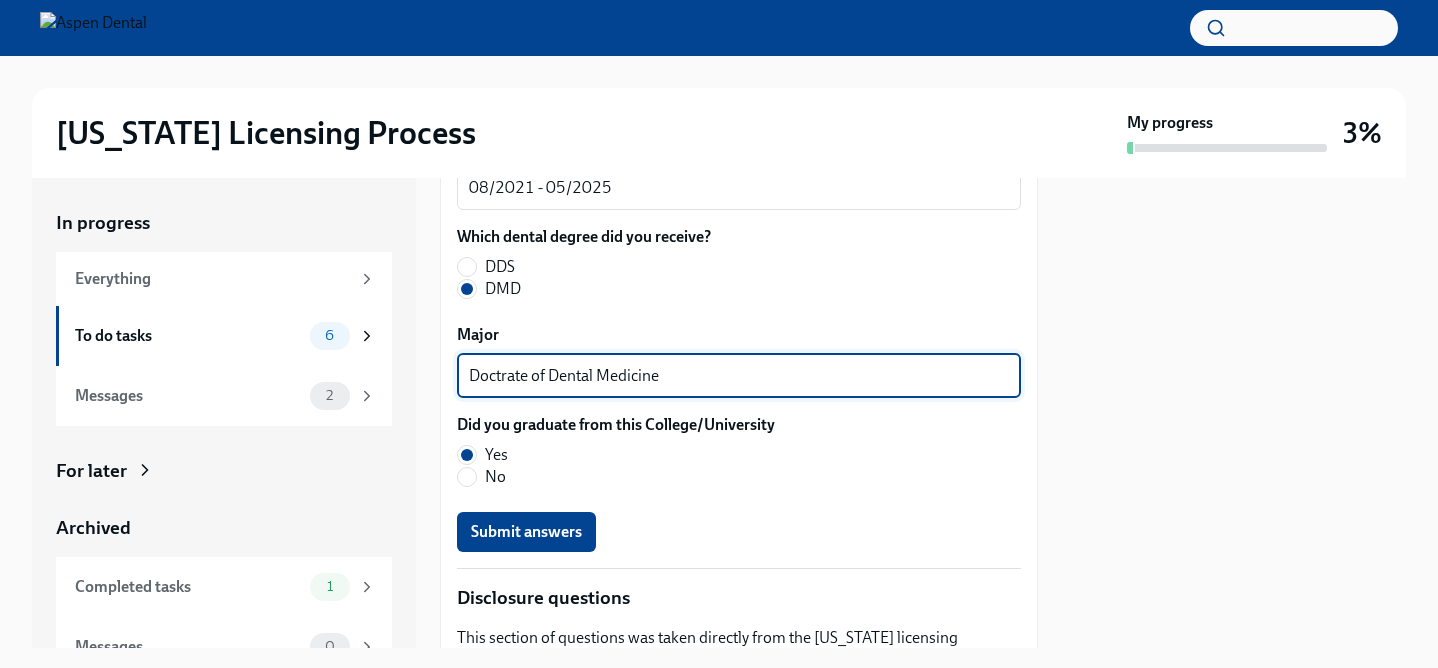 click on "Doctrate of Dental Medicine" at bounding box center (739, 376) 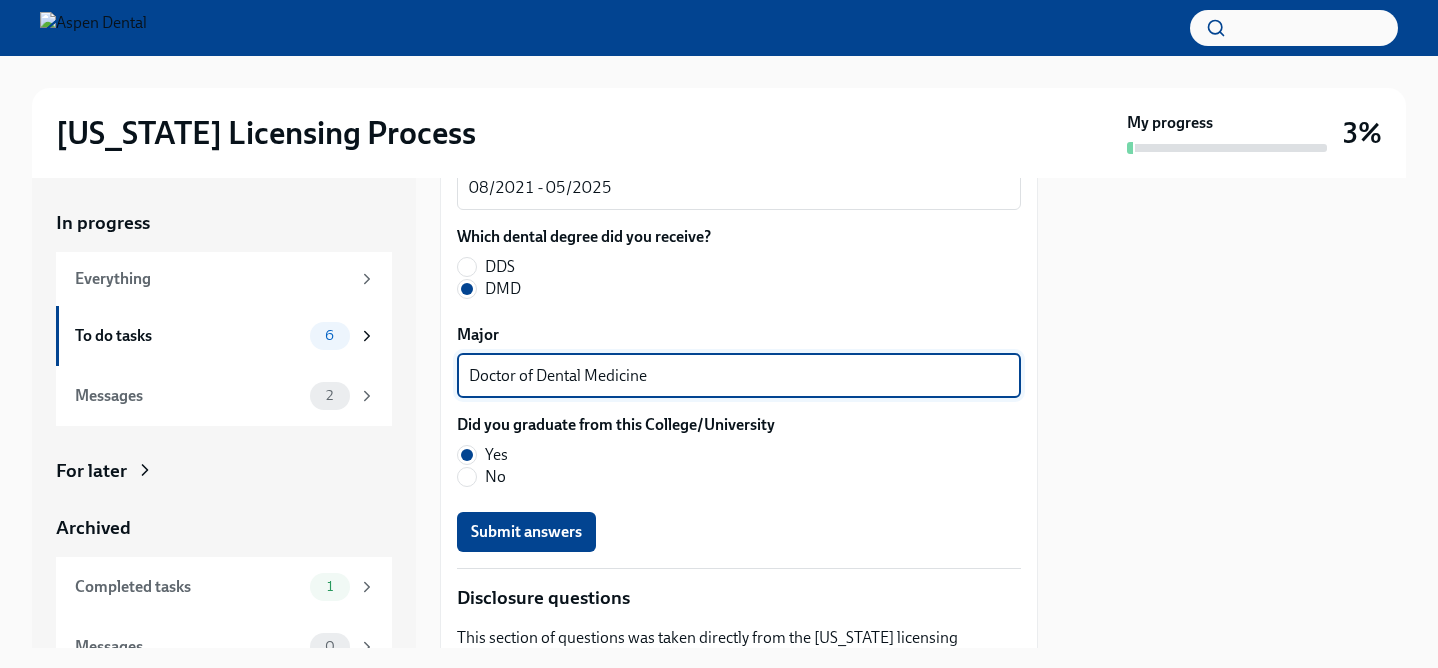 type on "Doctor of Dental Medicine" 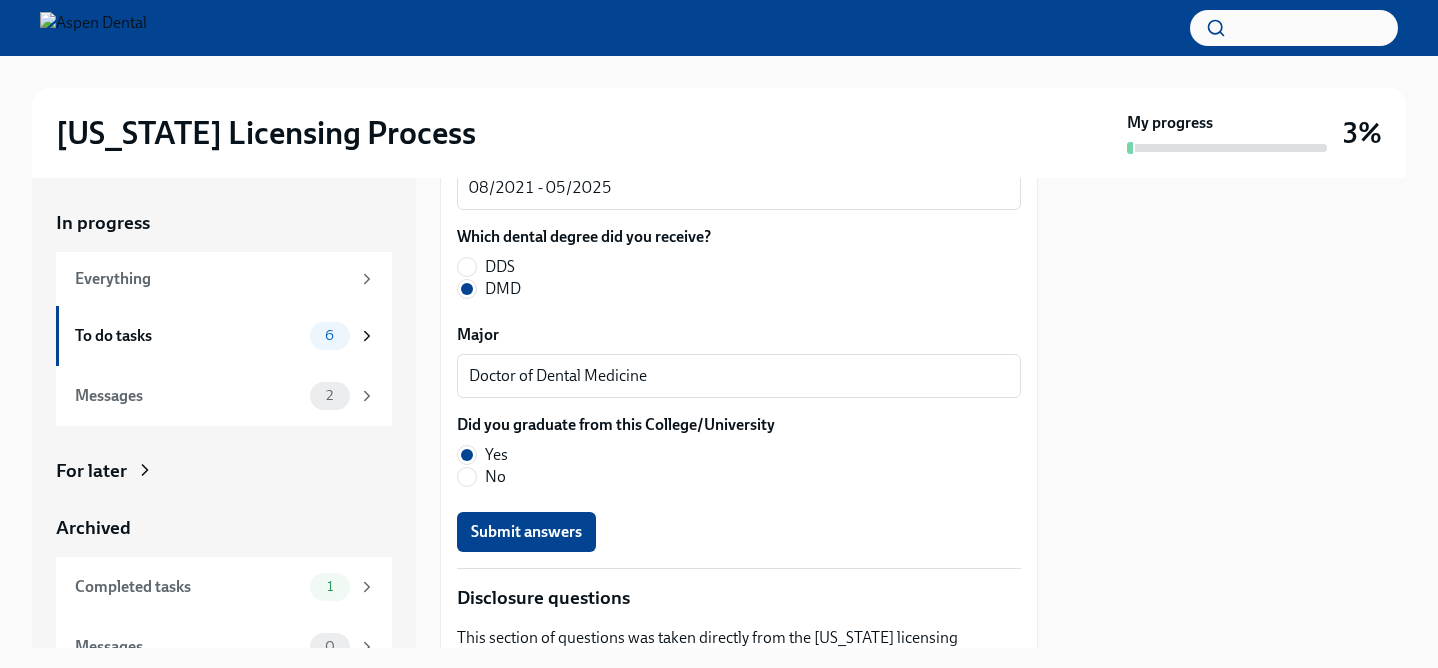 click on "Yes" at bounding box center (608, 455) 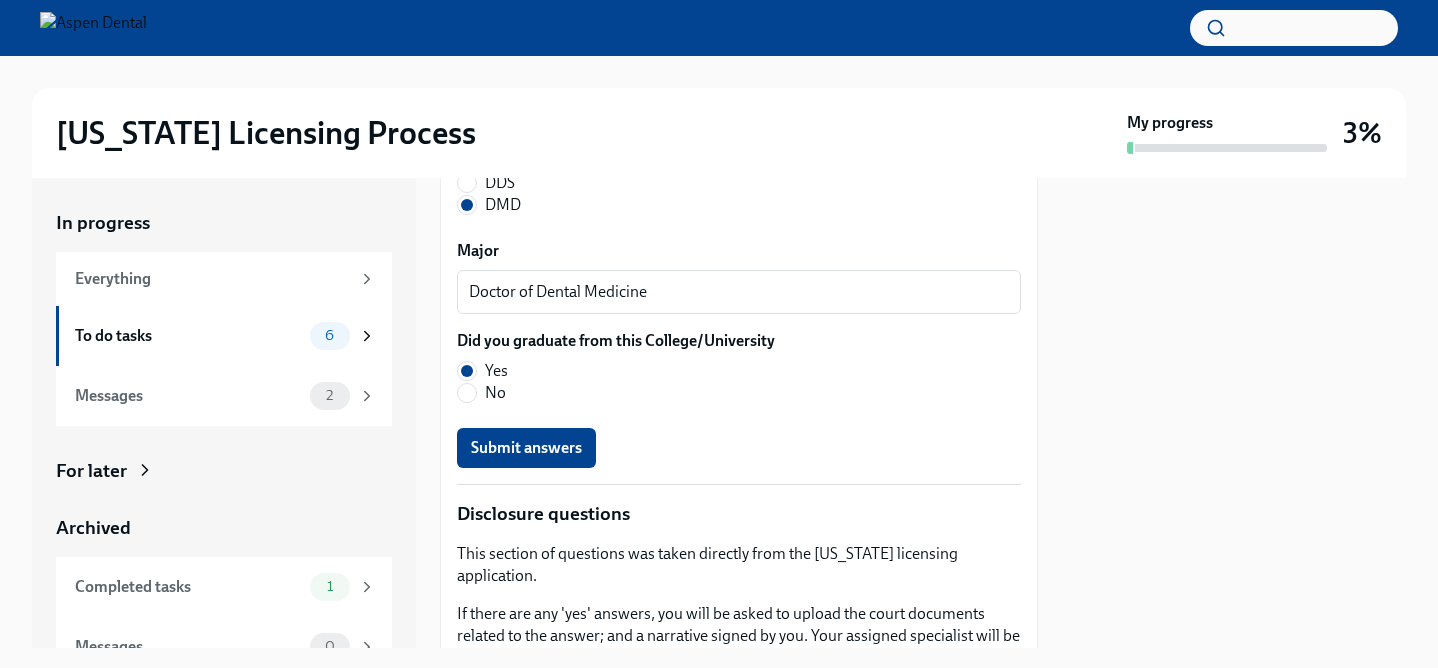 scroll, scrollTop: 2981, scrollLeft: 0, axis: vertical 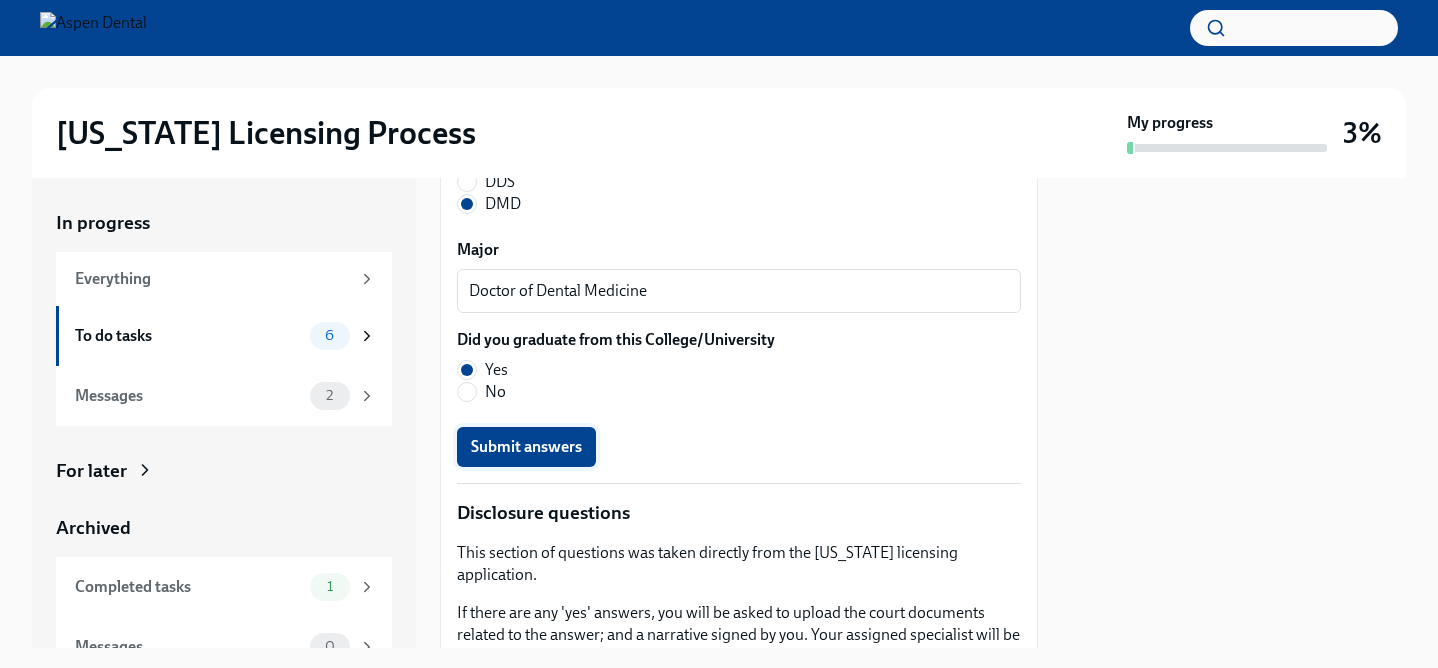 click on "Submit answers" at bounding box center [526, 447] 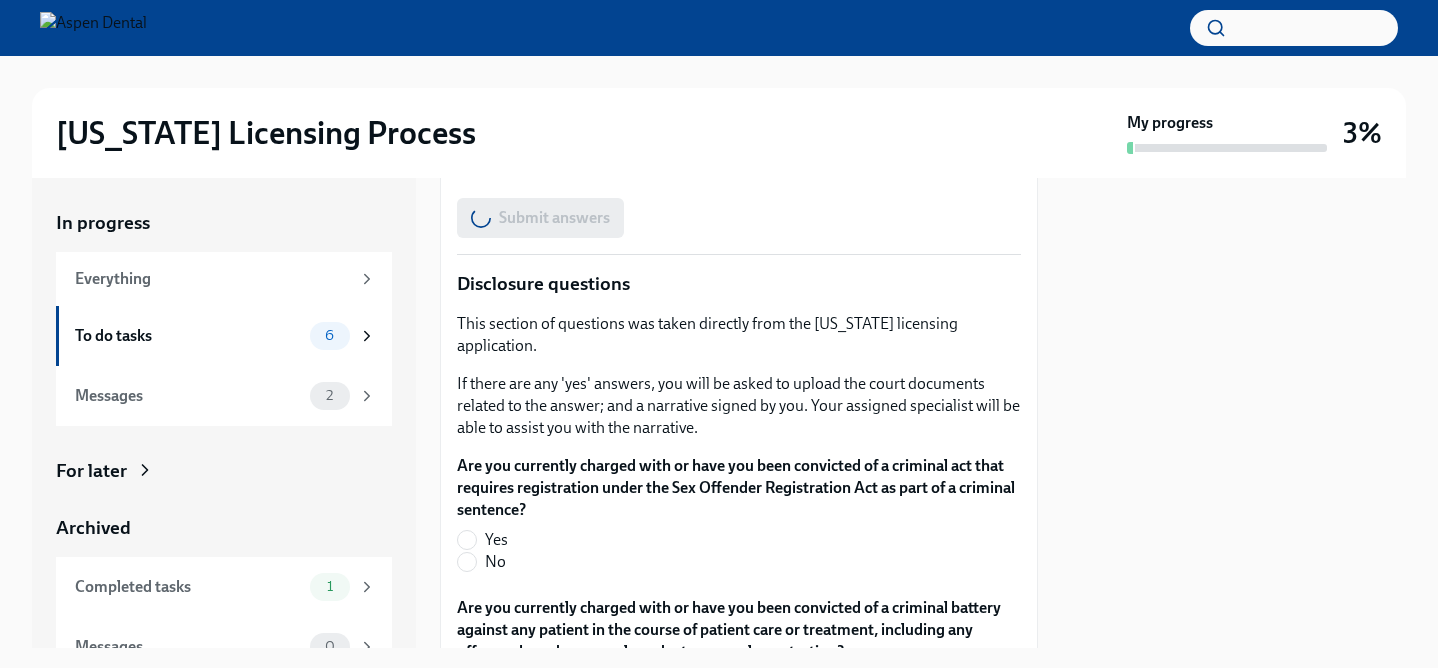 scroll, scrollTop: 3216, scrollLeft: 0, axis: vertical 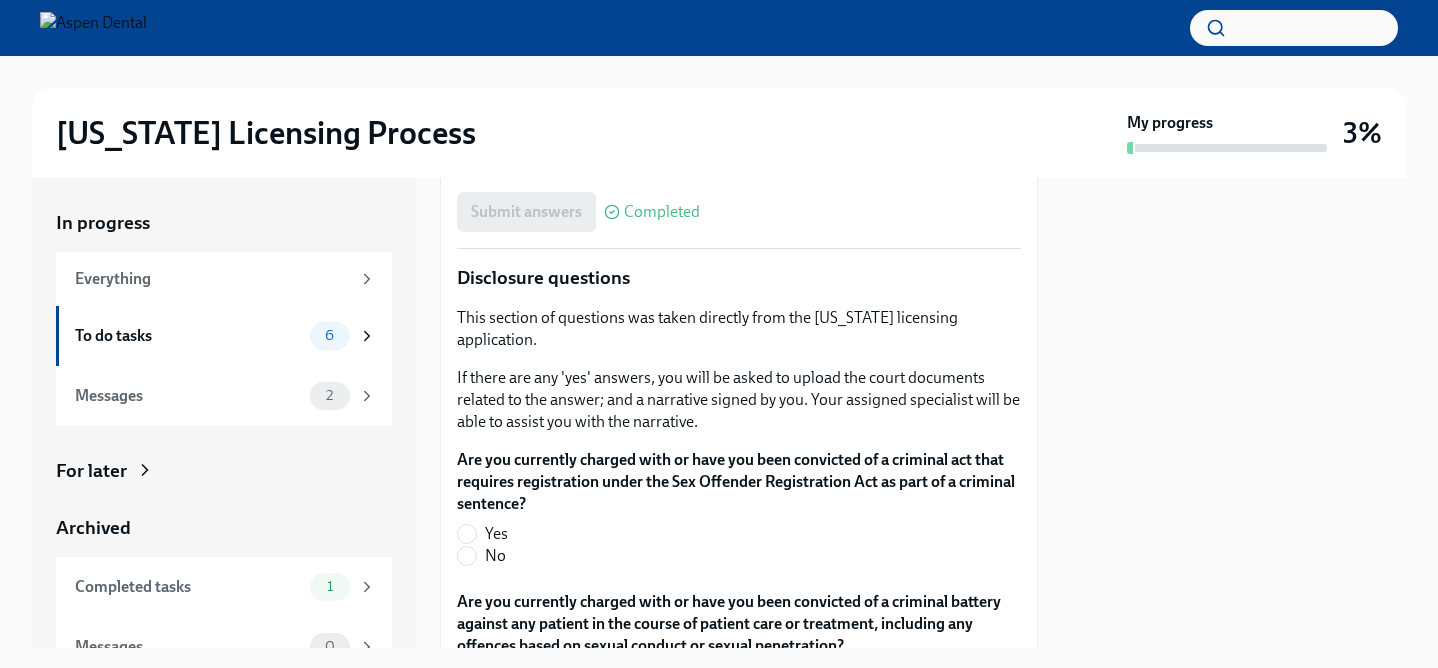 click on "No" at bounding box center (495, 556) 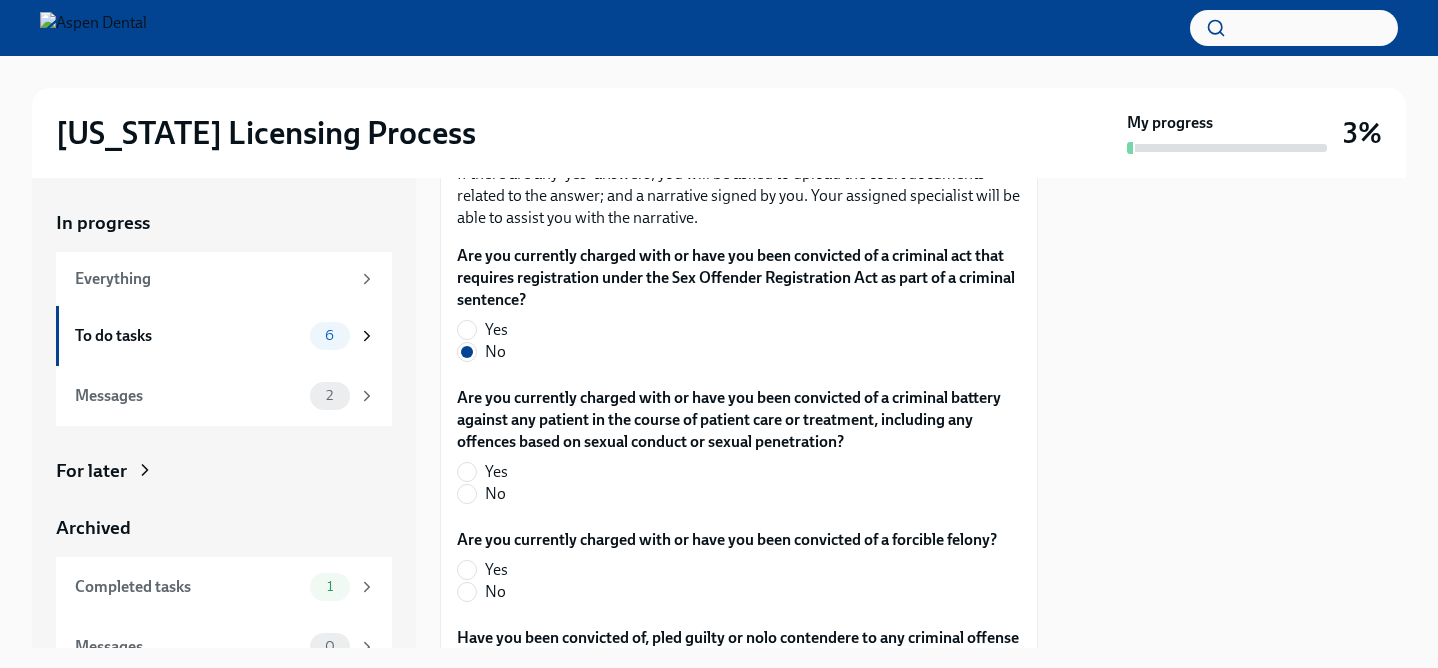 scroll, scrollTop: 3440, scrollLeft: 0, axis: vertical 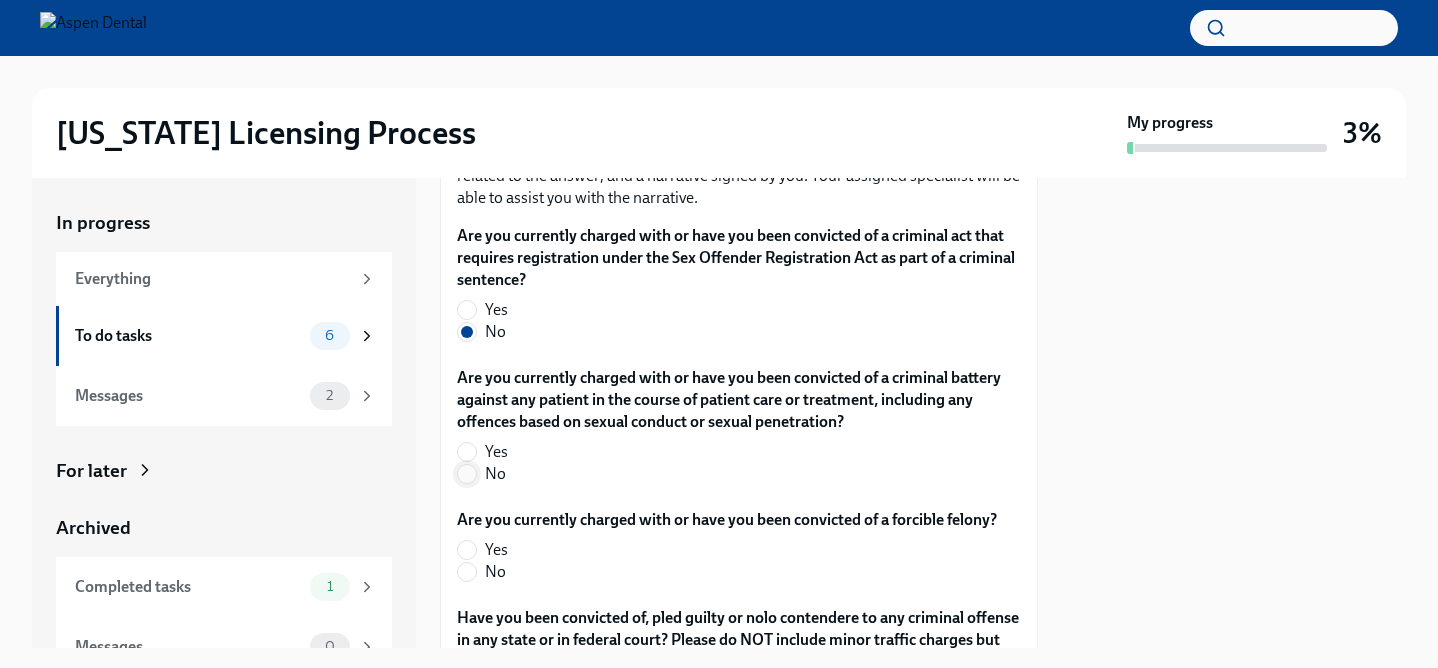 click at bounding box center (467, 474) 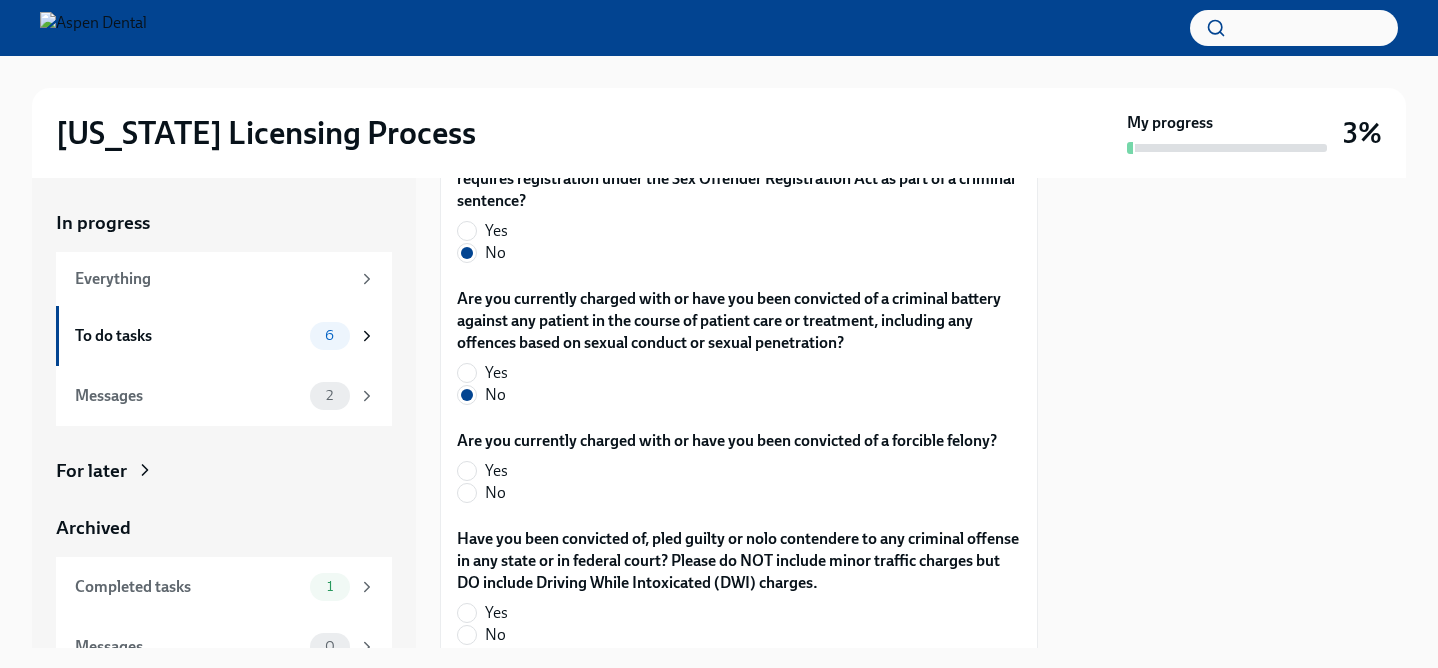 scroll, scrollTop: 3540, scrollLeft: 0, axis: vertical 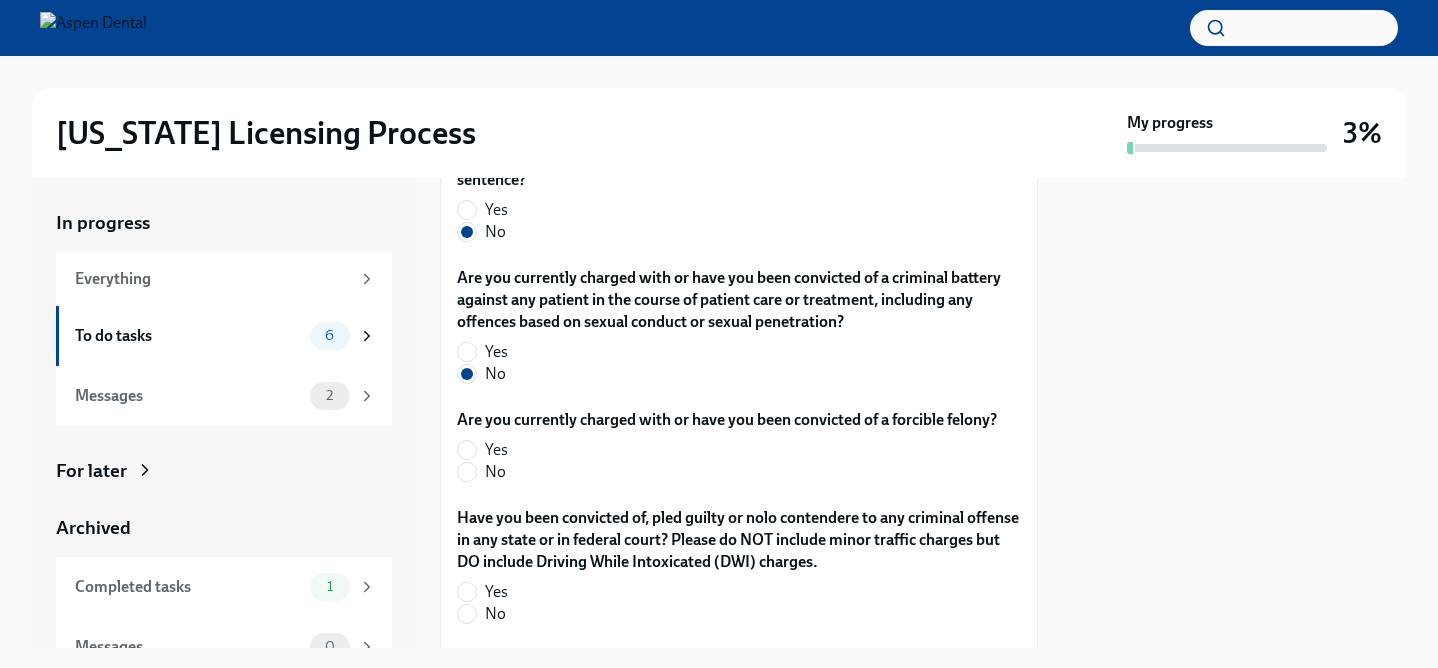 click on "No" at bounding box center (495, 472) 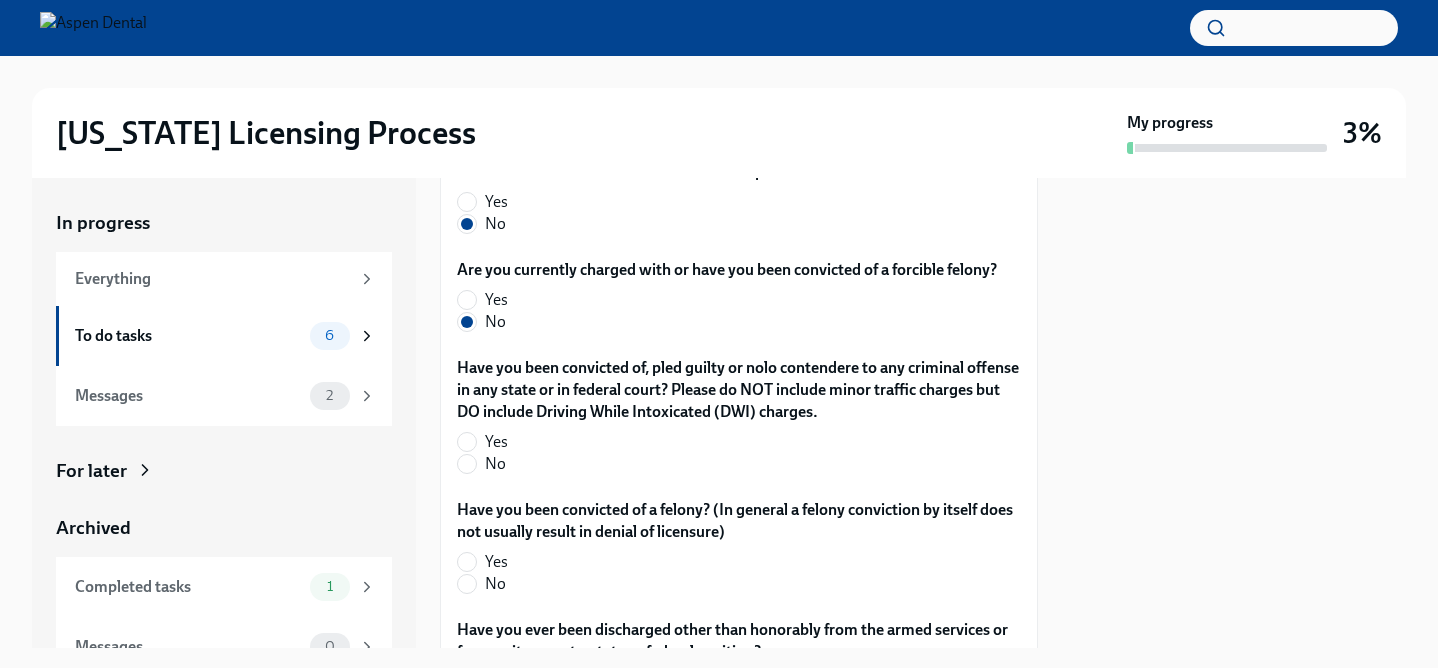 scroll, scrollTop: 3699, scrollLeft: 0, axis: vertical 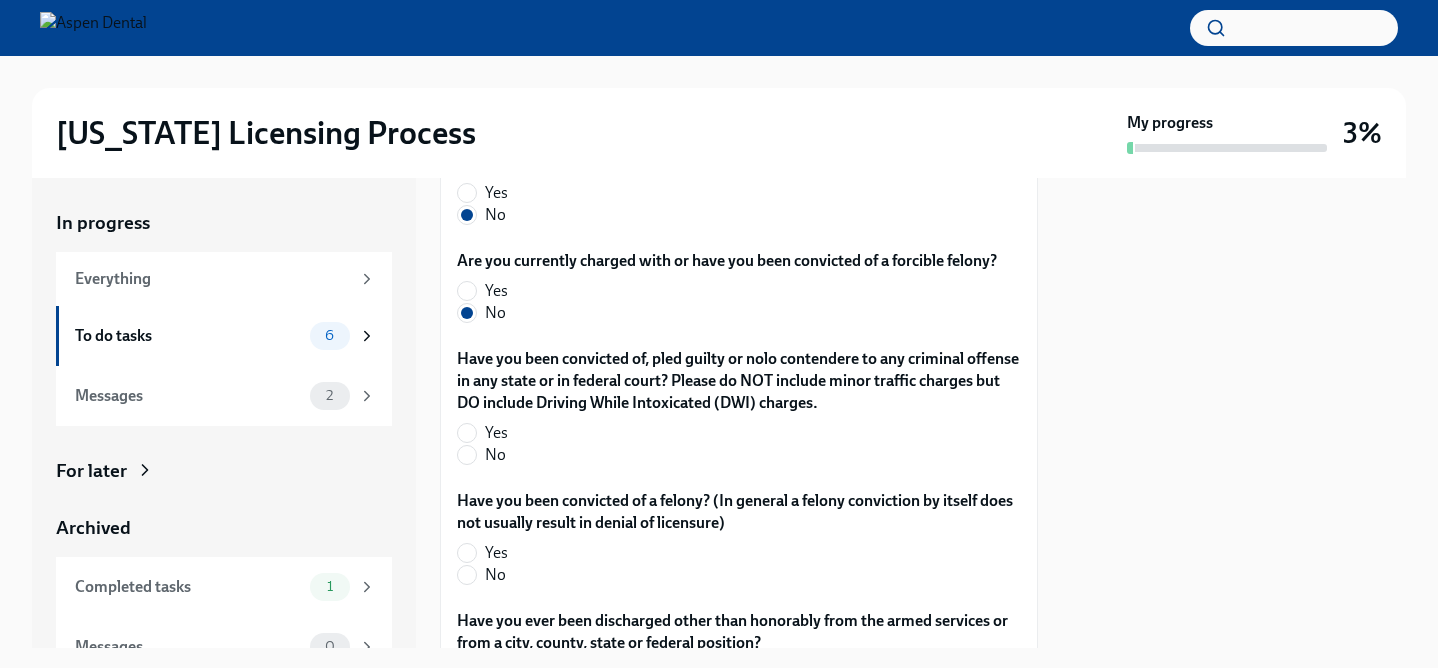 click on "No" at bounding box center [495, 455] 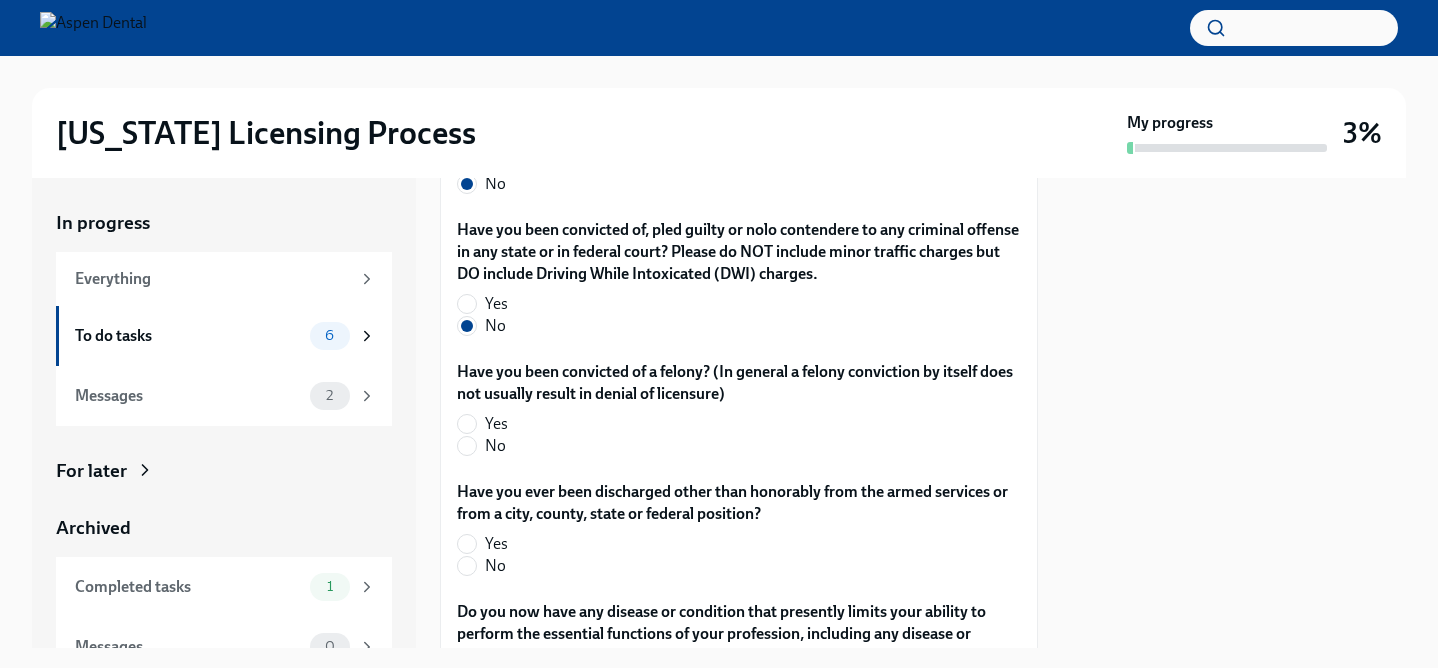 scroll, scrollTop: 3830, scrollLeft: 0, axis: vertical 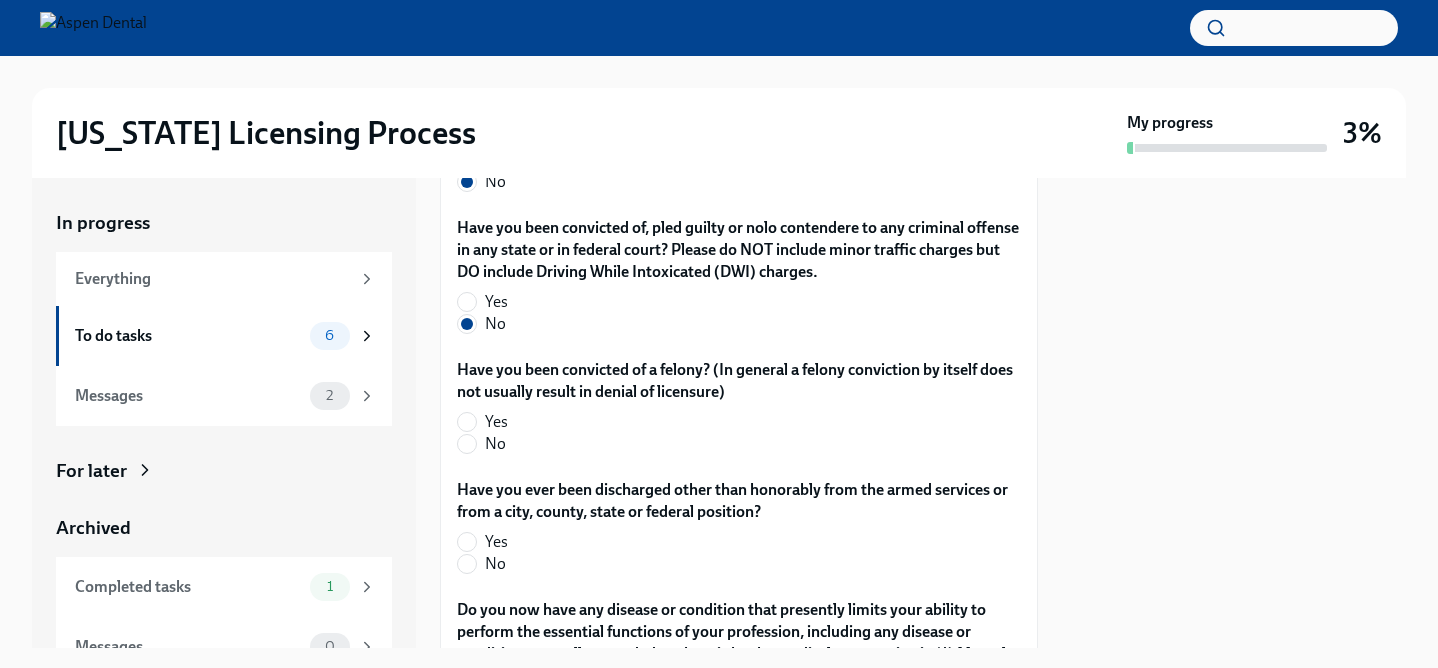 click on "No" at bounding box center [495, 444] 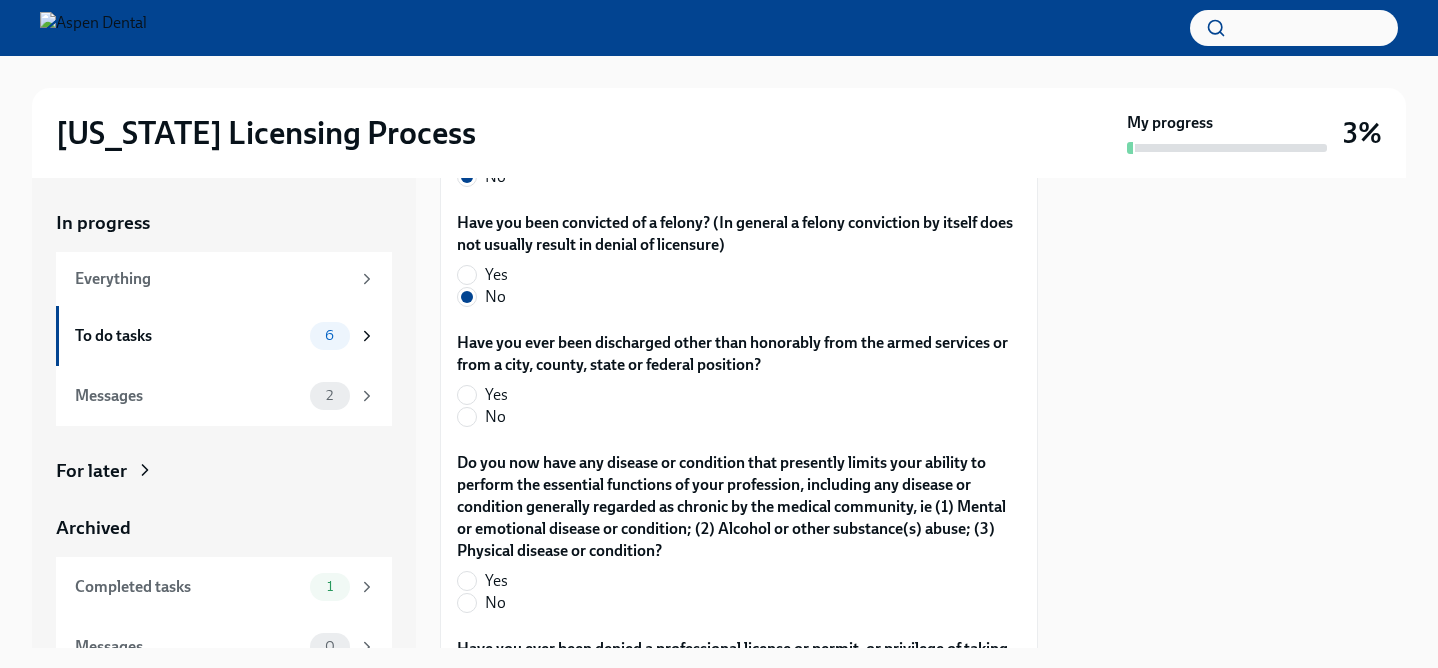 scroll, scrollTop: 3984, scrollLeft: 0, axis: vertical 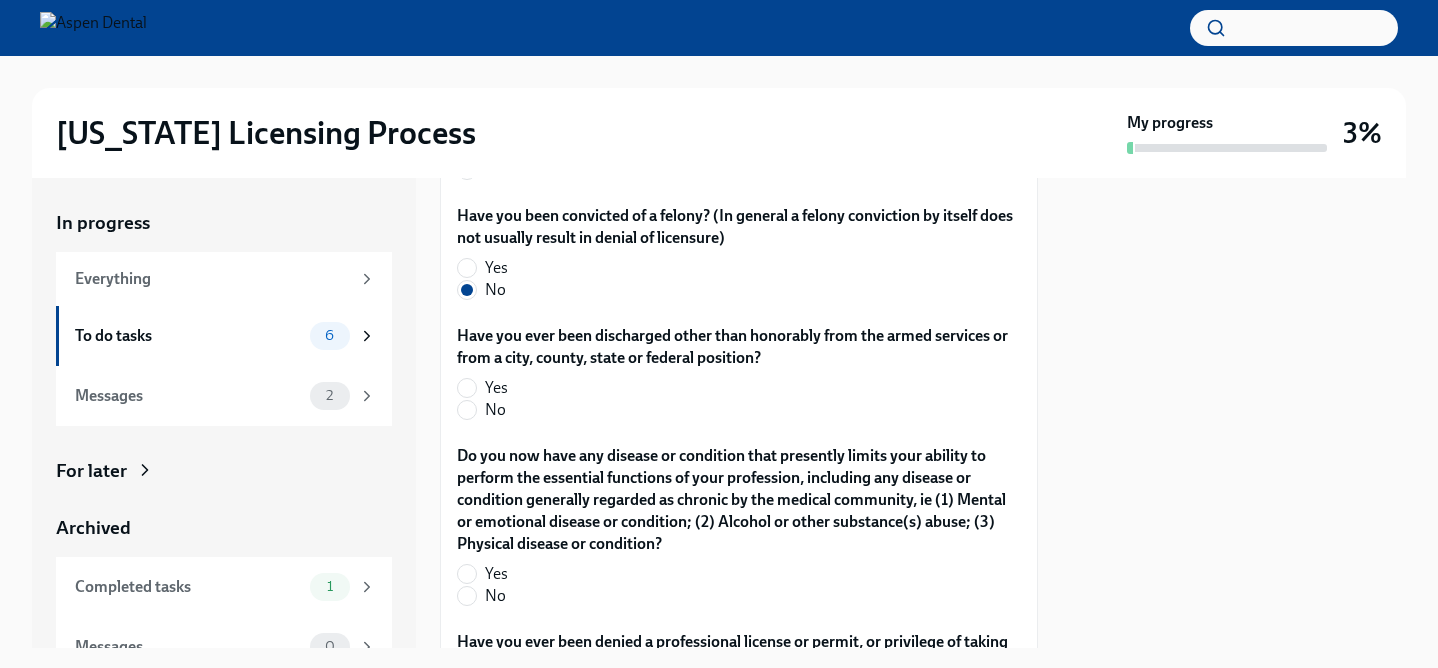 click on "No" at bounding box center [495, 410] 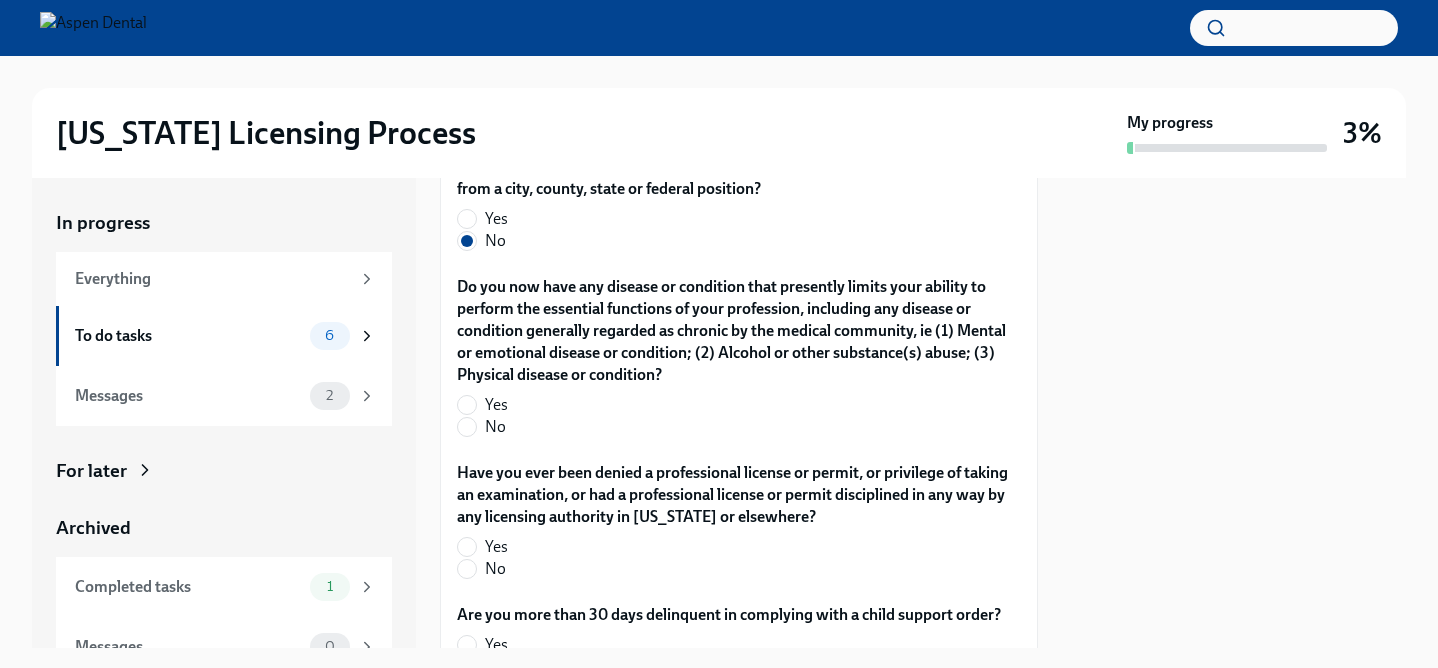 scroll, scrollTop: 4161, scrollLeft: 0, axis: vertical 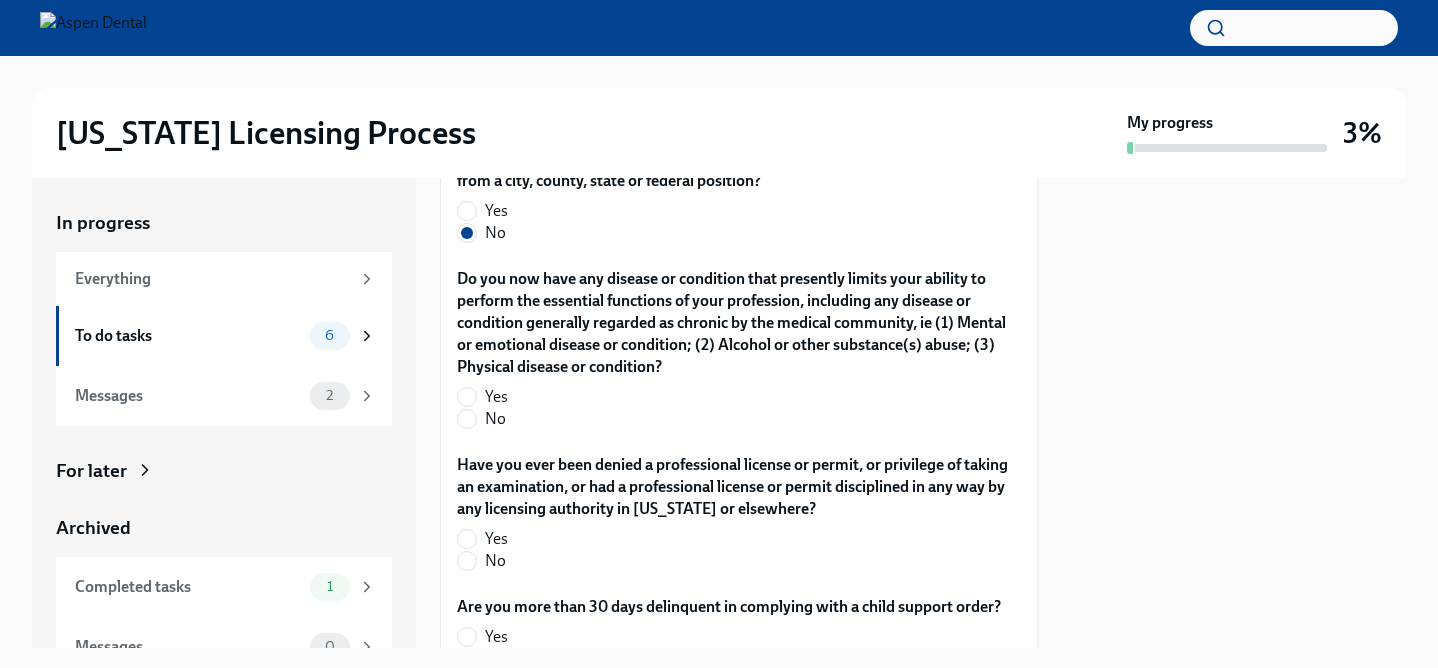 click on "No" at bounding box center [495, 419] 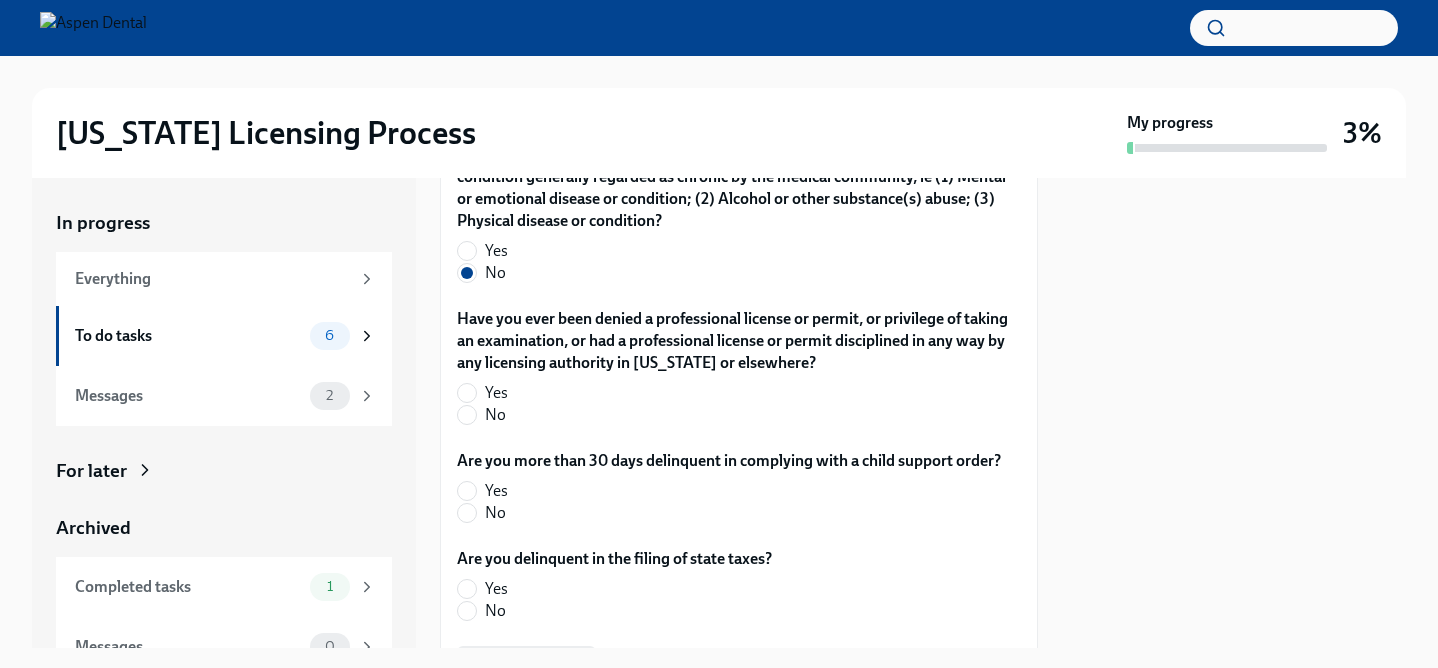 scroll, scrollTop: 4308, scrollLeft: 0, axis: vertical 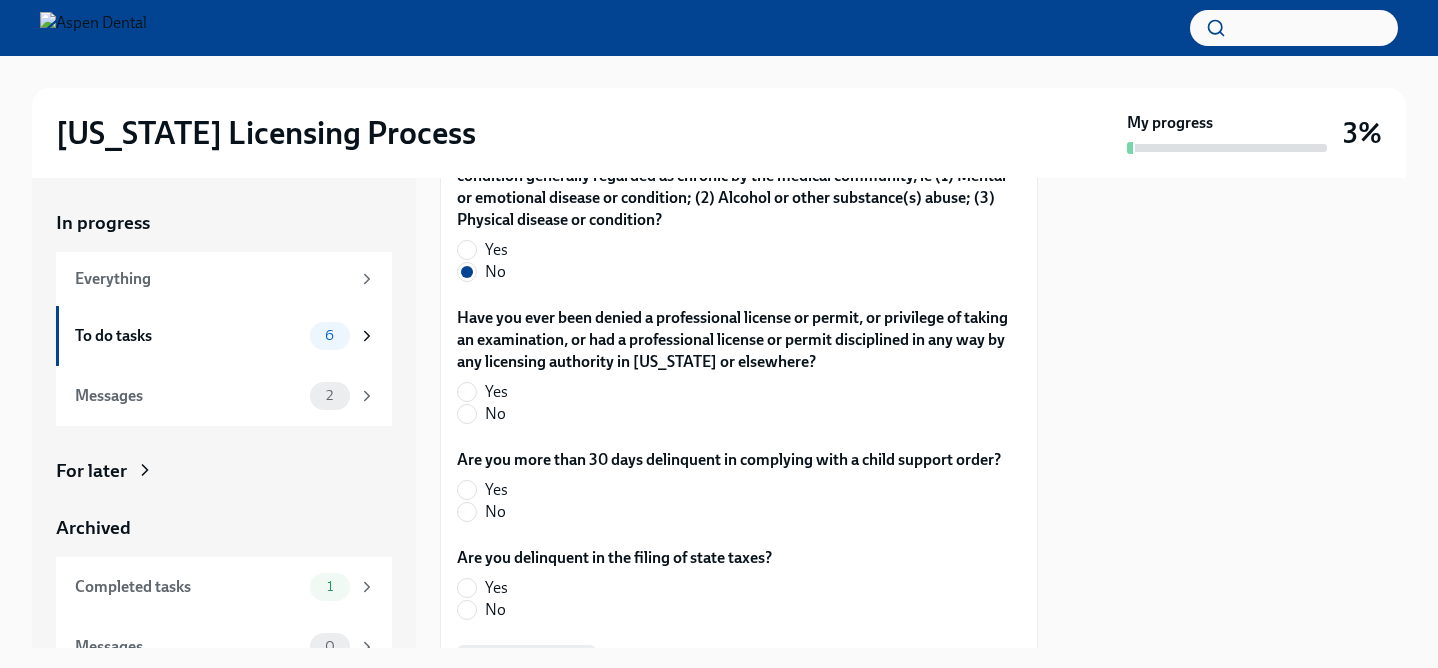 click on "No" at bounding box center [495, 414] 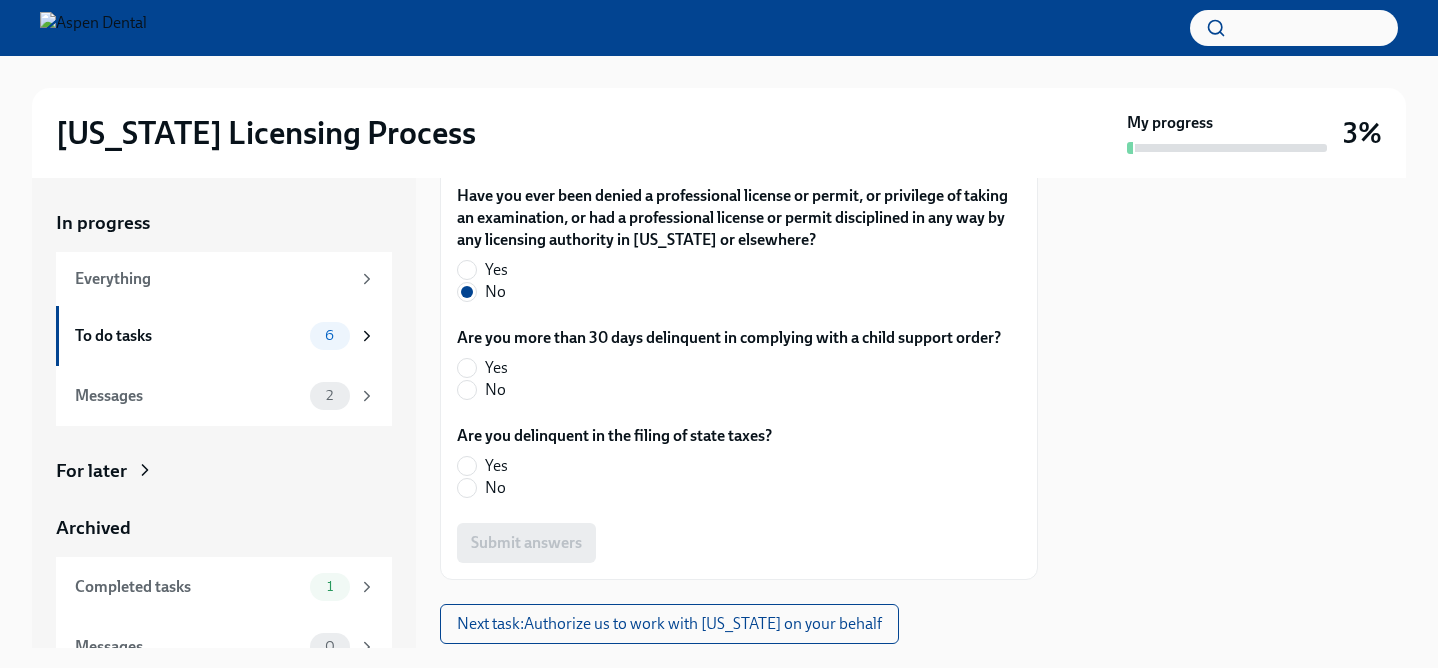 scroll, scrollTop: 4438, scrollLeft: 0, axis: vertical 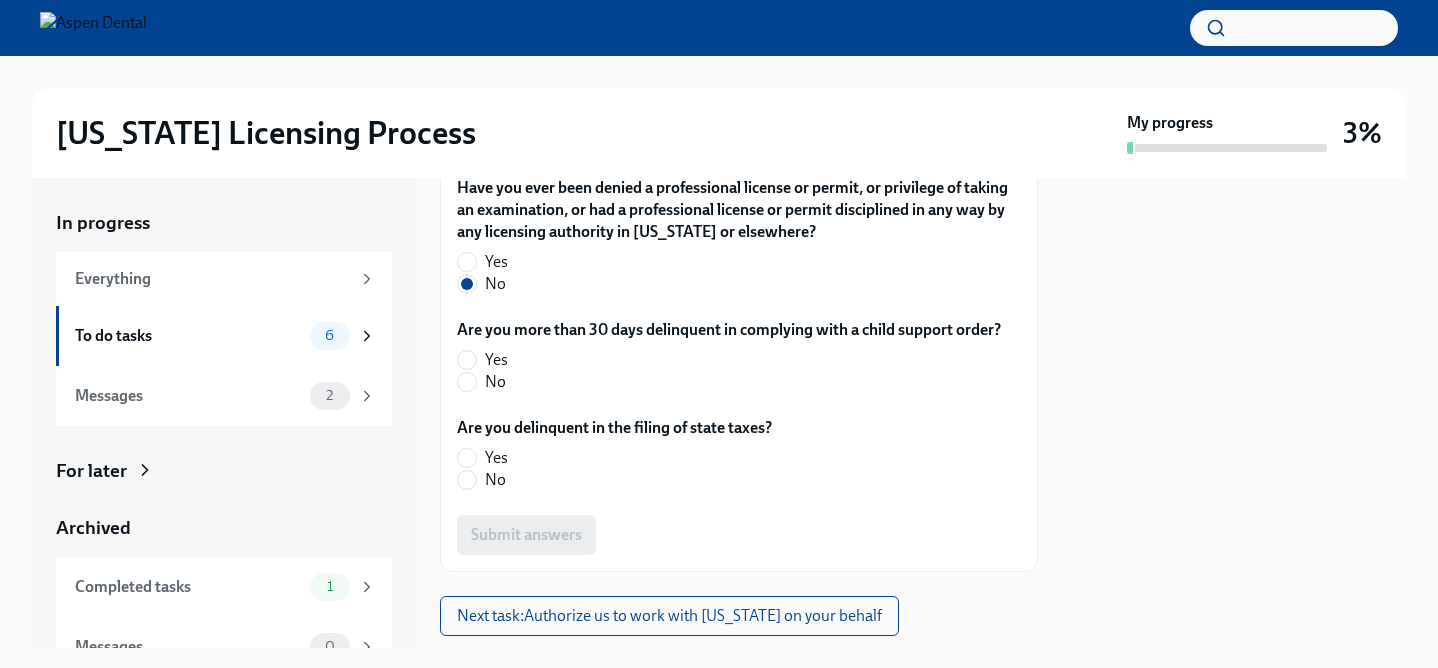 click on "No" at bounding box center (495, 382) 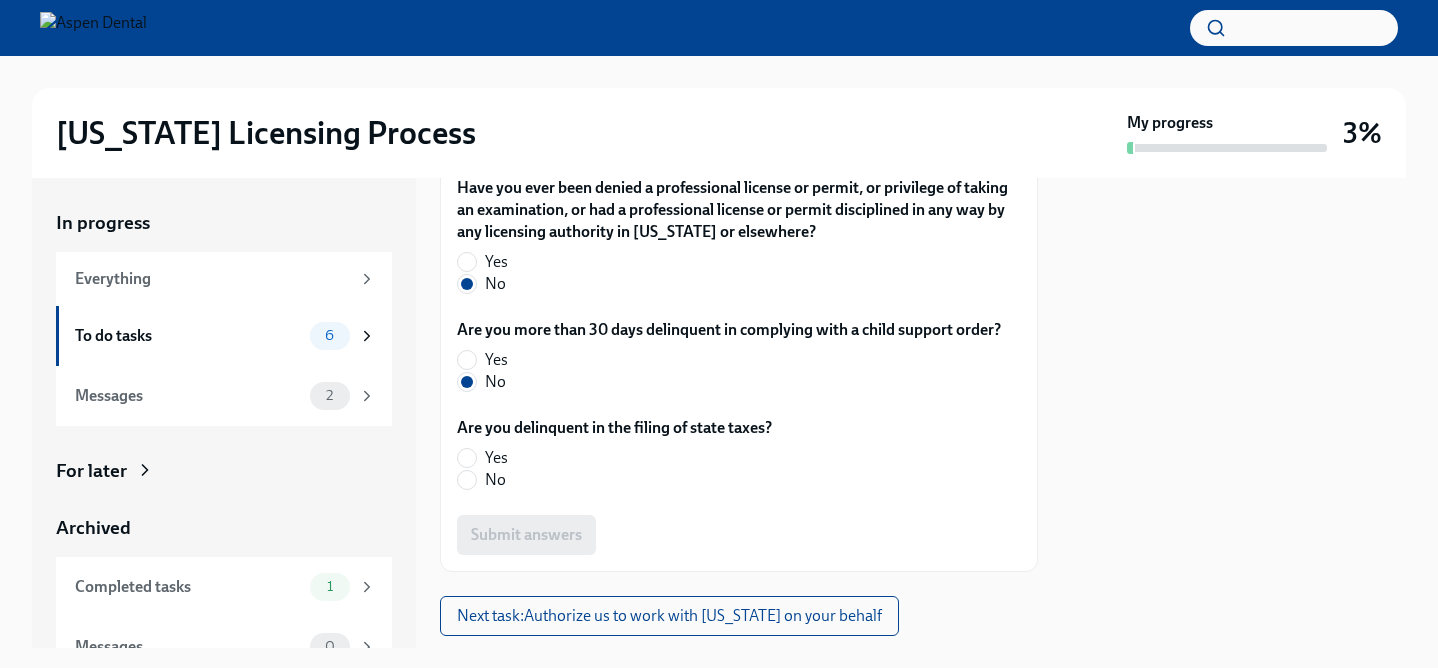 click on "No" at bounding box center [495, 480] 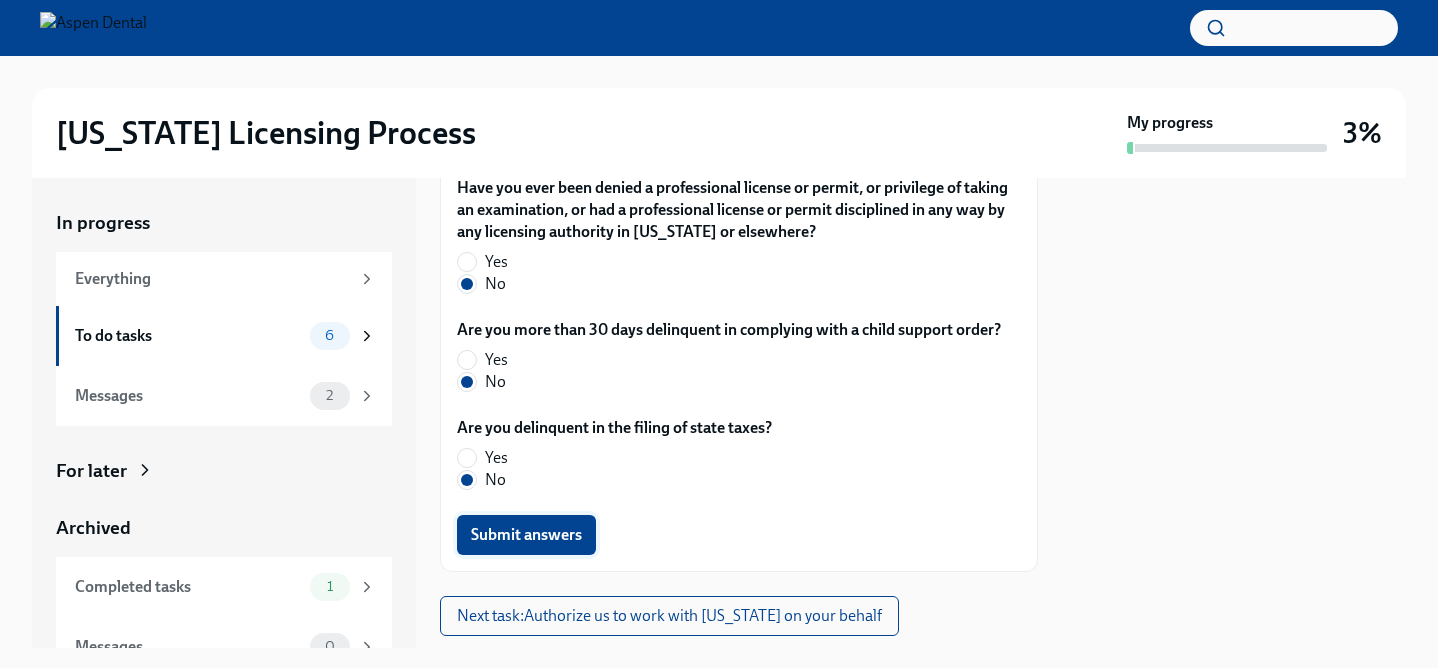 click on "Submit answers" at bounding box center (526, 535) 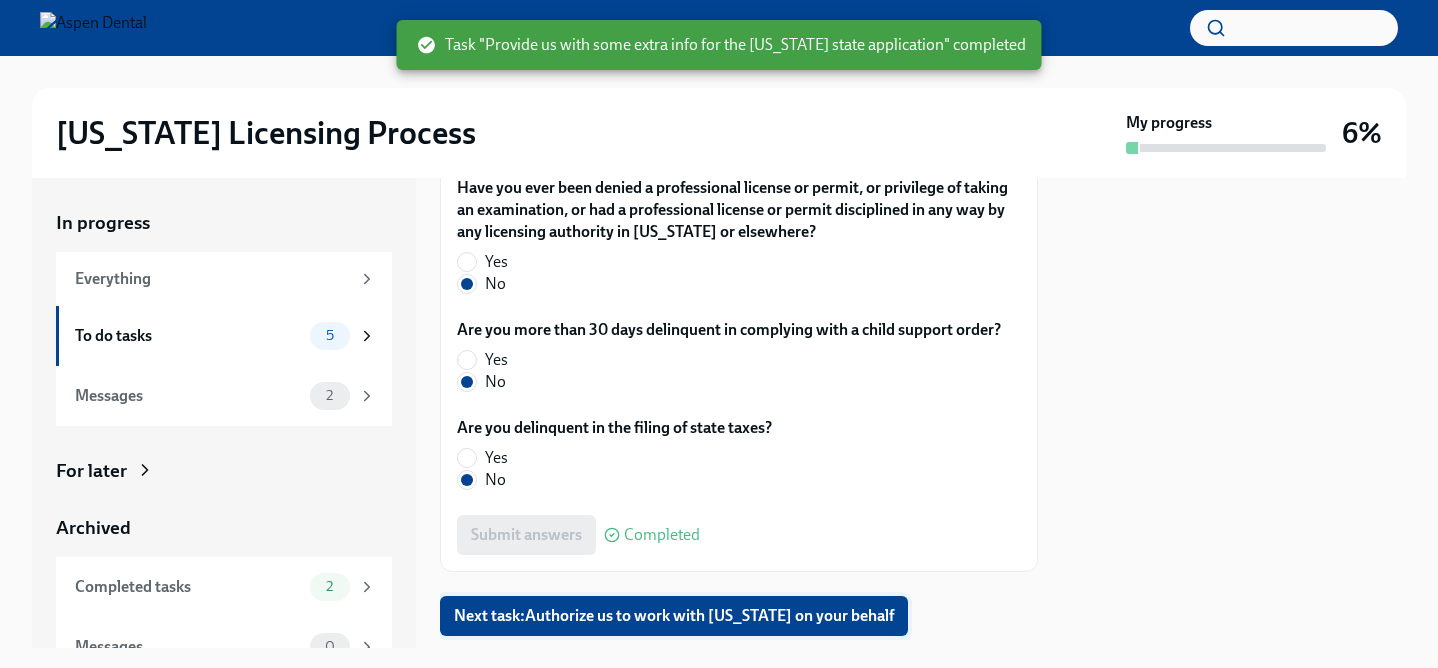 click on "Next task :  Authorize us to work with Illinois on your behalf" at bounding box center (674, 616) 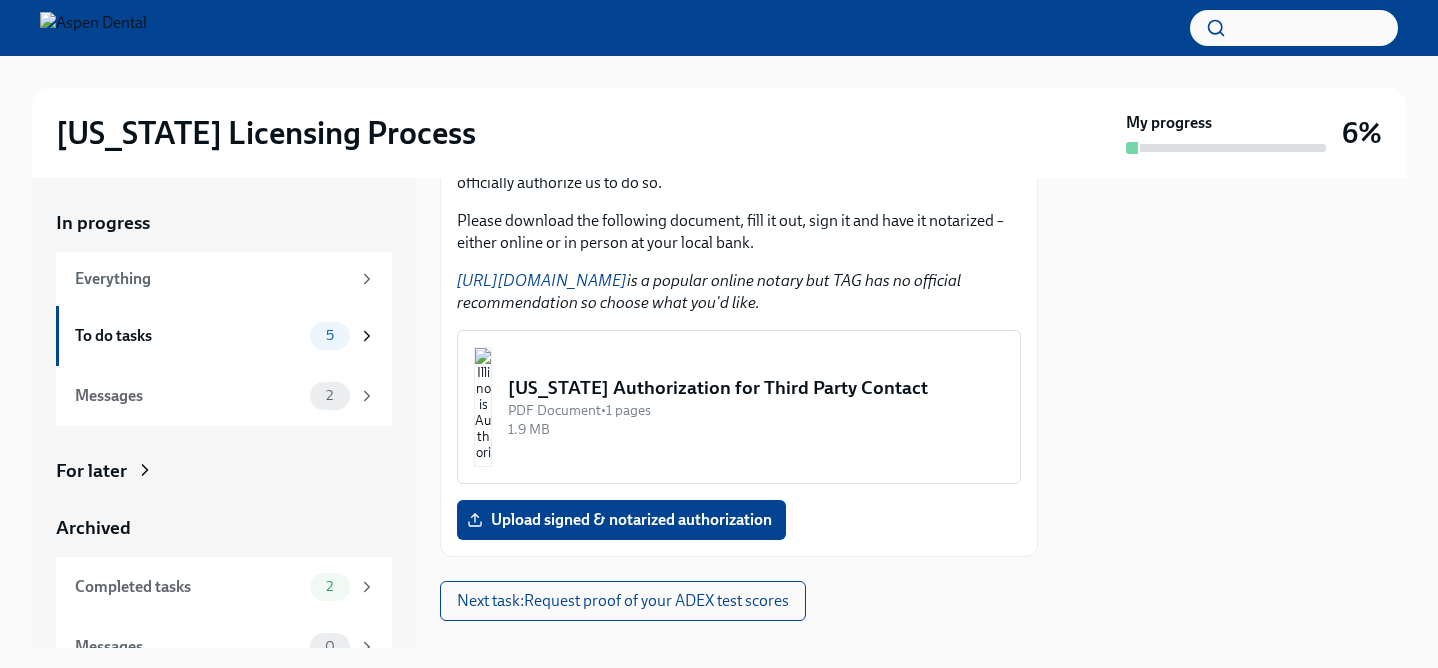 scroll, scrollTop: 330, scrollLeft: 0, axis: vertical 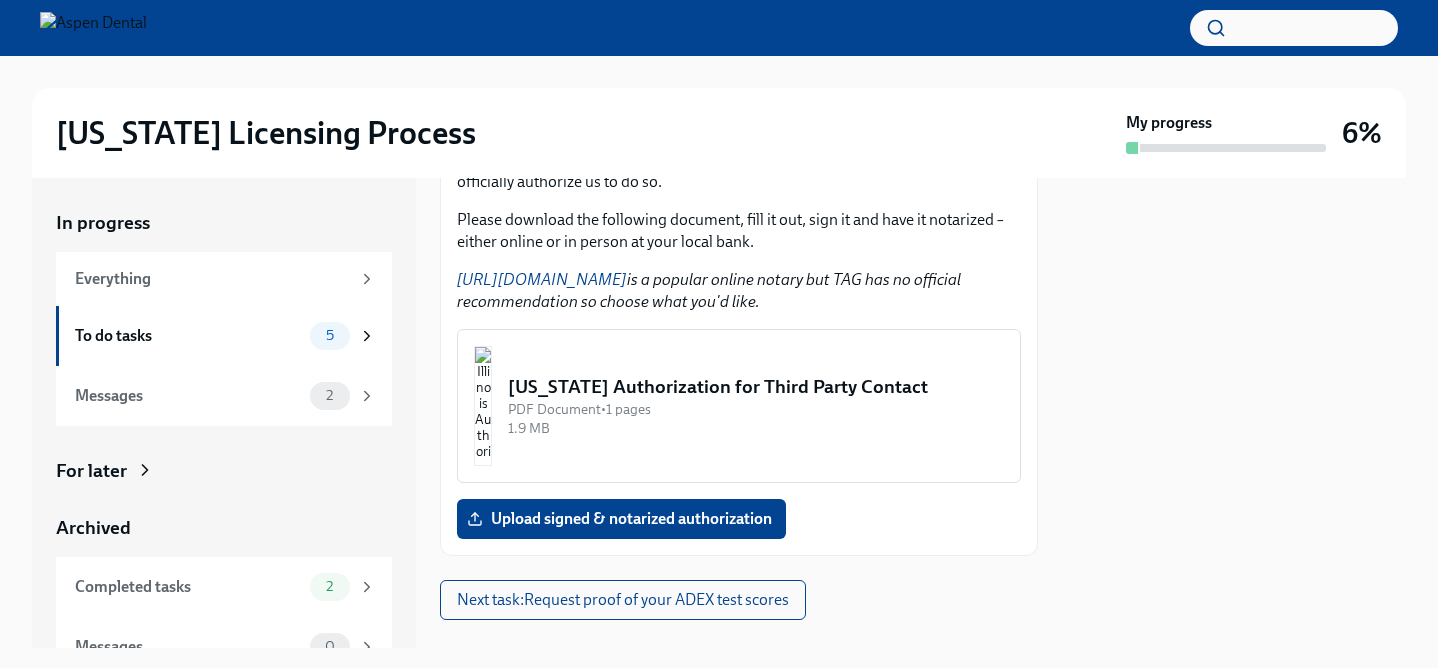 click on "Illinois Authorization for Third Party Contact" at bounding box center (756, 387) 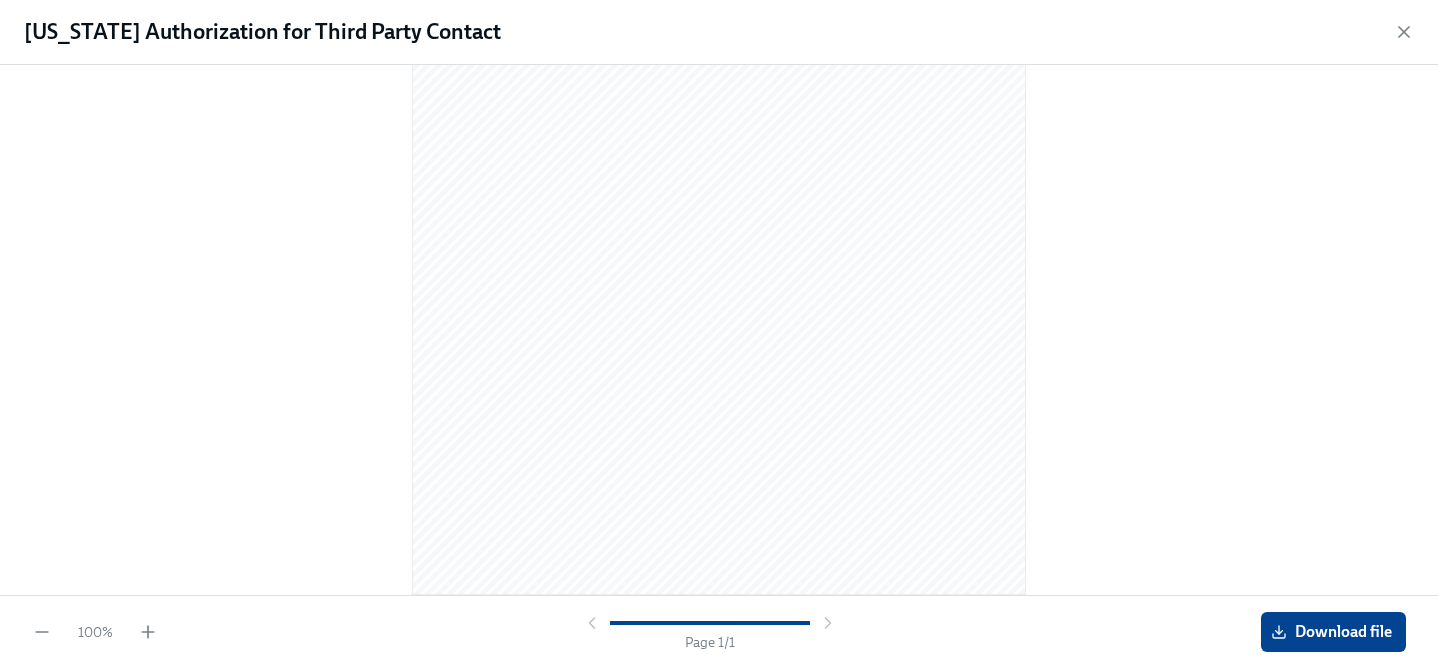 scroll, scrollTop: 0, scrollLeft: 0, axis: both 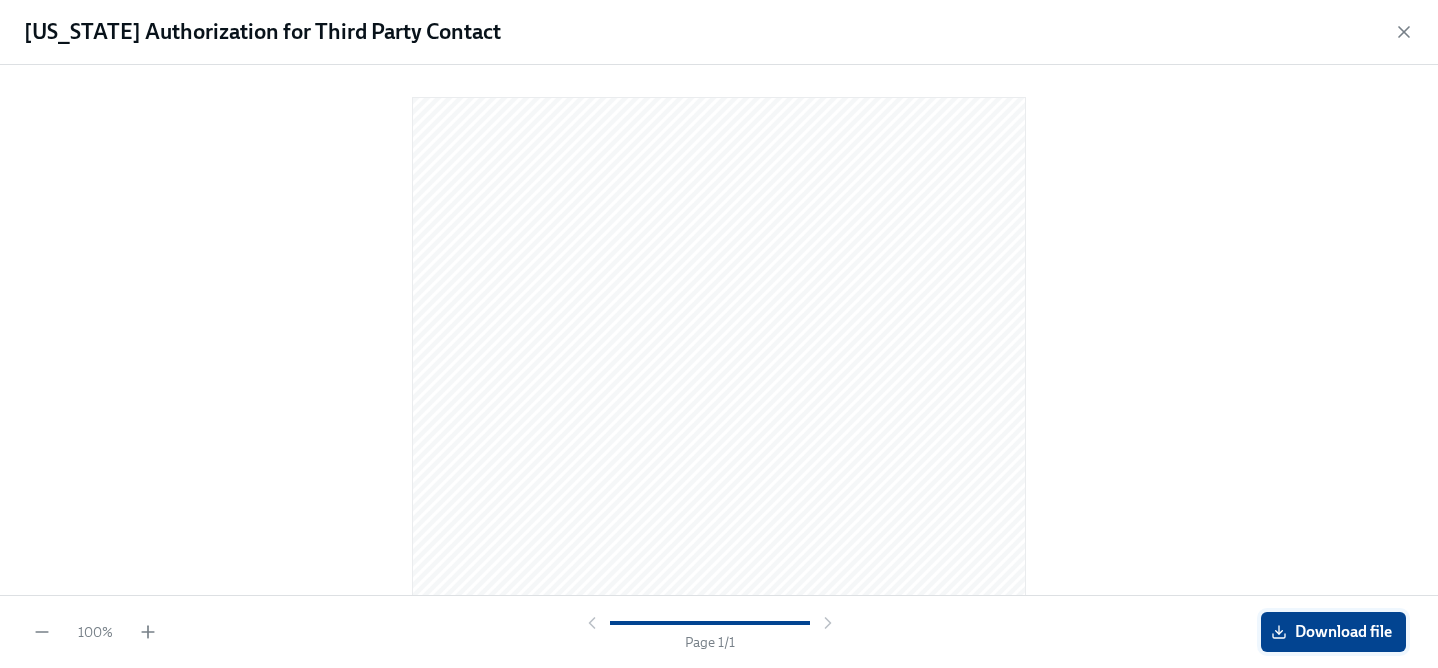 click on "Download file" at bounding box center [1333, 632] 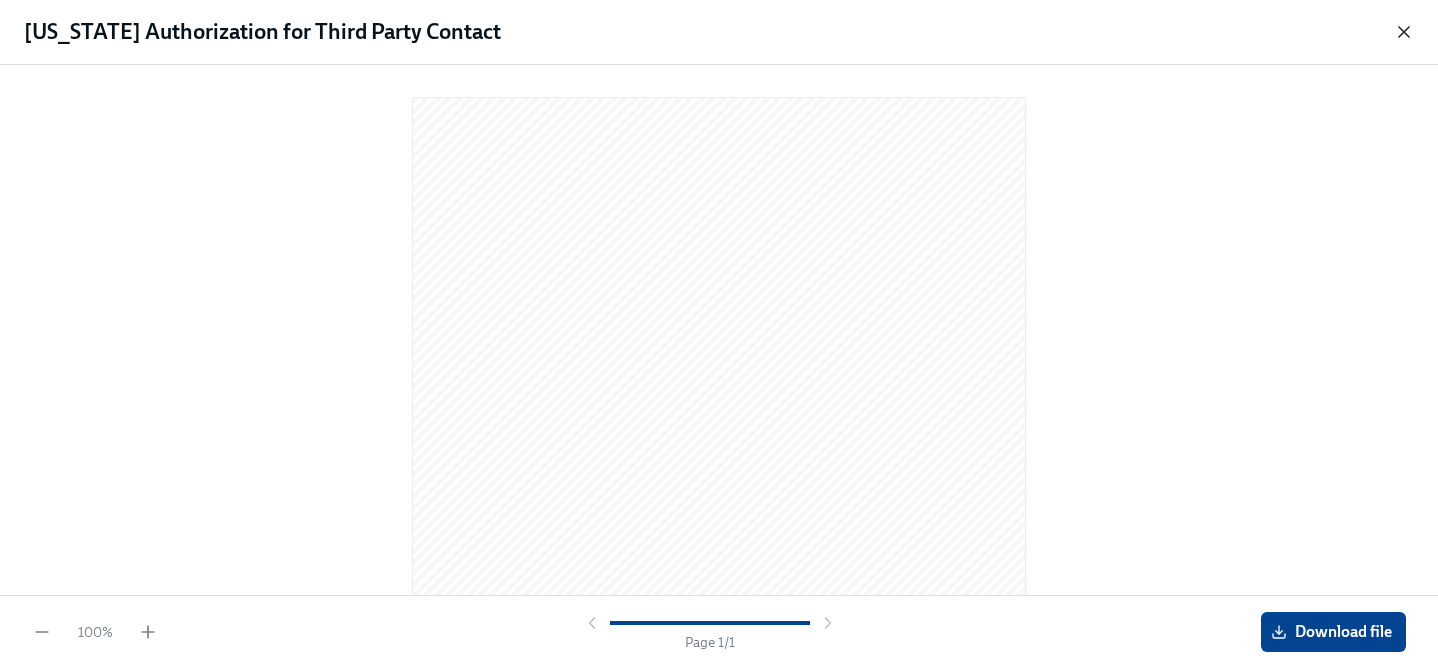 click 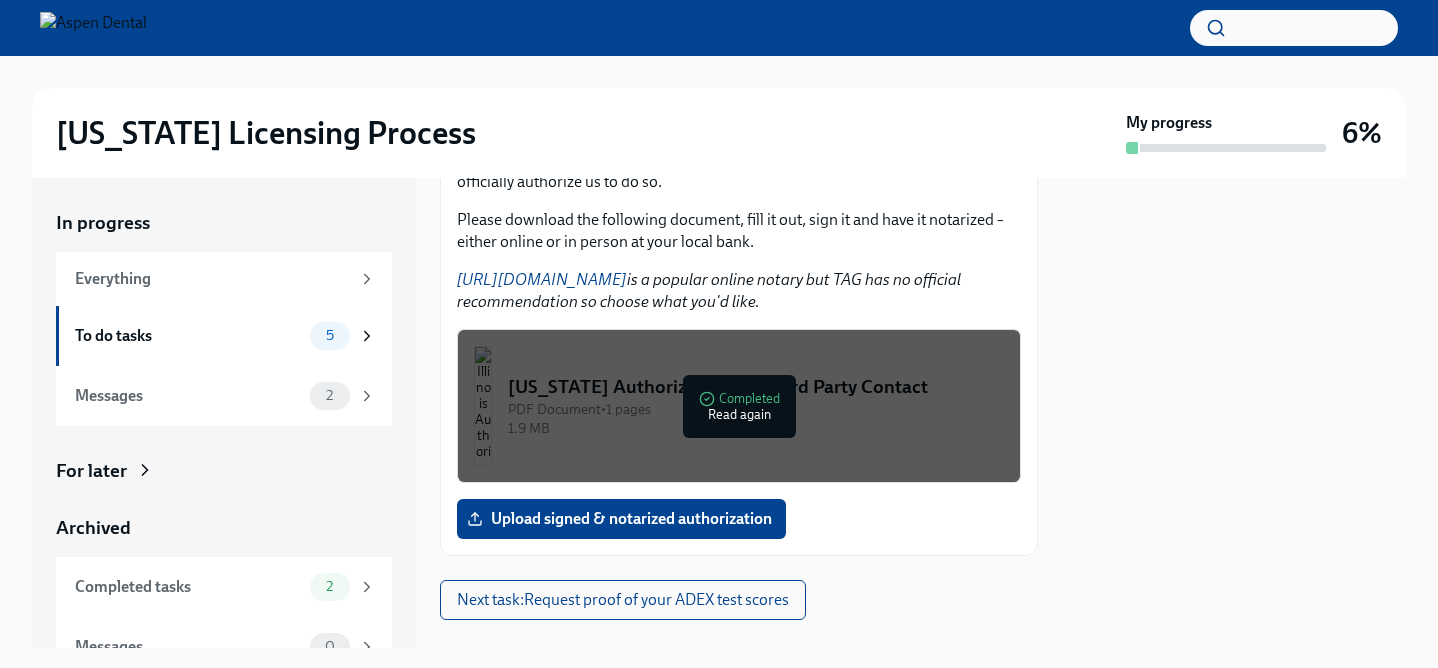 scroll, scrollTop: 366, scrollLeft: 0, axis: vertical 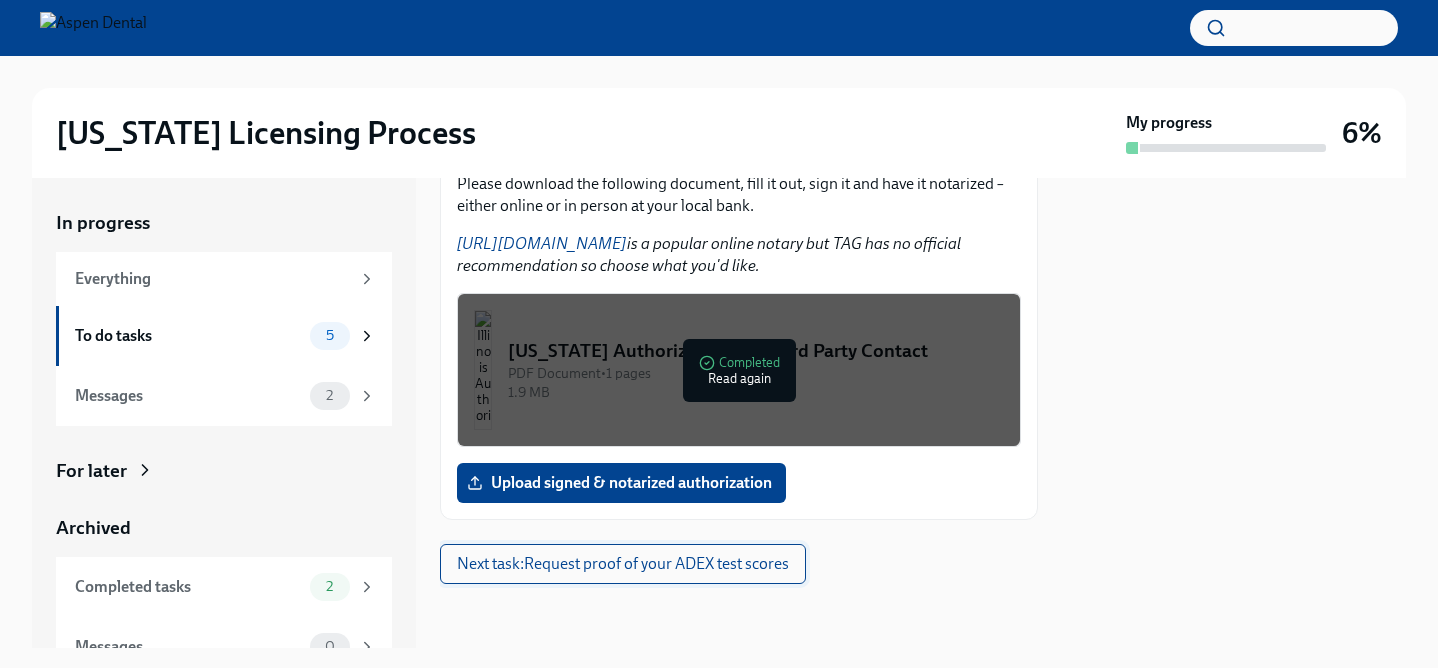 click on "Next task :  Request proof of your ADEX test scores" at bounding box center (623, 564) 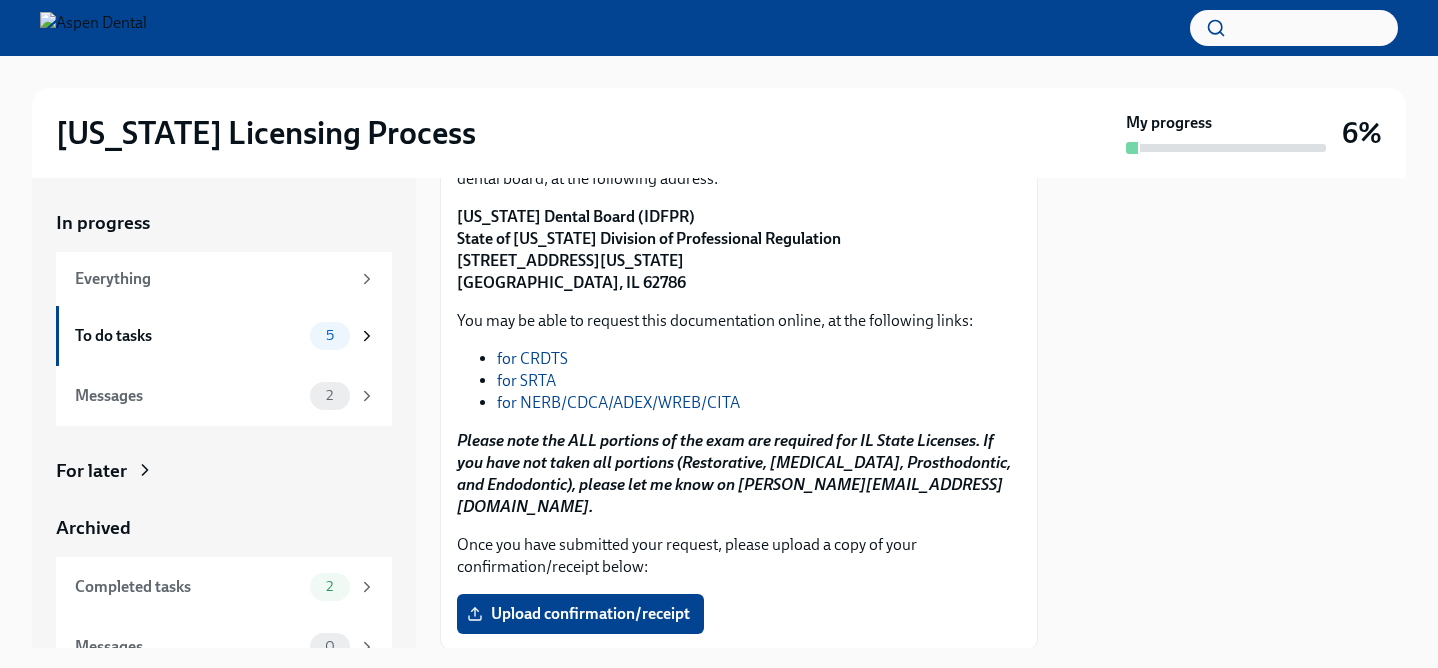 scroll, scrollTop: 292, scrollLeft: 0, axis: vertical 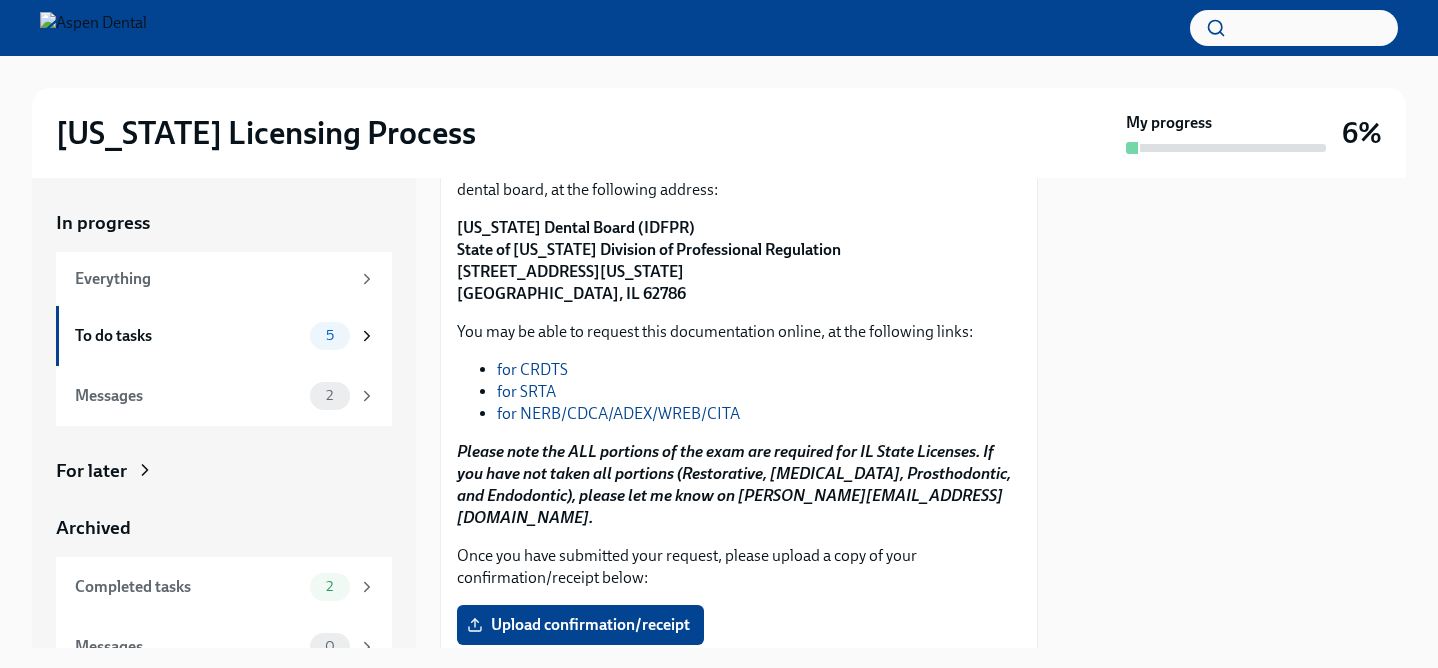 click on "for NERB/CDCA/ADEX/WREB/CITA" at bounding box center [618, 413] 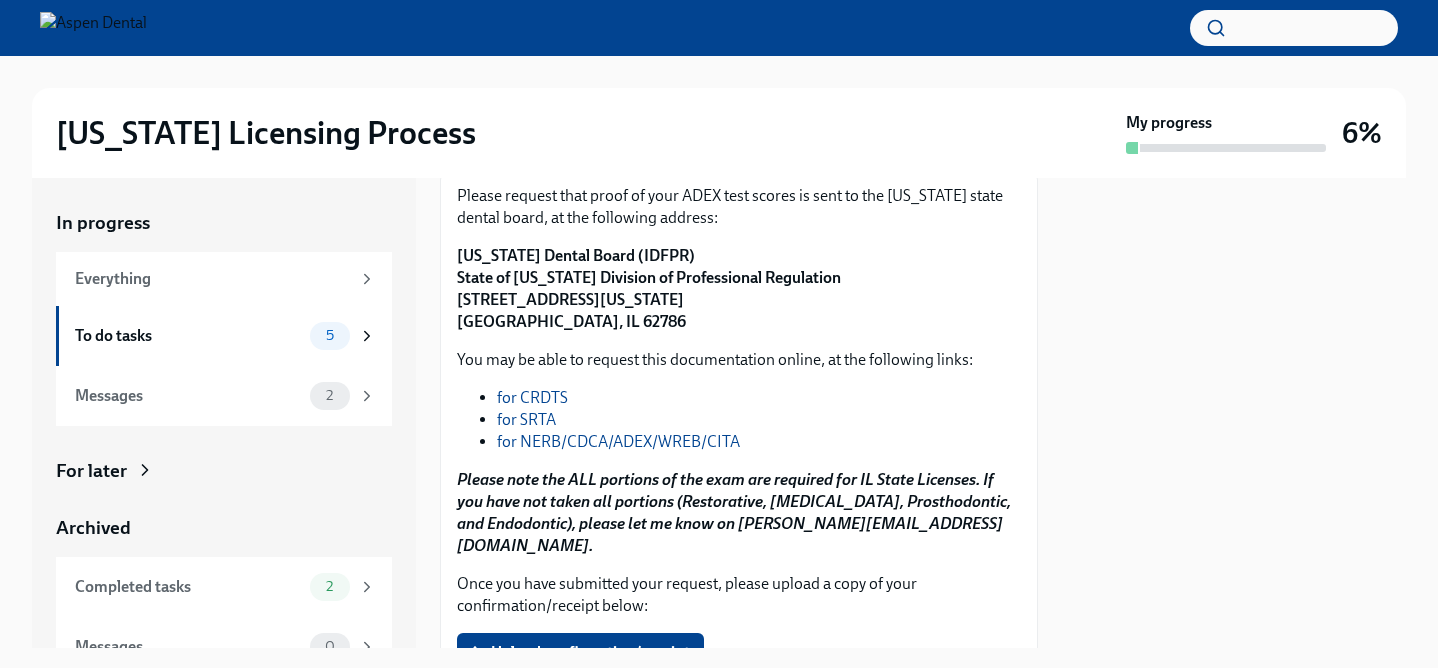 scroll, scrollTop: 252, scrollLeft: 0, axis: vertical 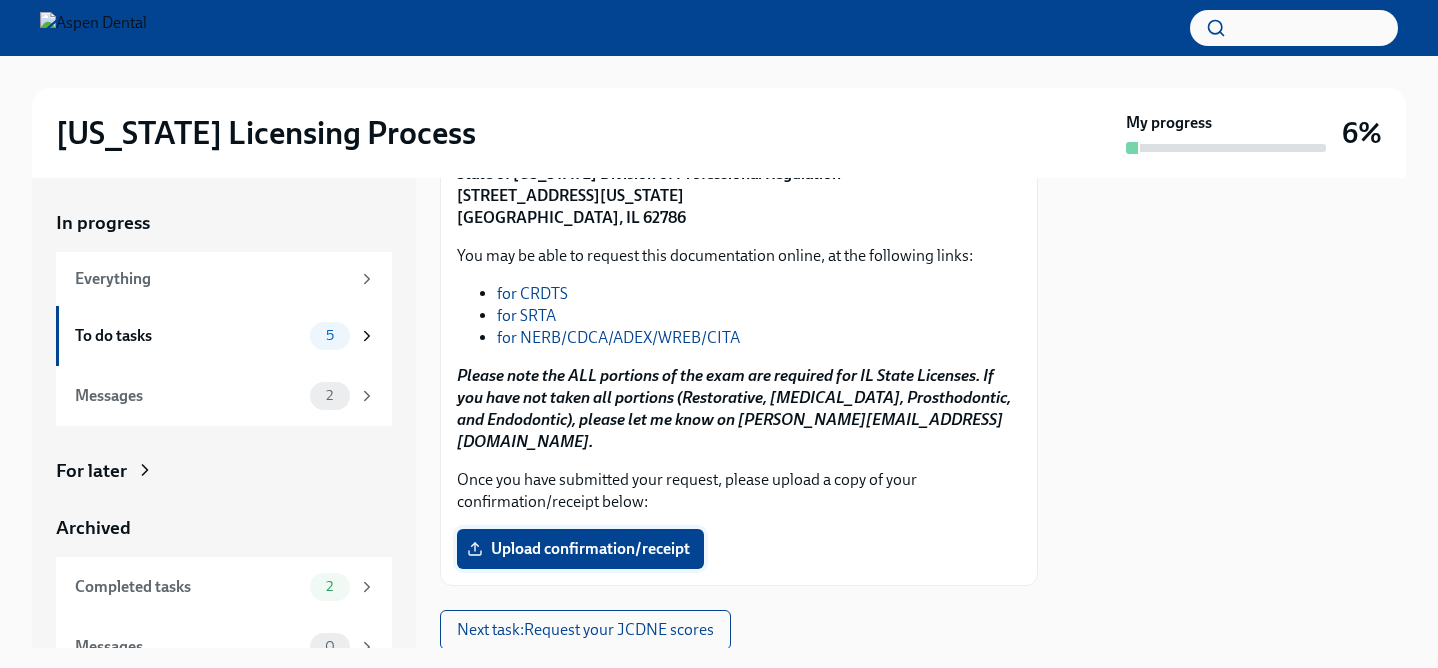 click on "Upload confirmation/receipt" at bounding box center (580, 549) 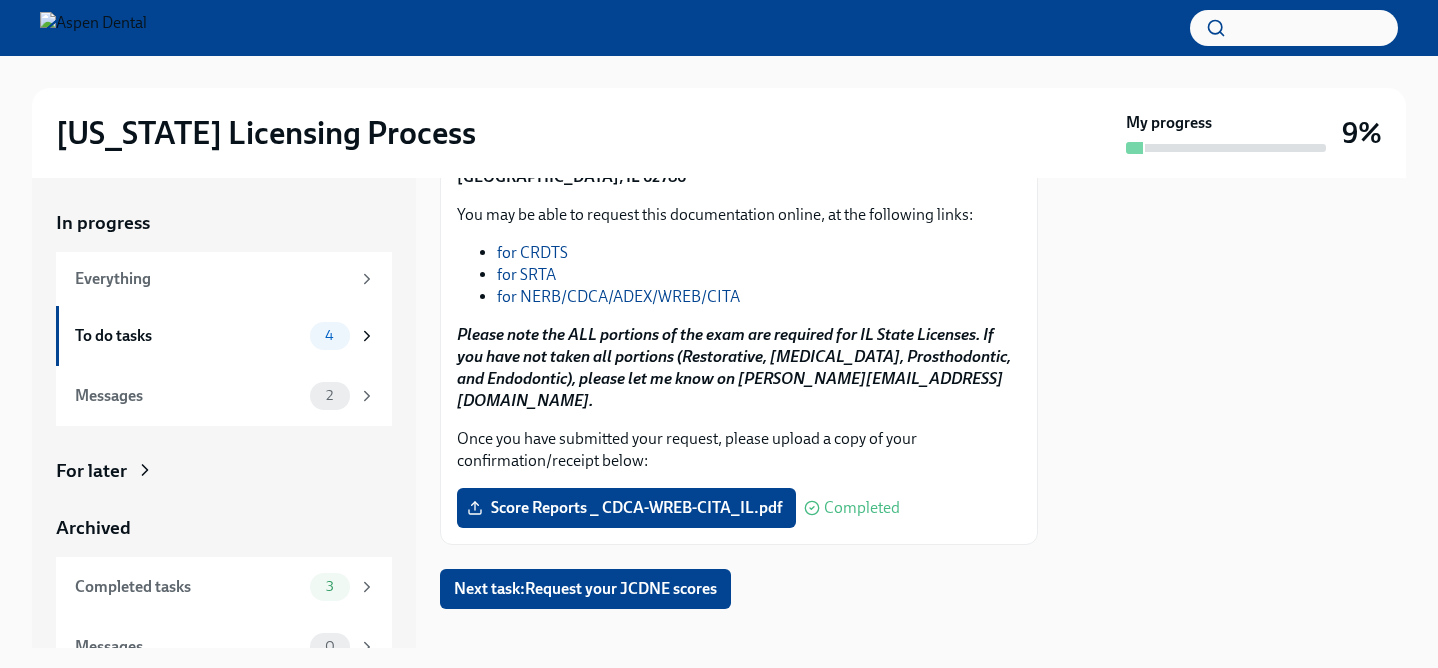 scroll, scrollTop: 412, scrollLeft: 0, axis: vertical 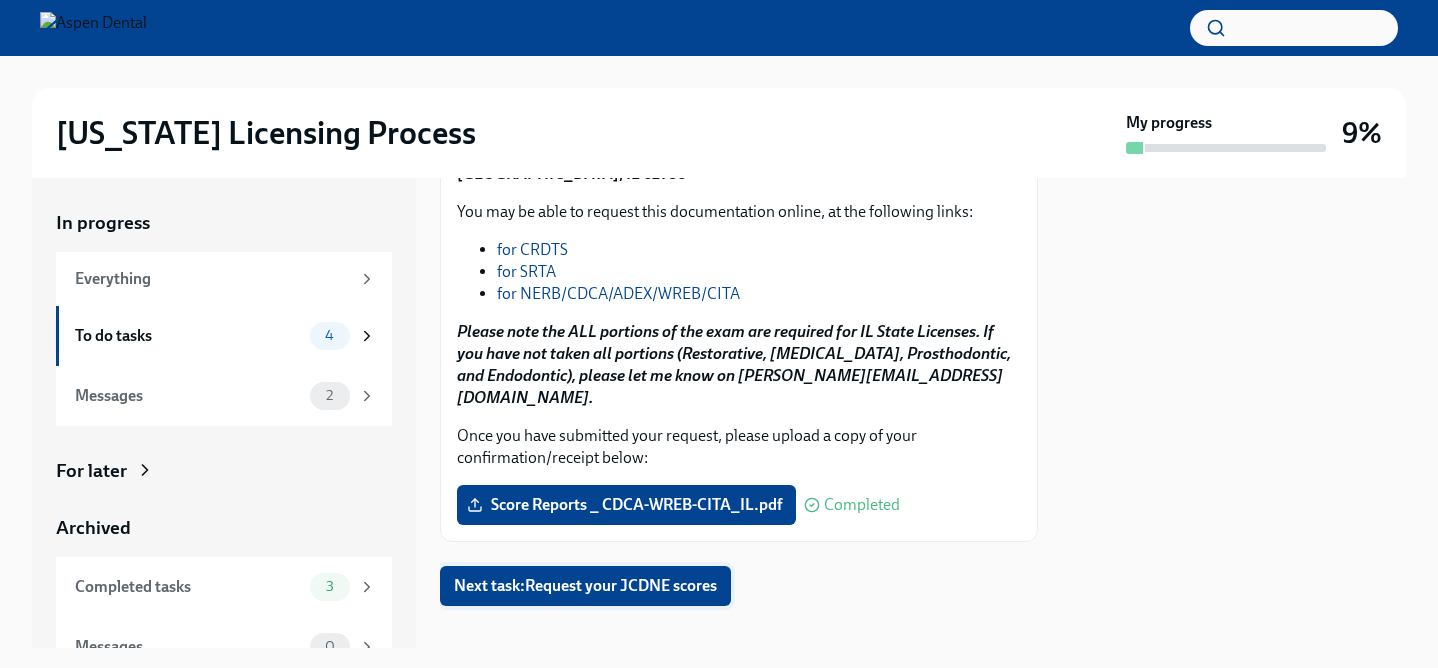 click on "Next task :  Request your JCDNE scores" at bounding box center (585, 586) 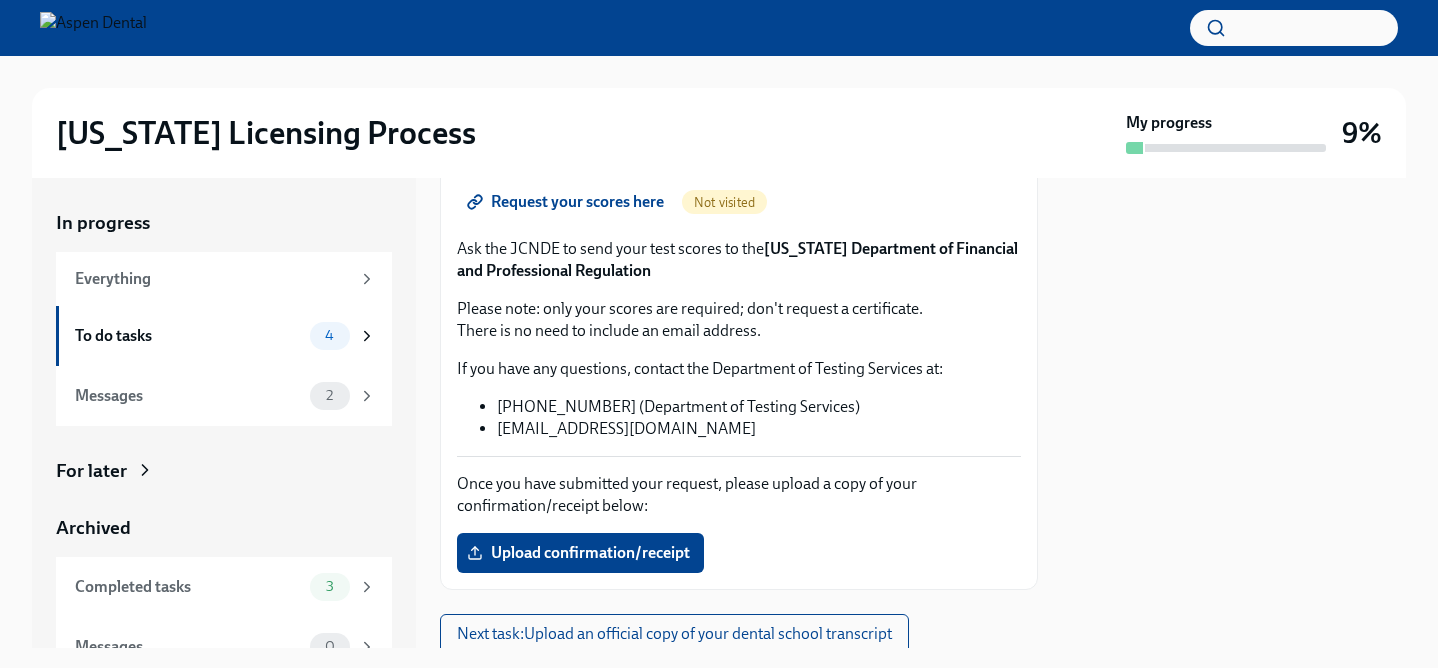 scroll, scrollTop: 263, scrollLeft: 0, axis: vertical 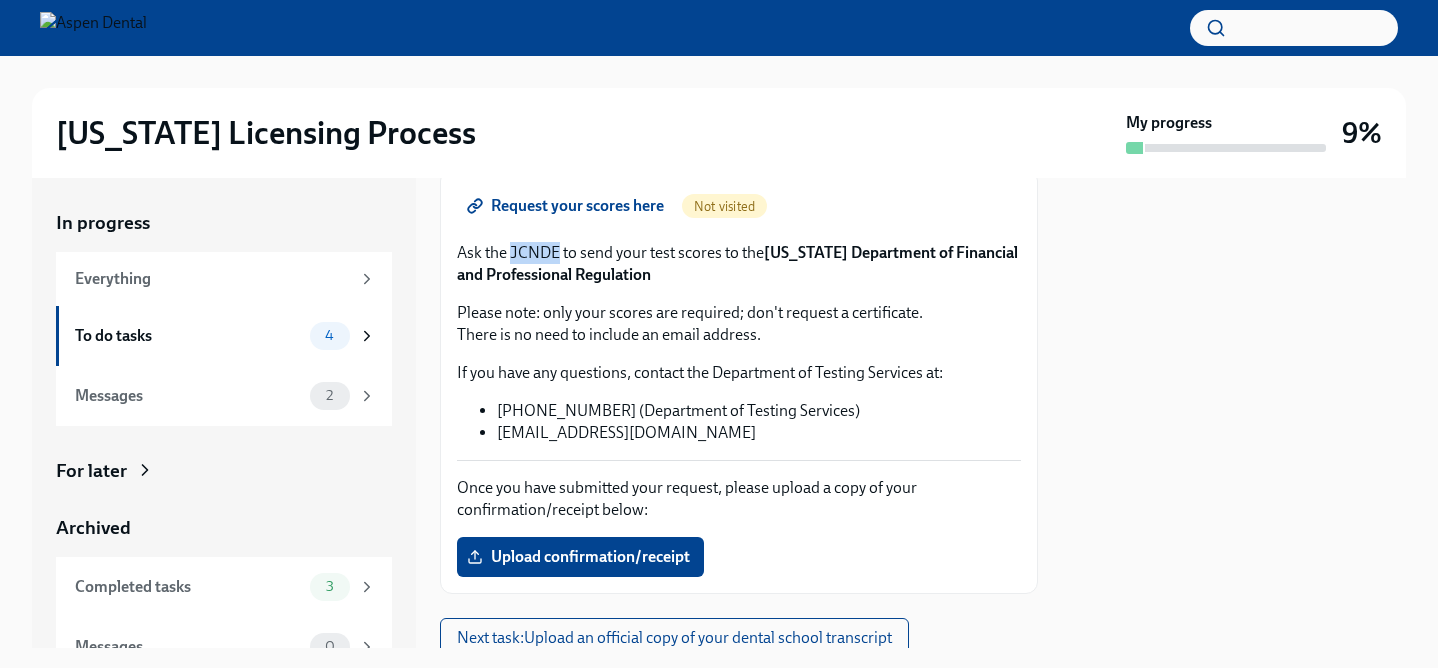 drag, startPoint x: 512, startPoint y: 252, endPoint x: 557, endPoint y: 257, distance: 45.276924 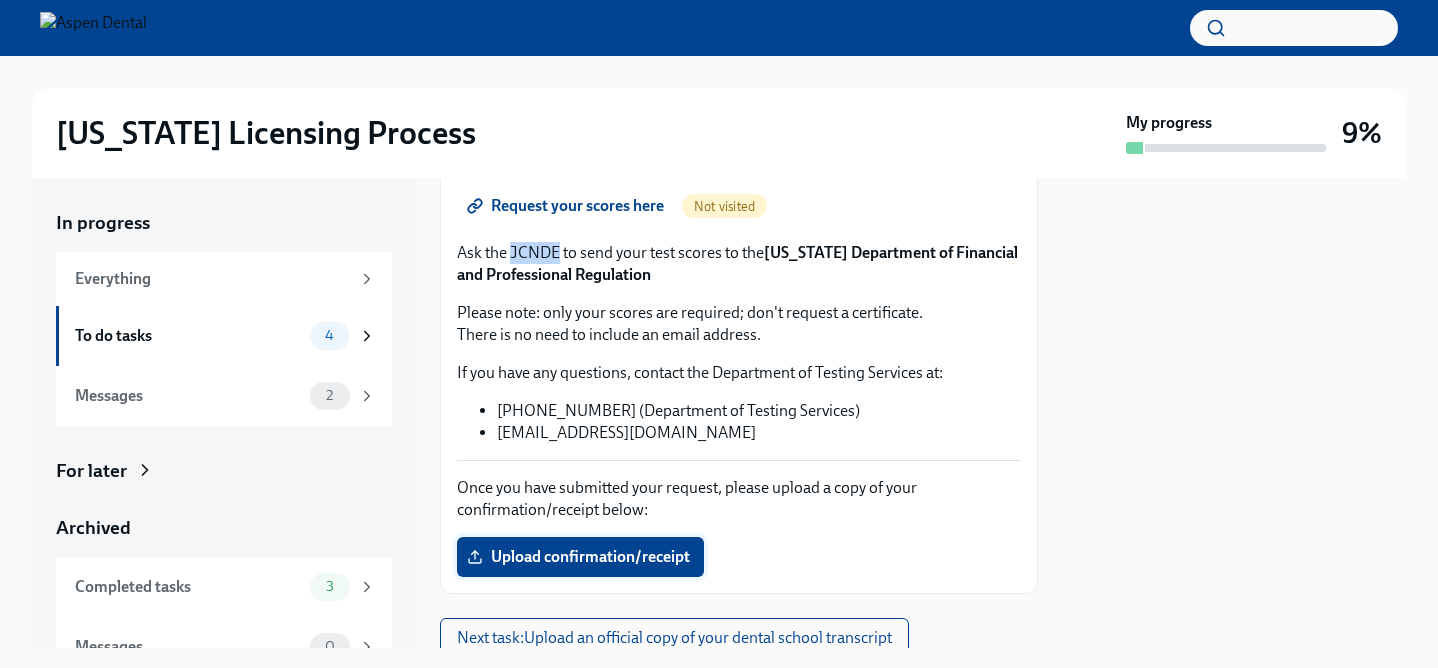 click on "Upload confirmation/receipt" at bounding box center [580, 557] 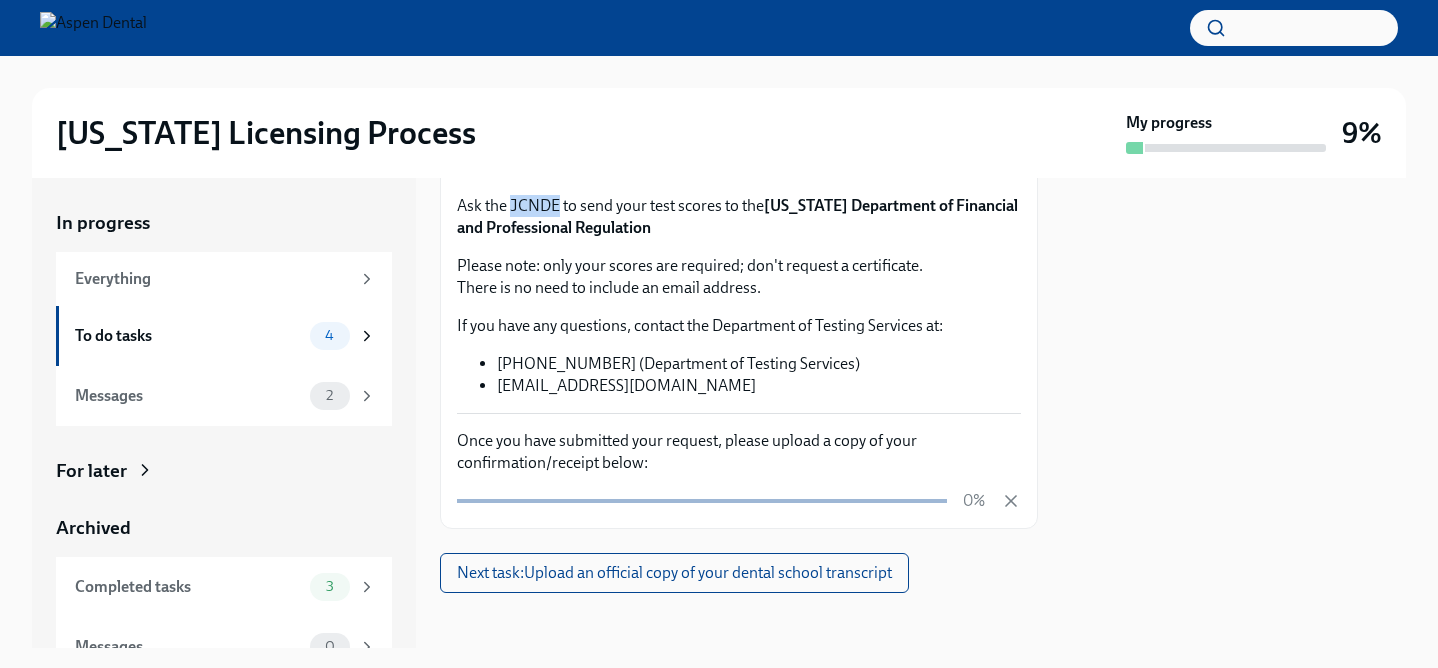 scroll, scrollTop: 319, scrollLeft: 0, axis: vertical 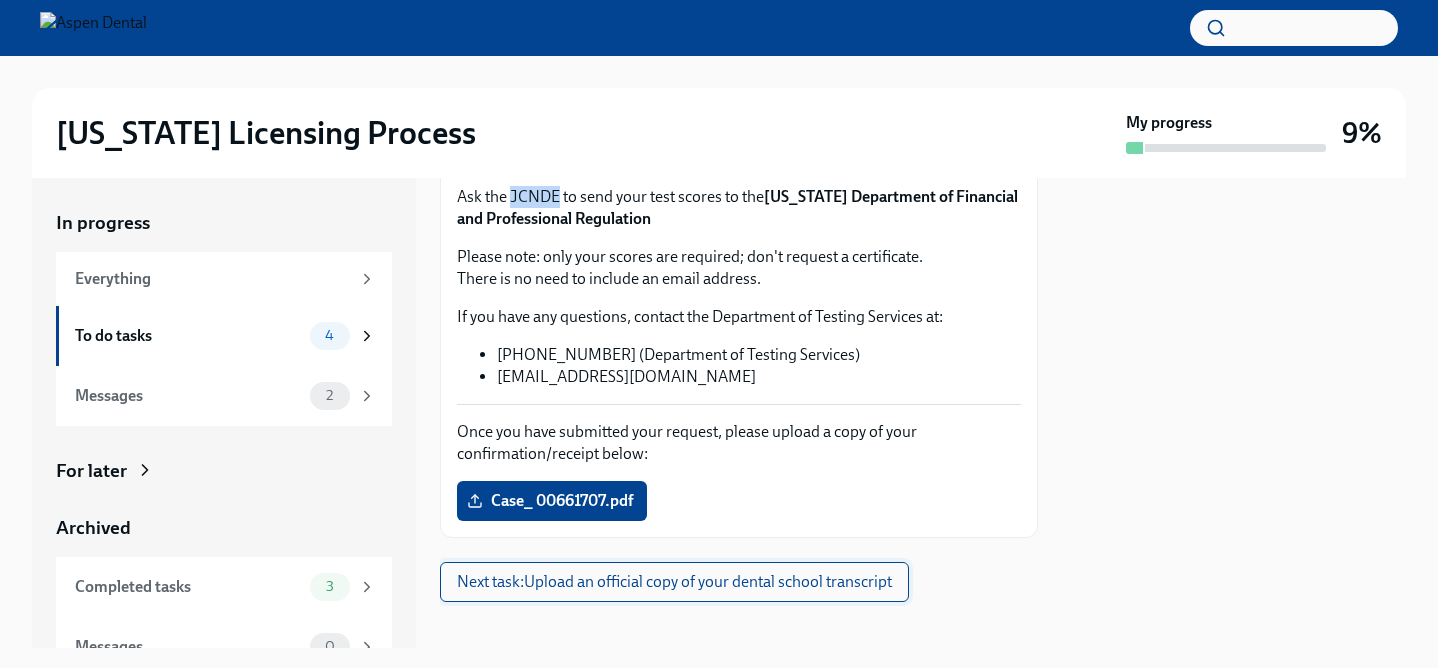 click on "Next task :  Upload an official copy of your dental school transcript" at bounding box center [674, 582] 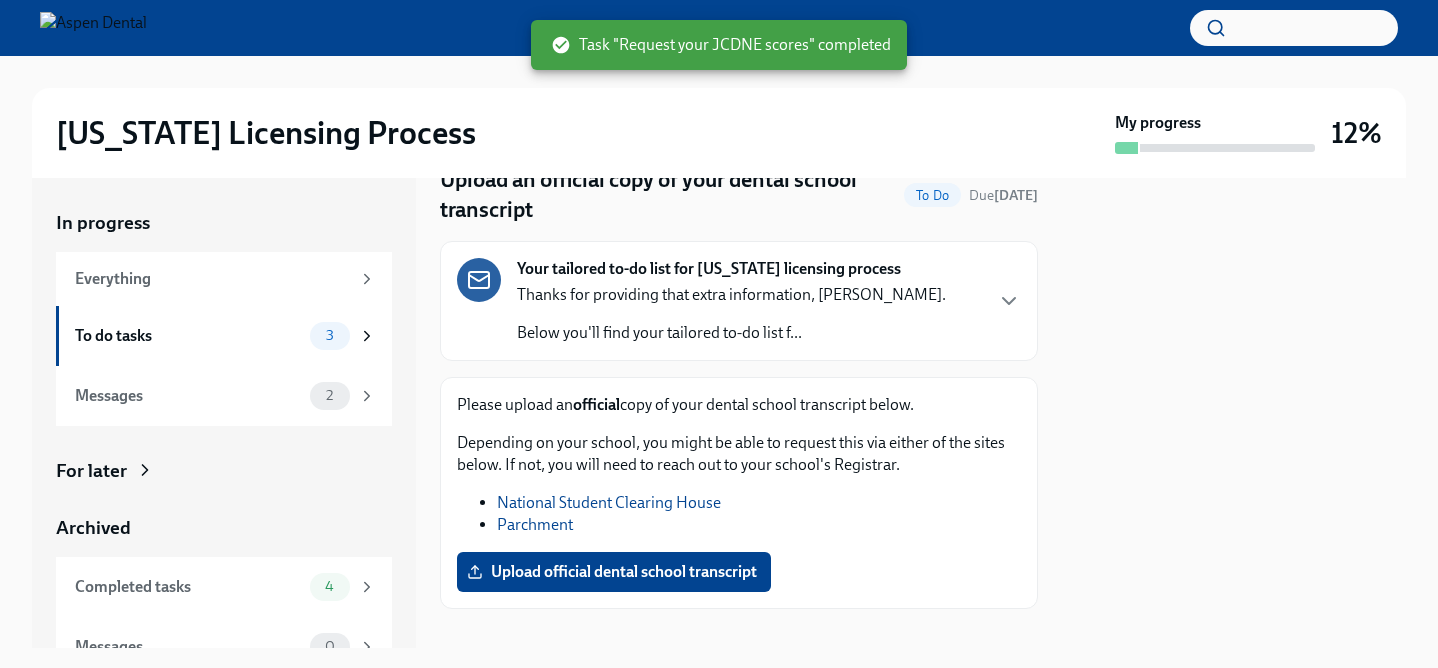 scroll, scrollTop: 82, scrollLeft: 0, axis: vertical 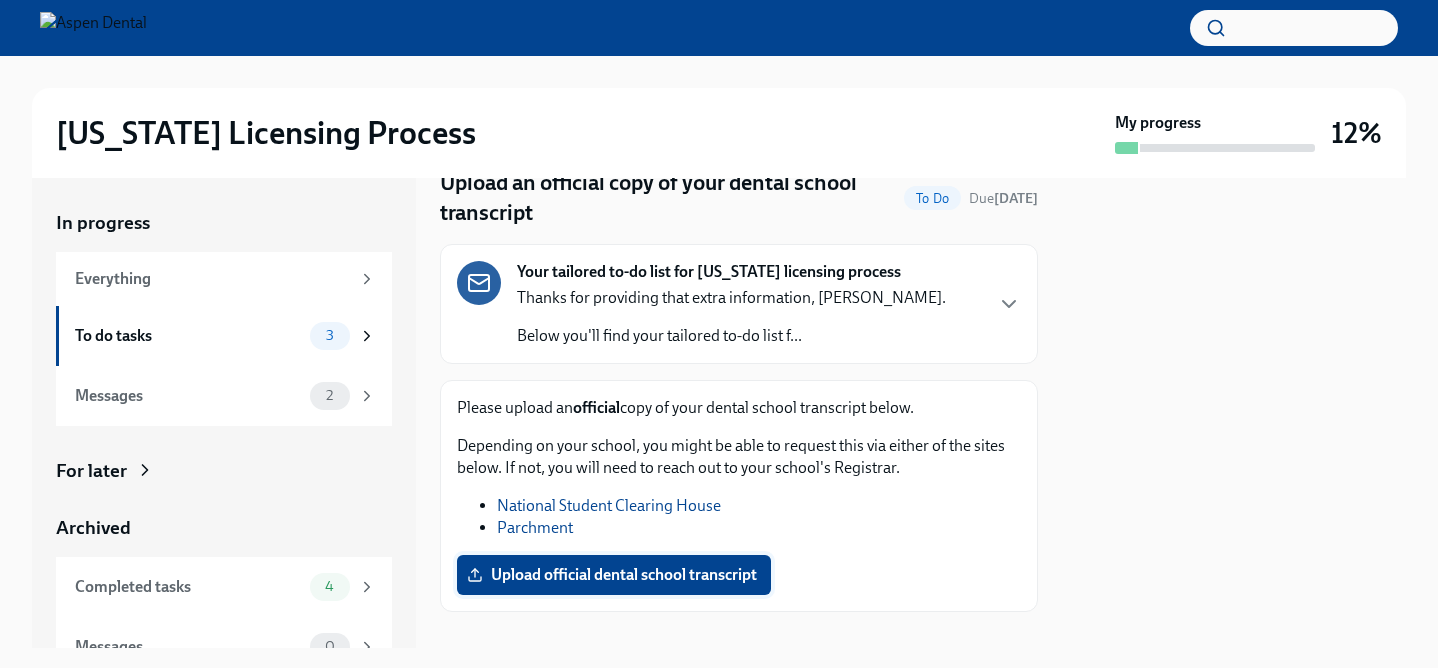 click on "Upload official dental school transcript" at bounding box center [614, 575] 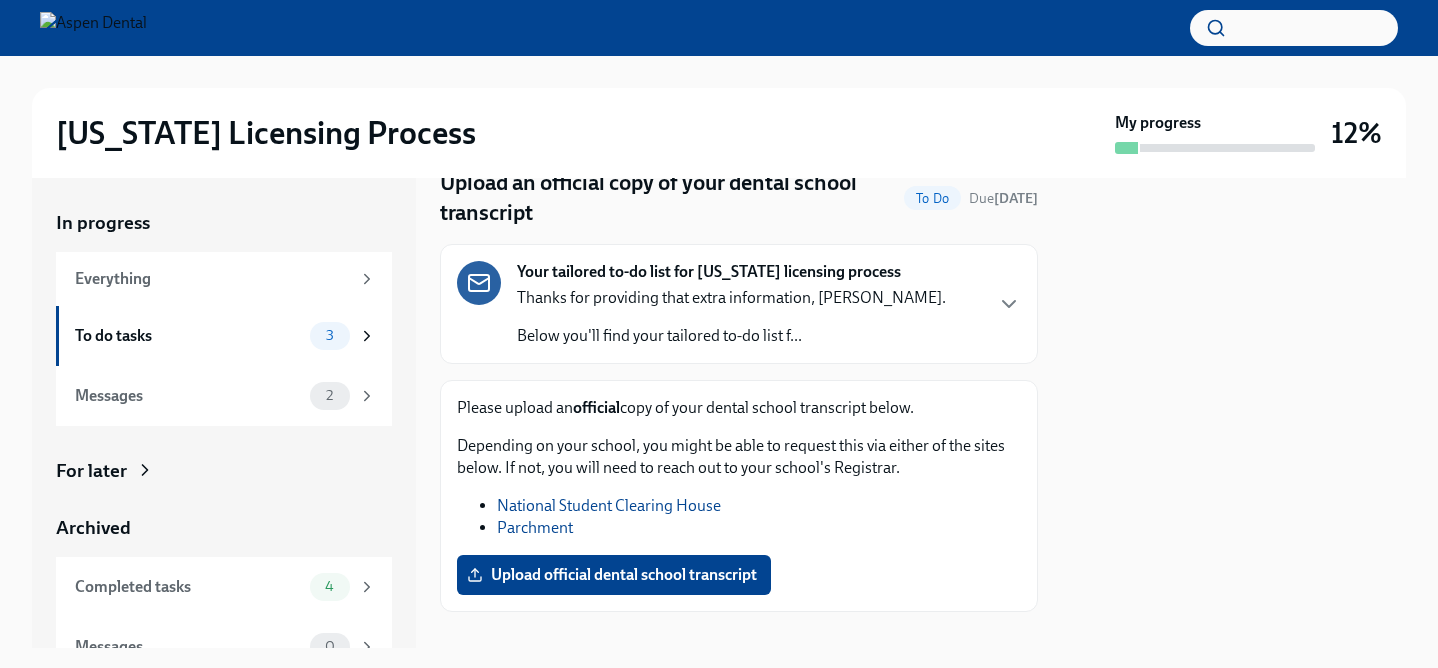 click on "Parchment" at bounding box center (535, 527) 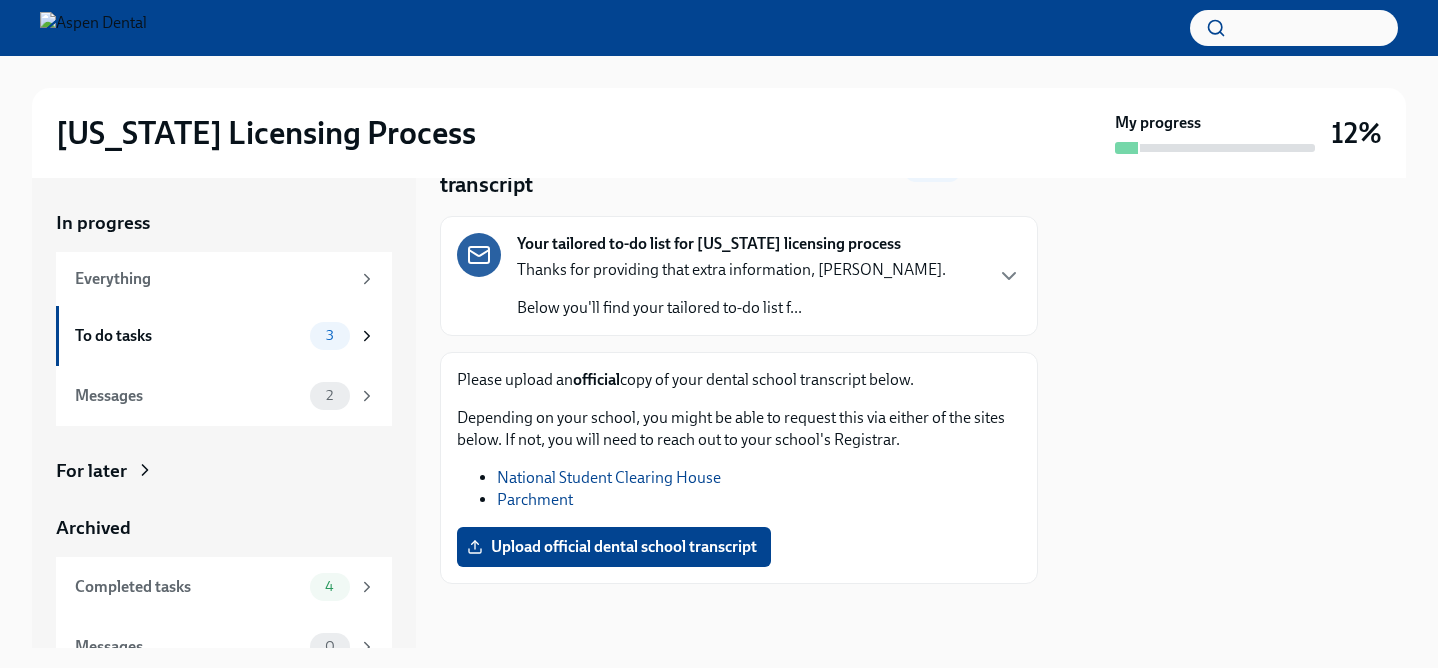click on "Parchment" at bounding box center [535, 499] 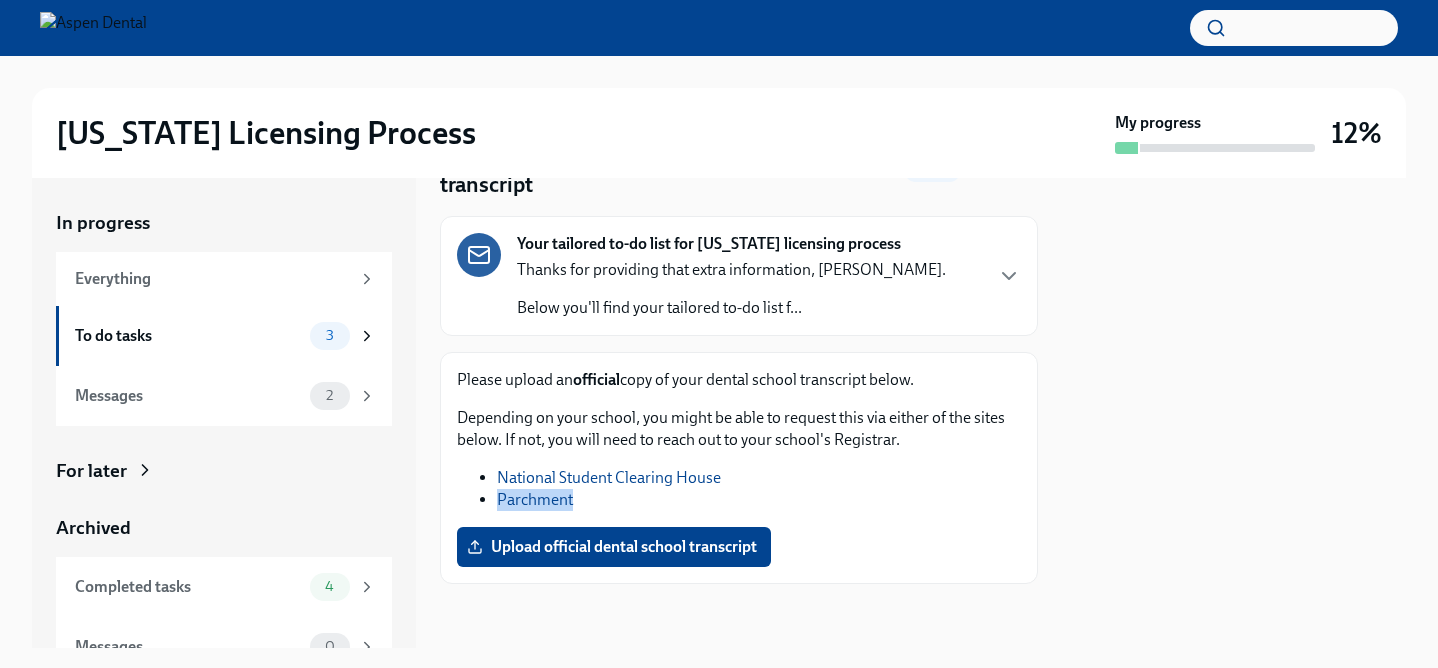 scroll, scrollTop: 0, scrollLeft: 0, axis: both 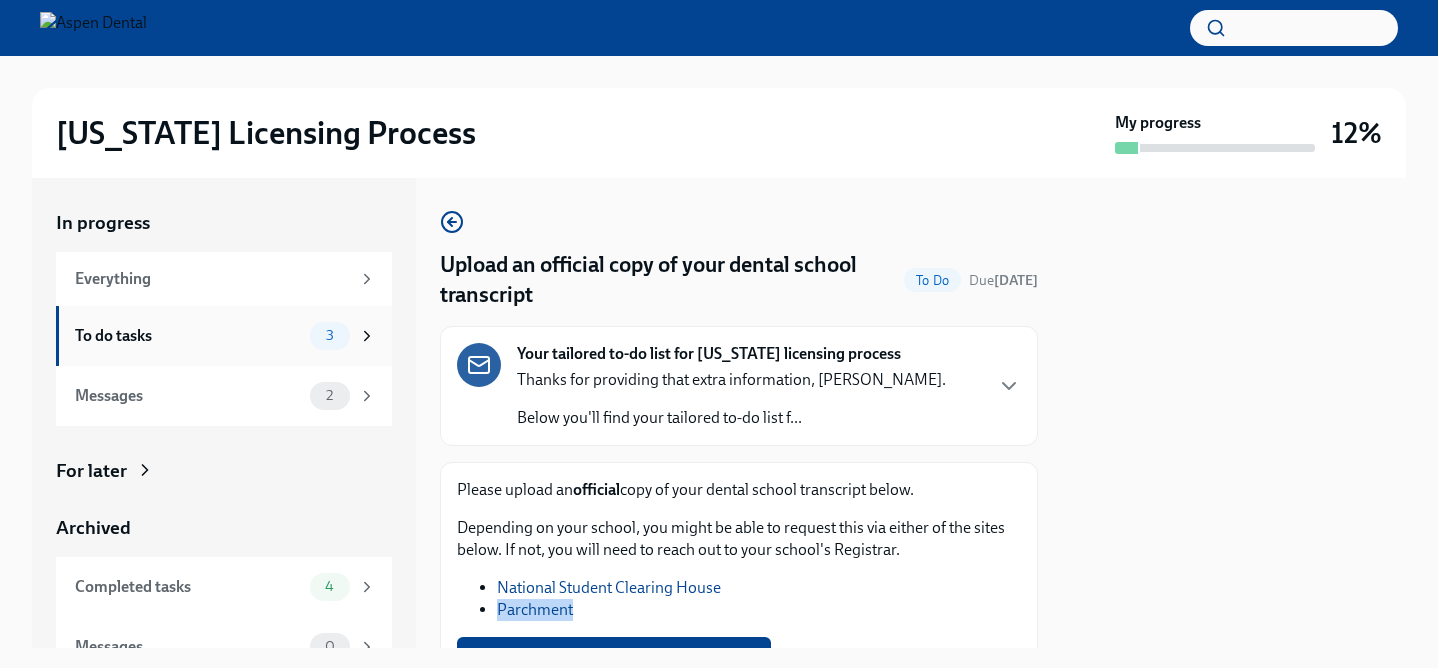 click 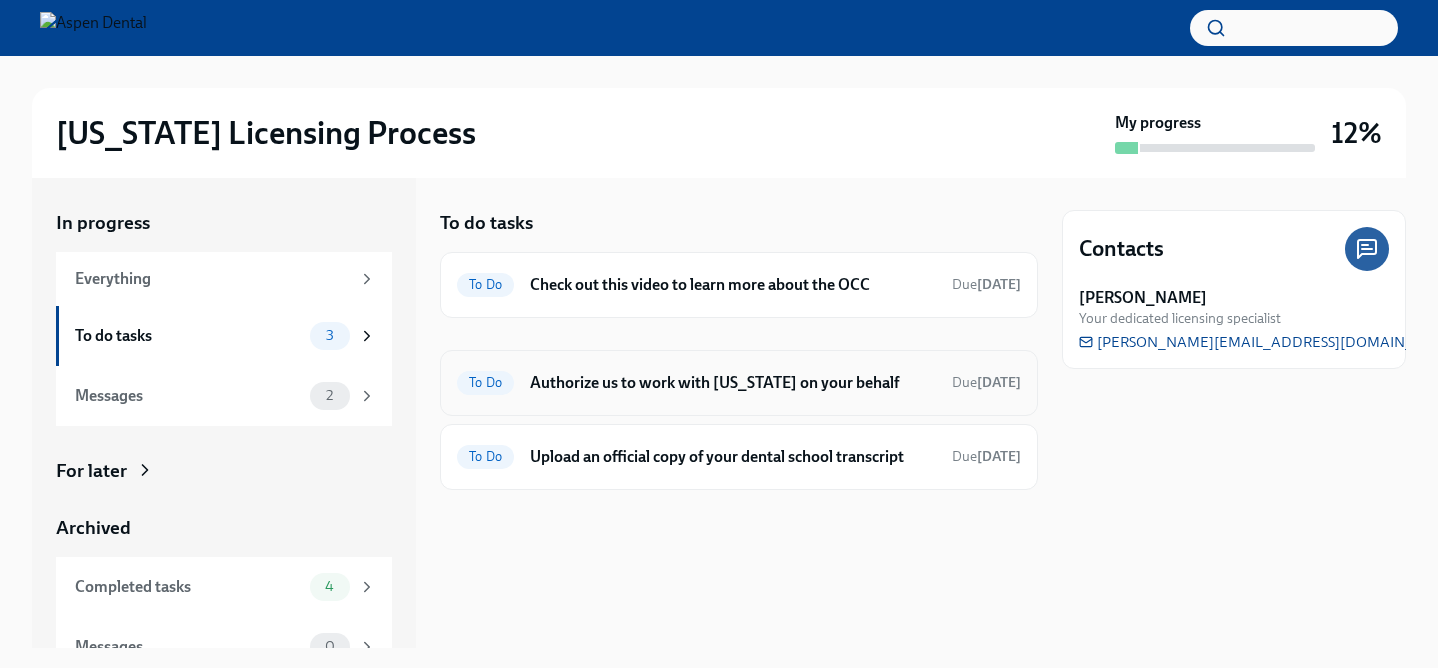click on "Authorize us to work with Illinois on your behalf" at bounding box center (733, 383) 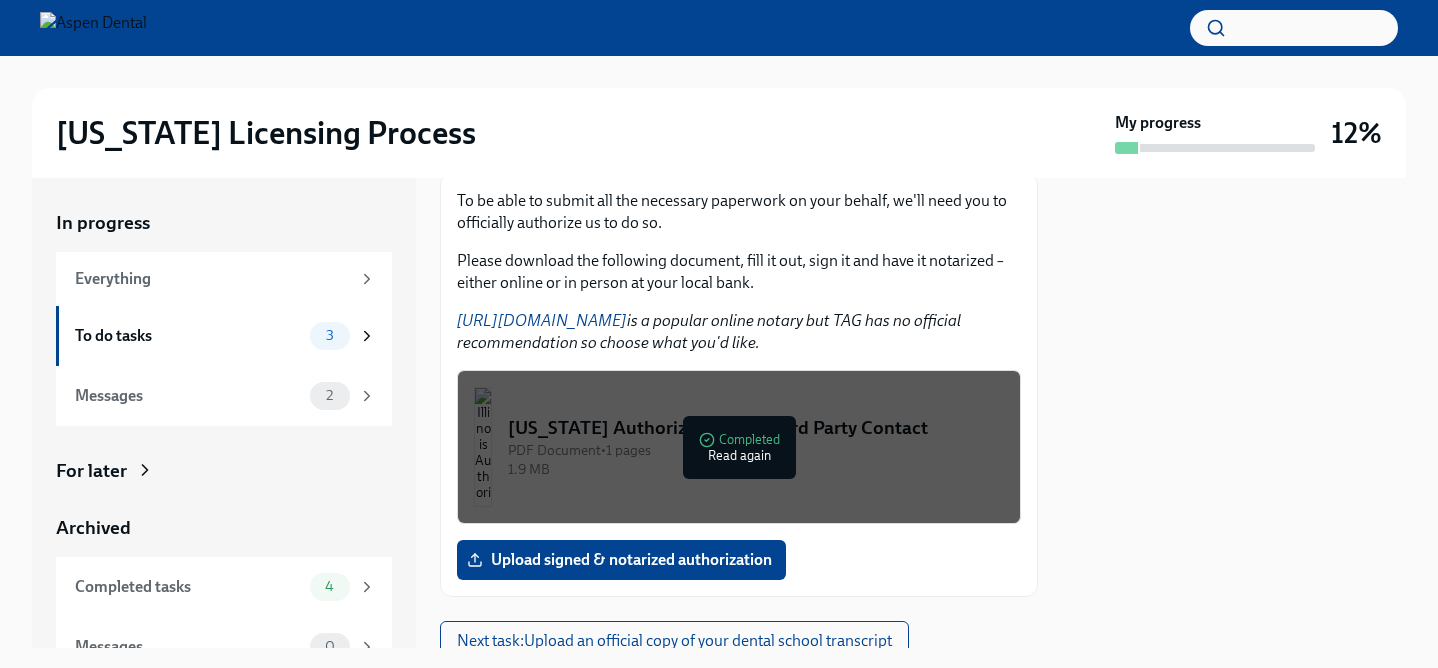 scroll, scrollTop: 297, scrollLeft: 0, axis: vertical 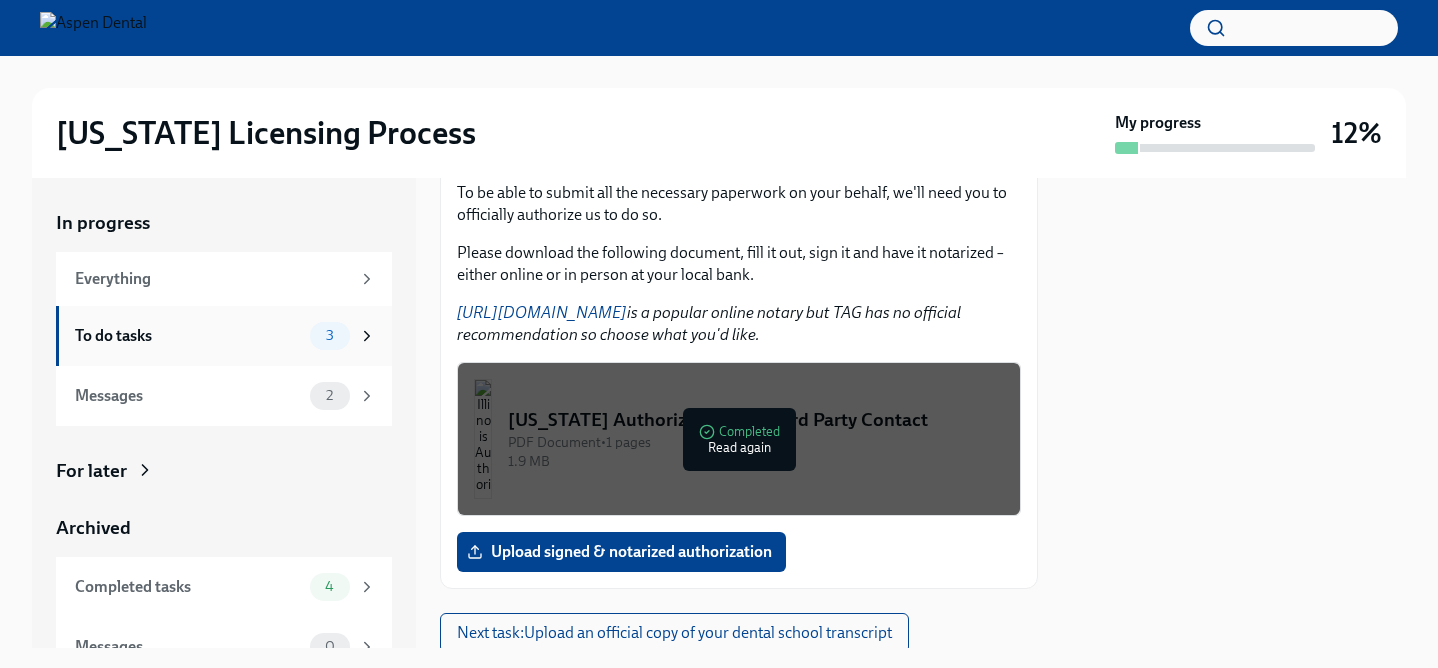 click on "To do tasks 3" at bounding box center (224, 336) 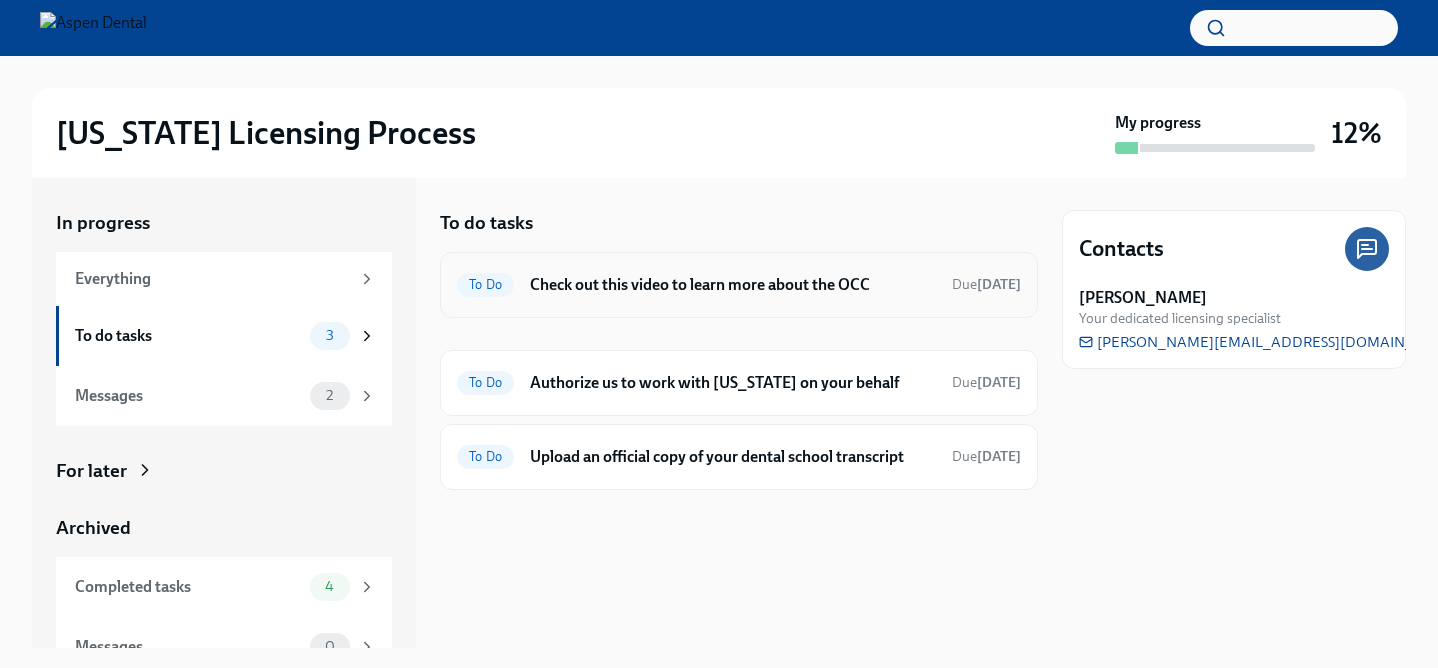 click on "Check out this video to learn more about the OCC" at bounding box center [733, 285] 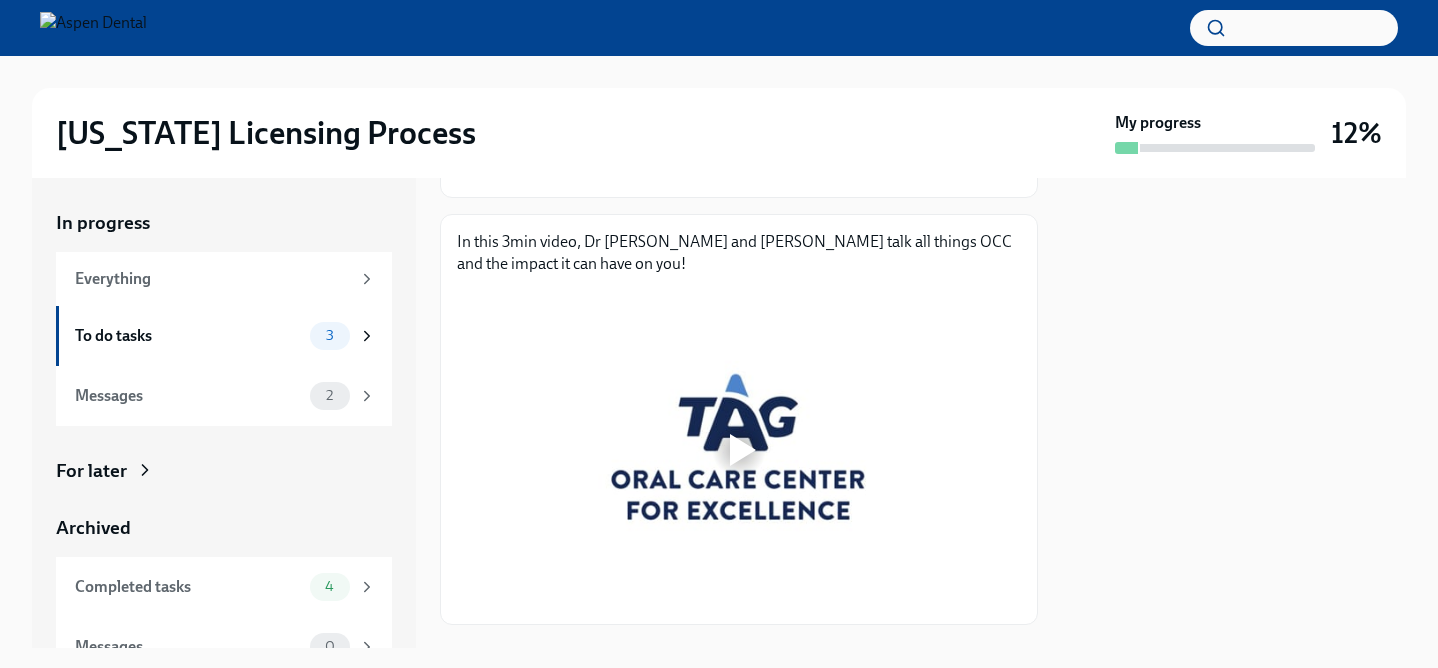 scroll, scrollTop: 272, scrollLeft: 0, axis: vertical 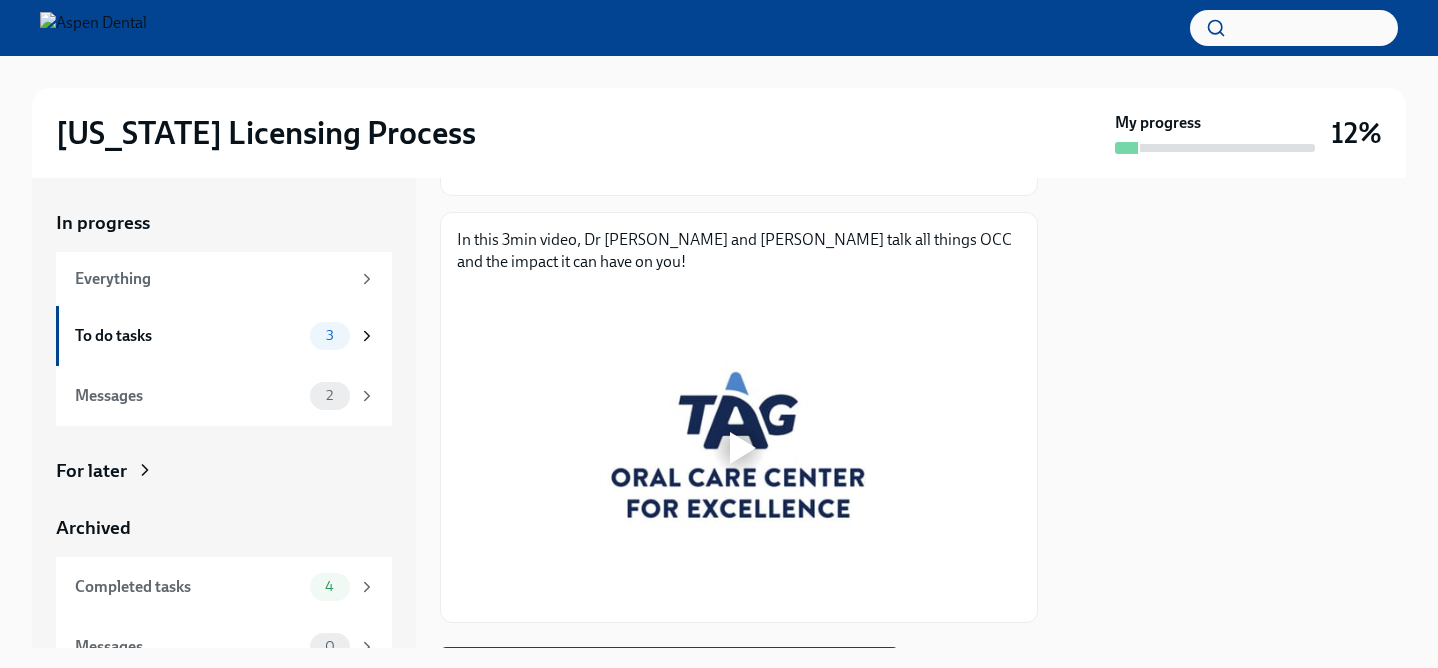 click at bounding box center (743, 448) 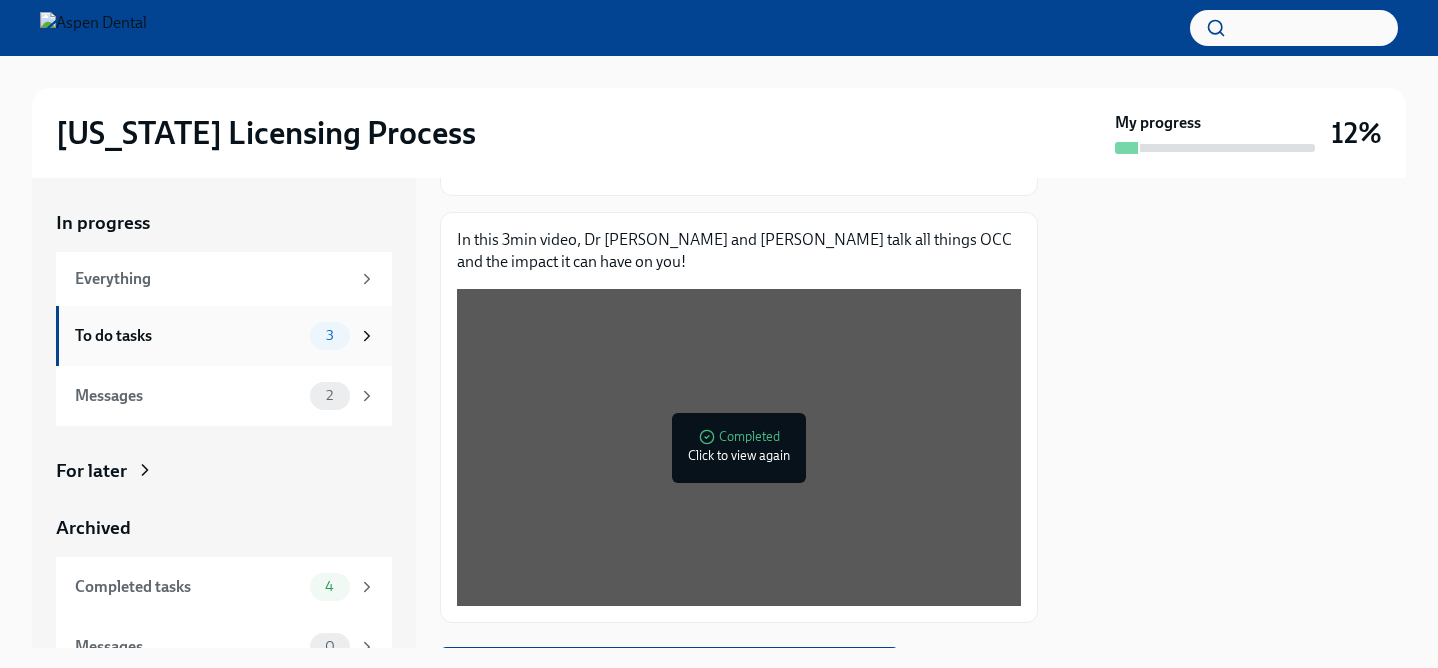 click on "3" at bounding box center [330, 335] 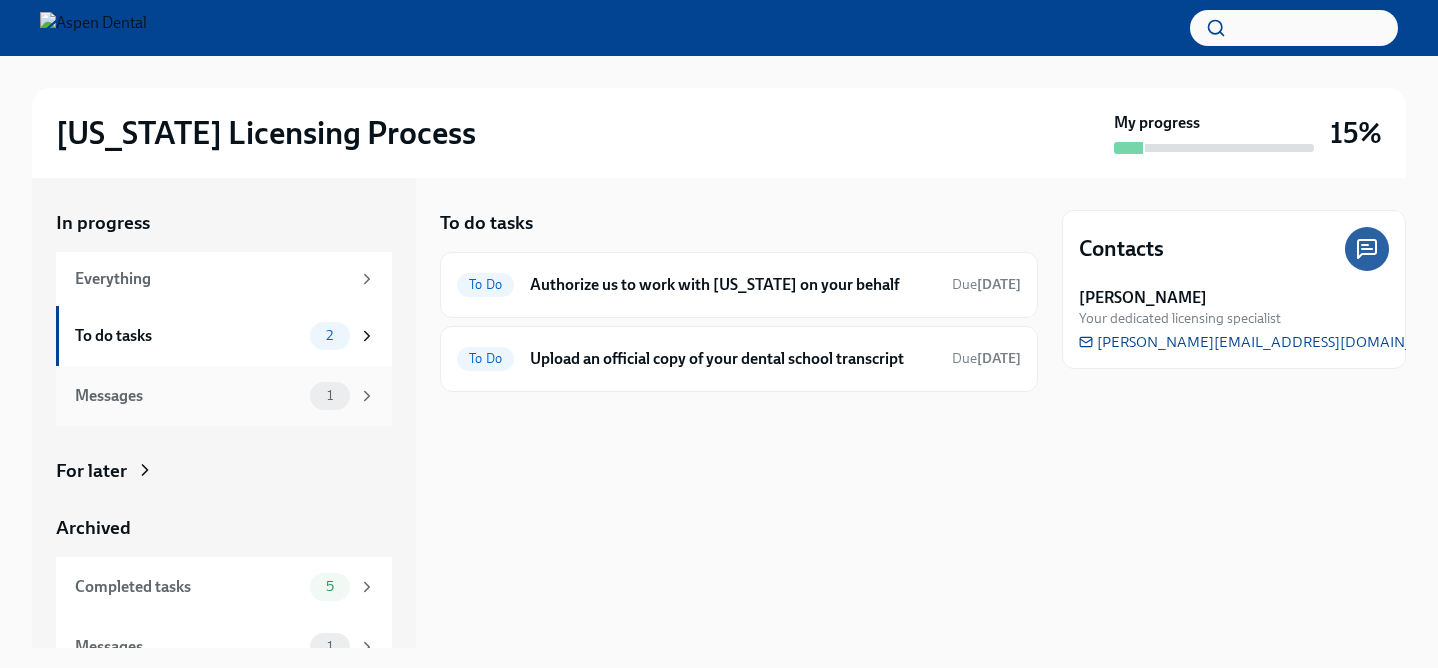 click on "1" at bounding box center (343, 396) 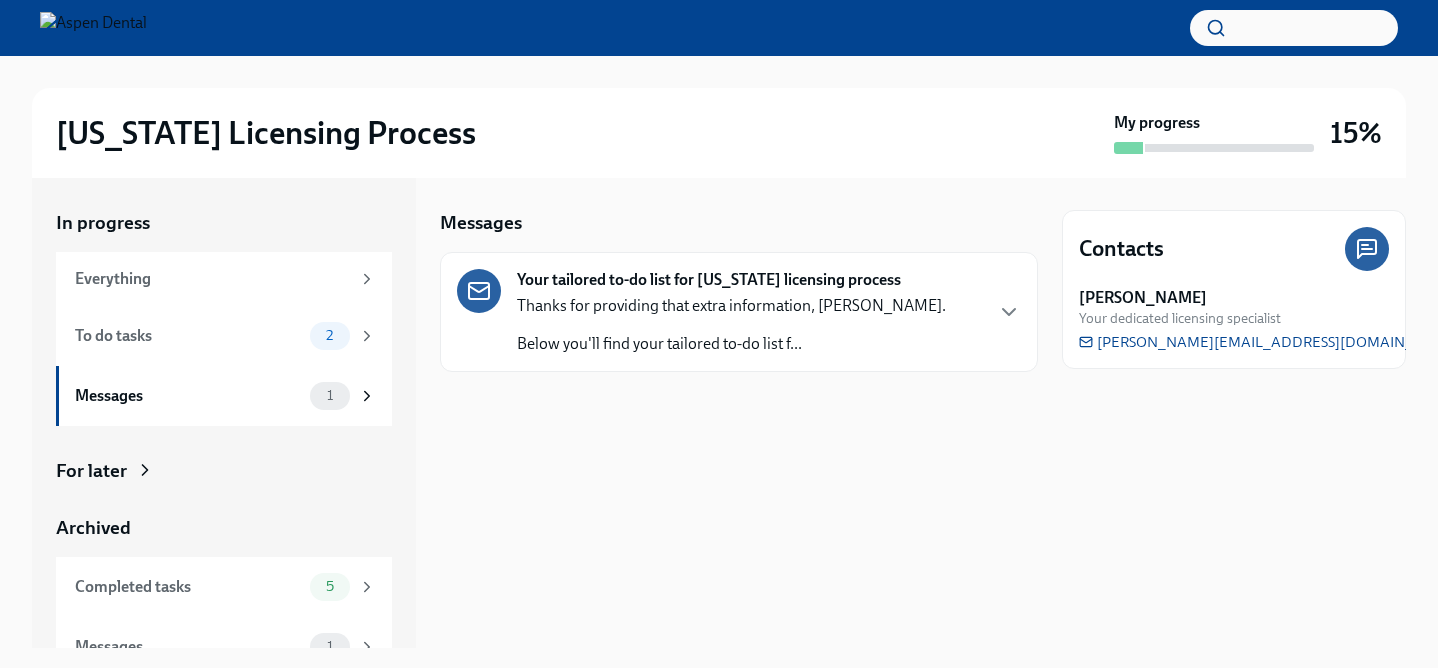 click on "Thanks for providing that extra information, Dr Patel.
Below you'll find your tailored to-do list f..." at bounding box center [731, 325] 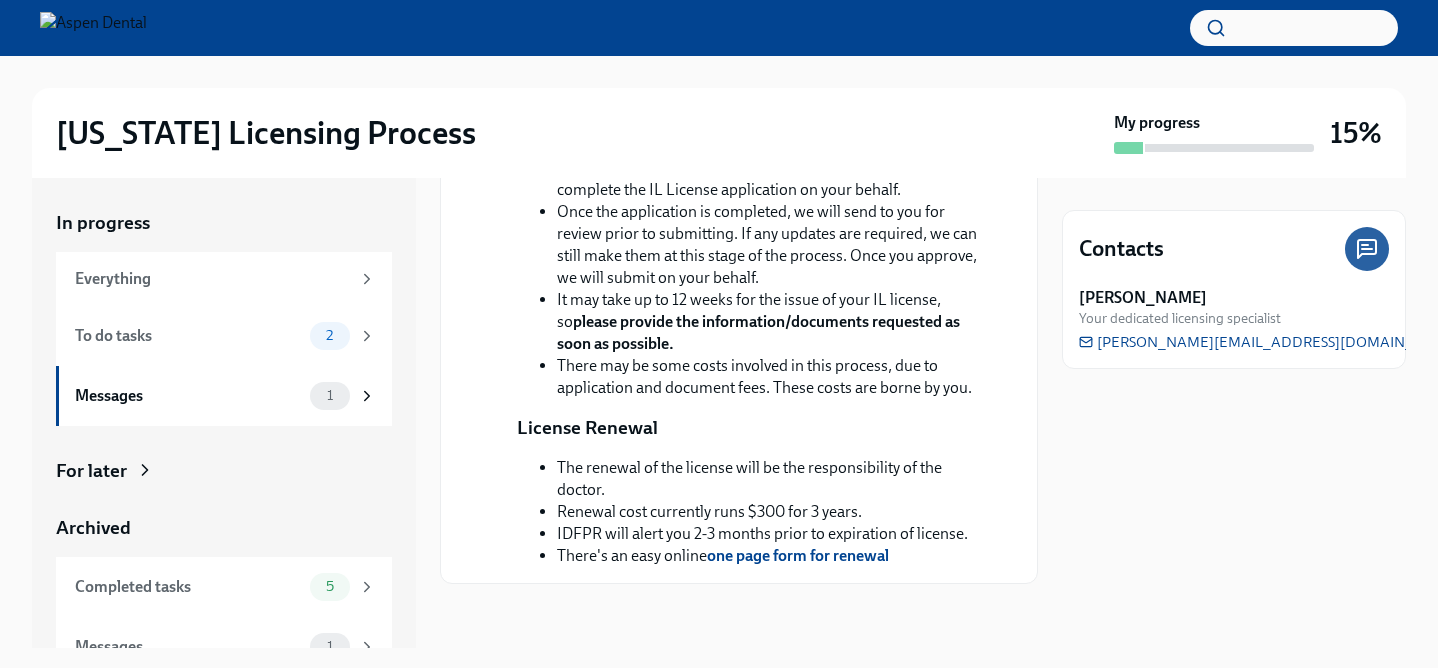 scroll, scrollTop: 550, scrollLeft: 0, axis: vertical 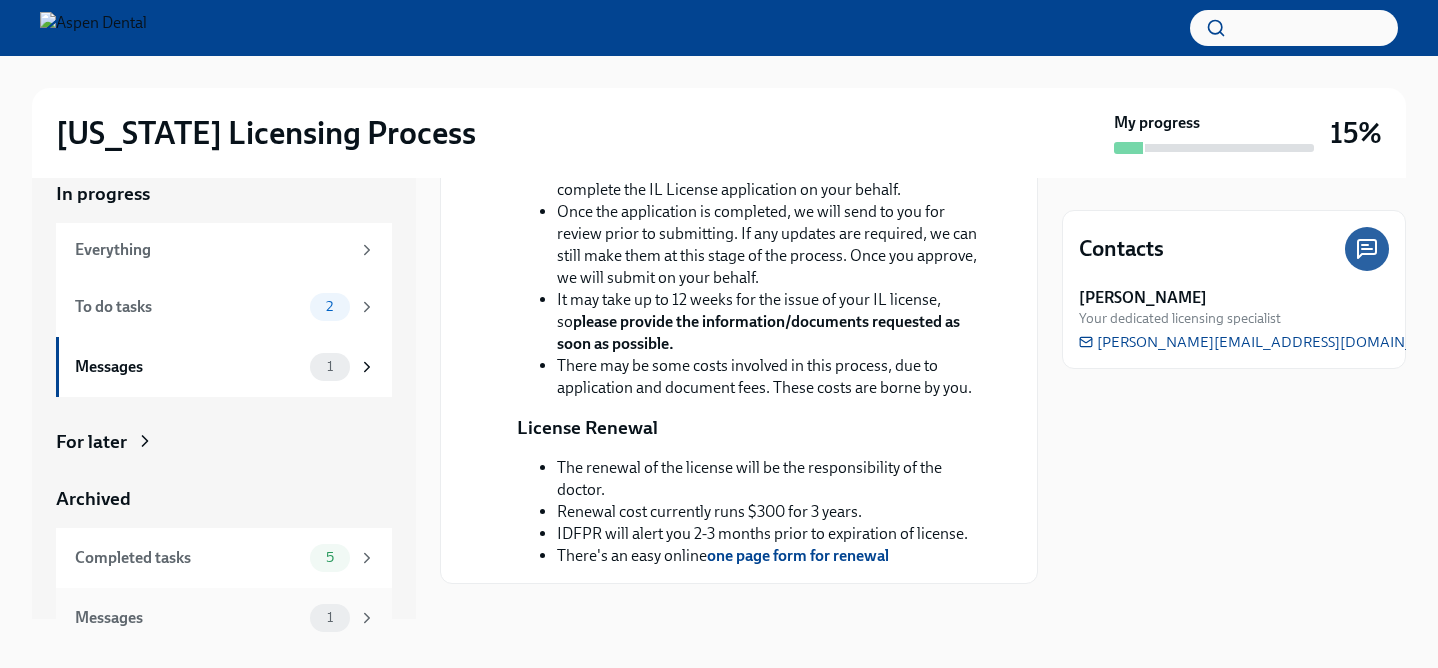 click on "Messages" at bounding box center (188, 618) 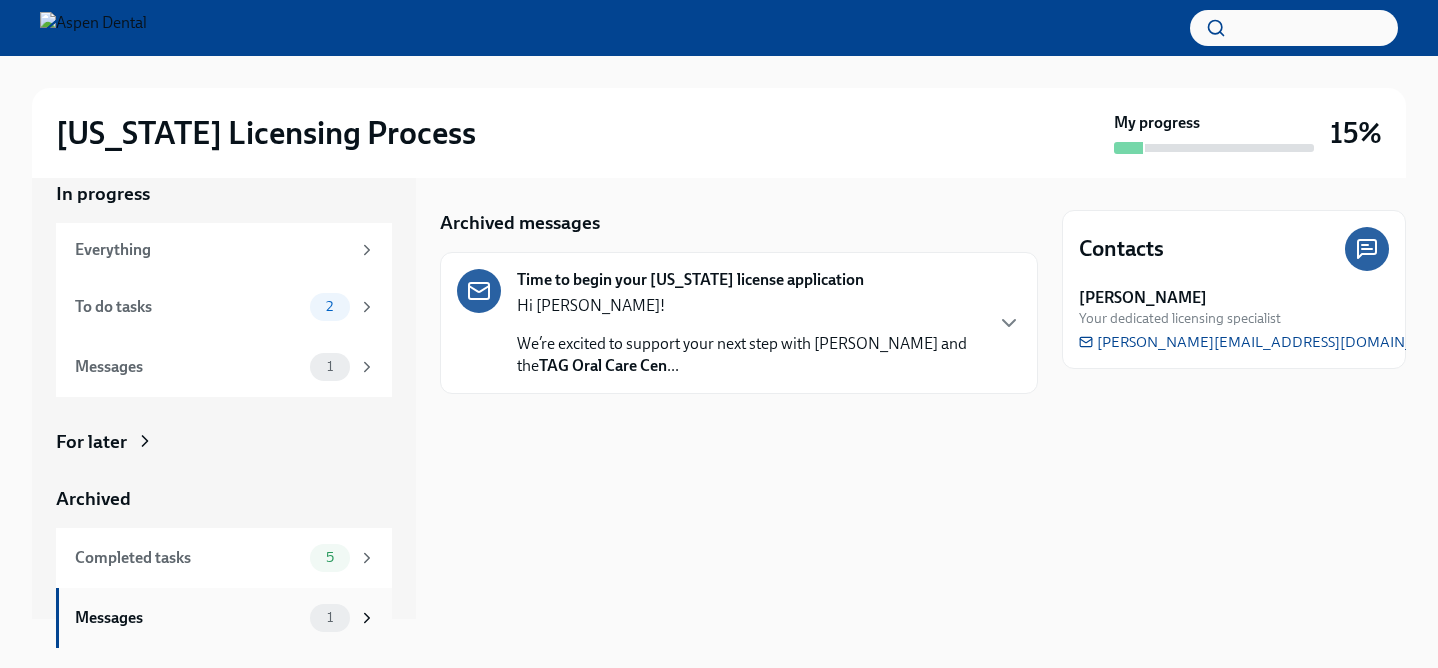 scroll, scrollTop: 0, scrollLeft: 0, axis: both 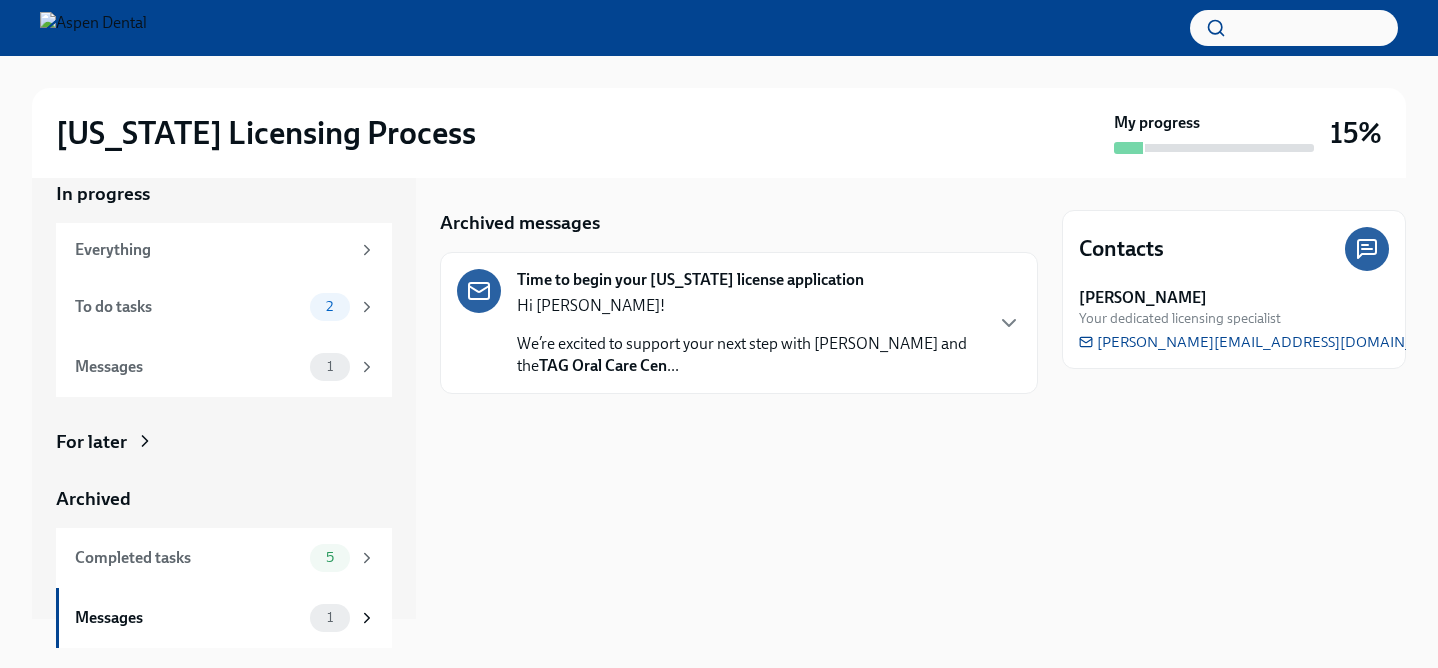 click on "Hi Dr. Patel!" at bounding box center (749, 306) 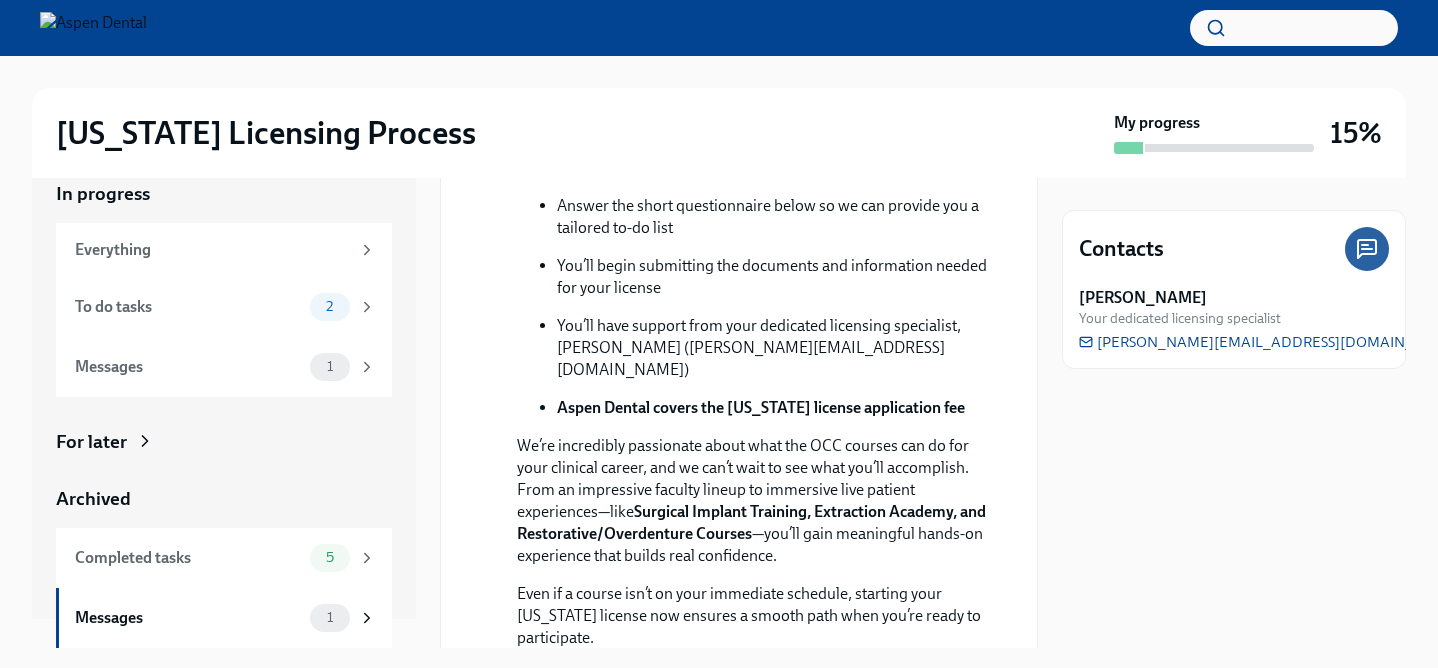 scroll, scrollTop: 402, scrollLeft: 0, axis: vertical 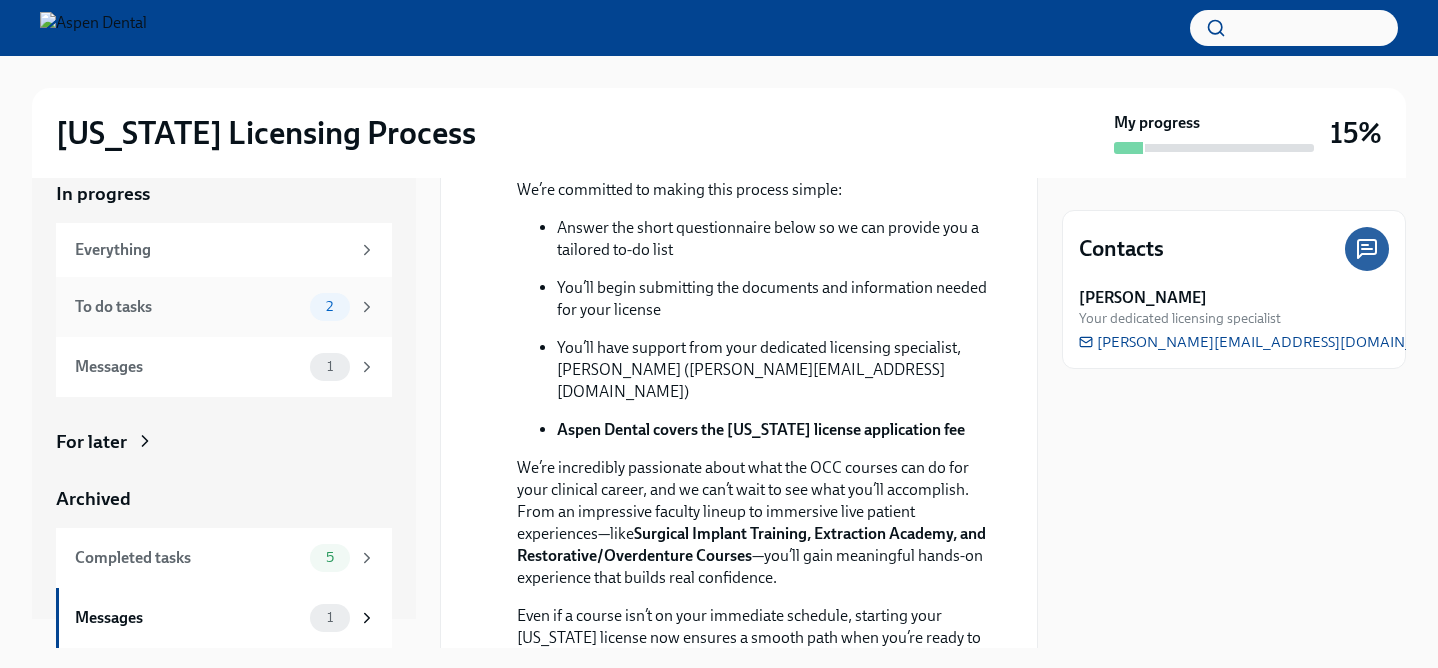 click on "To do tasks 2" at bounding box center [225, 307] 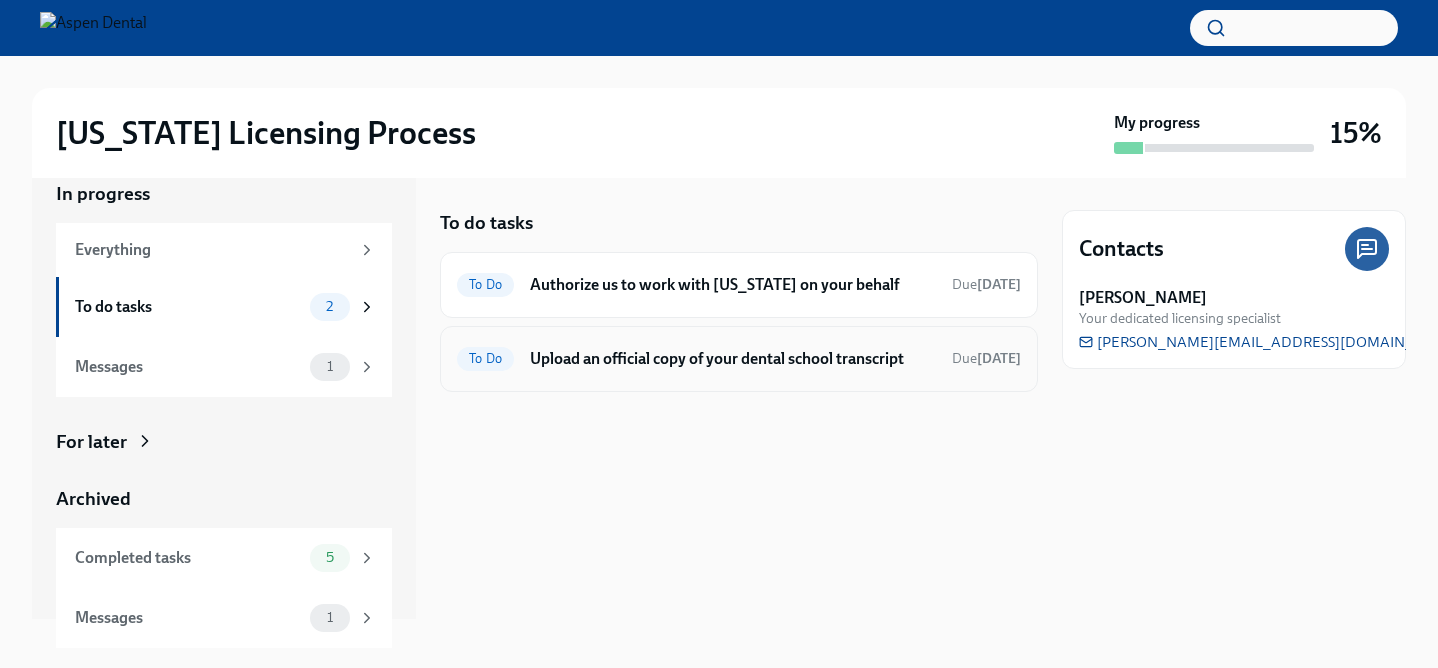 click on "Upload an official copy of your dental school transcript" at bounding box center [733, 359] 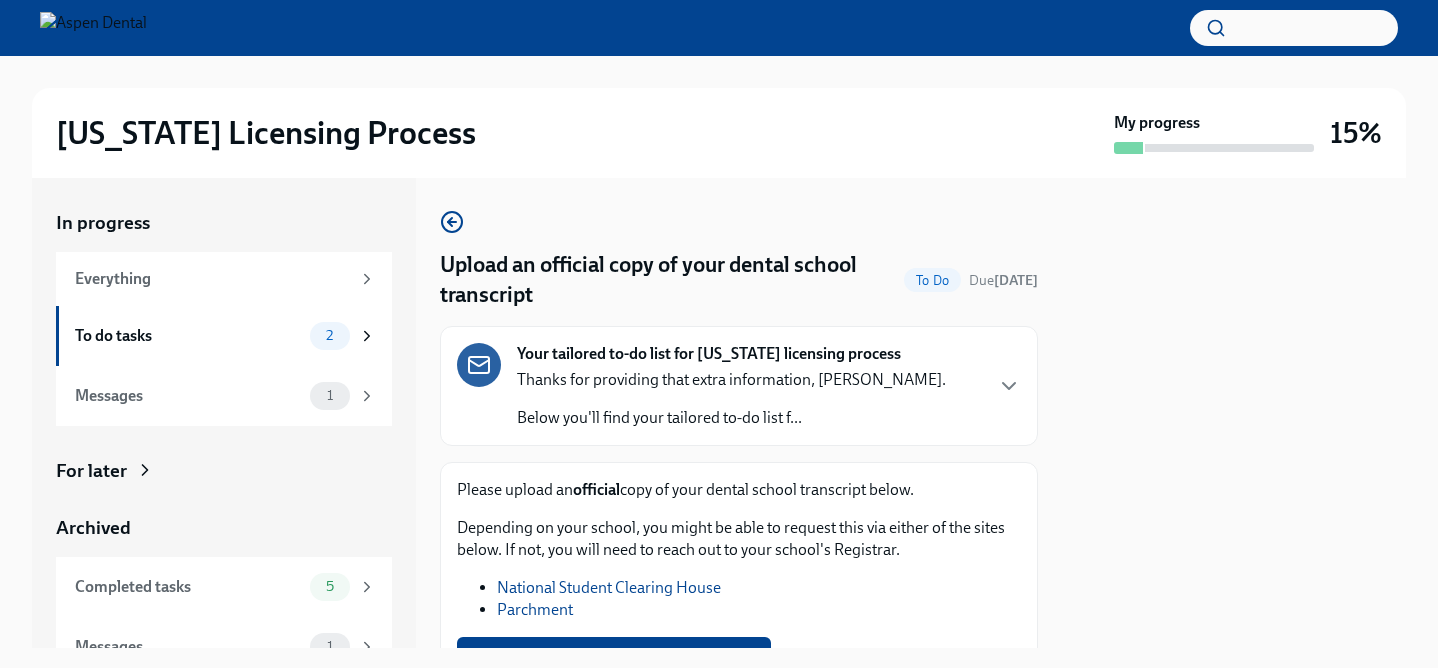 scroll, scrollTop: 110, scrollLeft: 0, axis: vertical 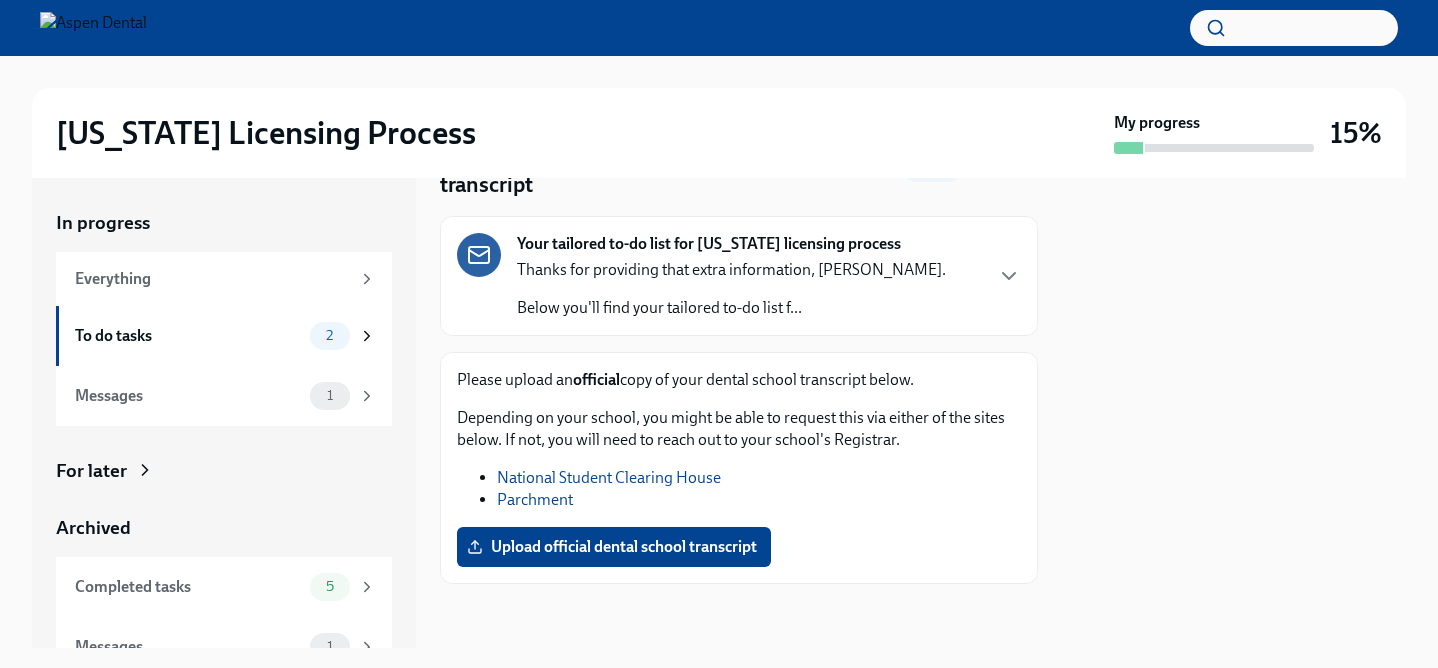 click on "Parchment" at bounding box center [535, 499] 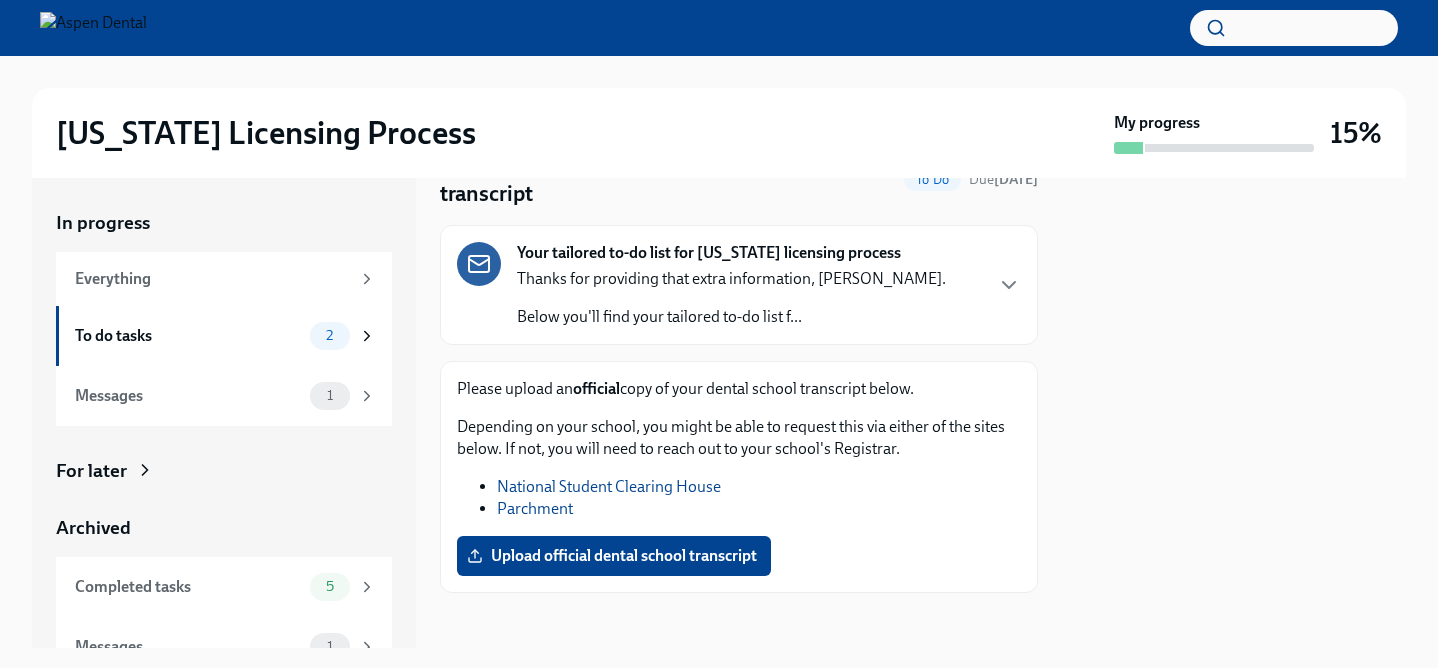 scroll, scrollTop: 110, scrollLeft: 0, axis: vertical 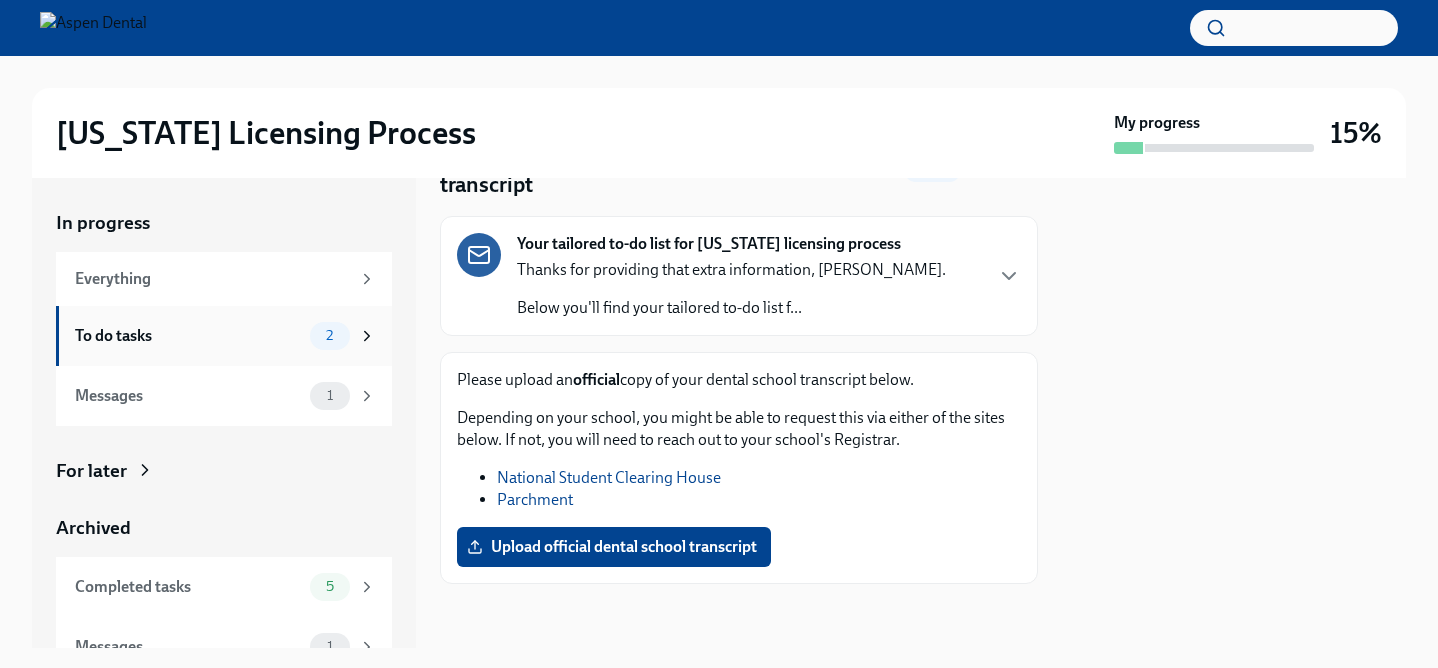 click on "To do tasks 2" at bounding box center (224, 336) 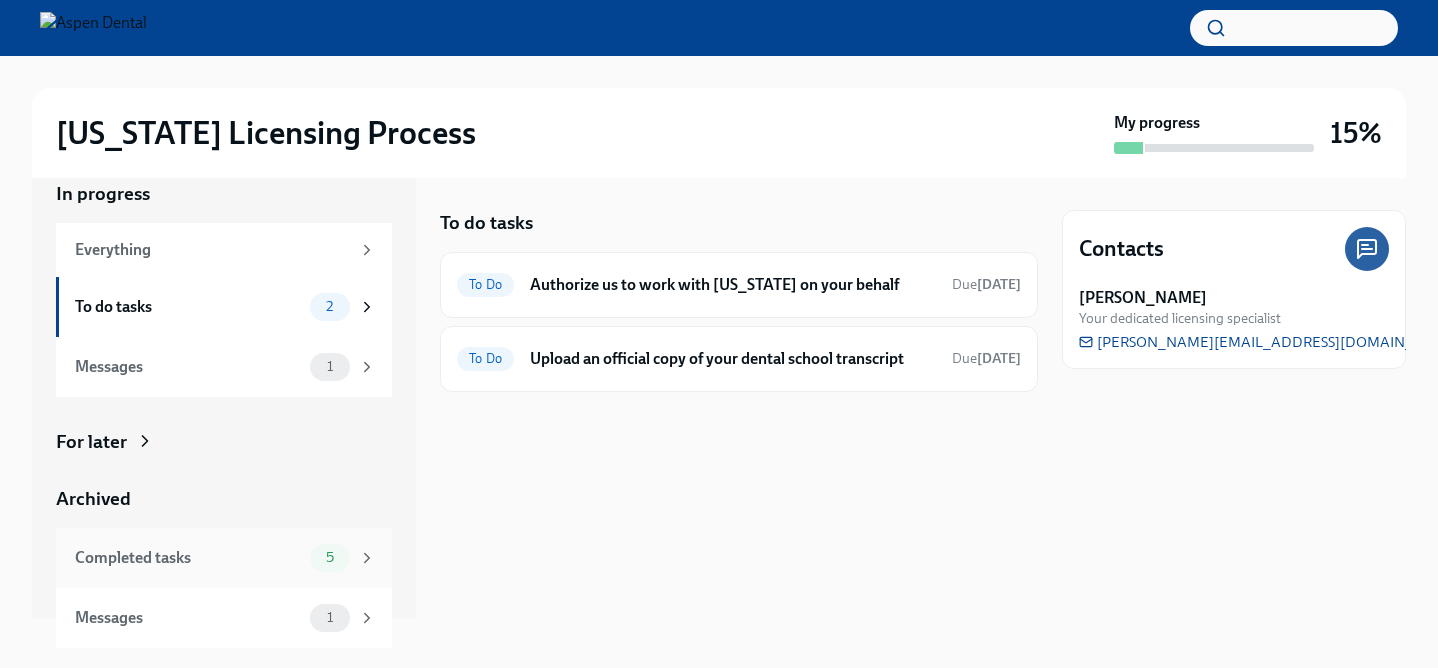 scroll, scrollTop: 0, scrollLeft: 0, axis: both 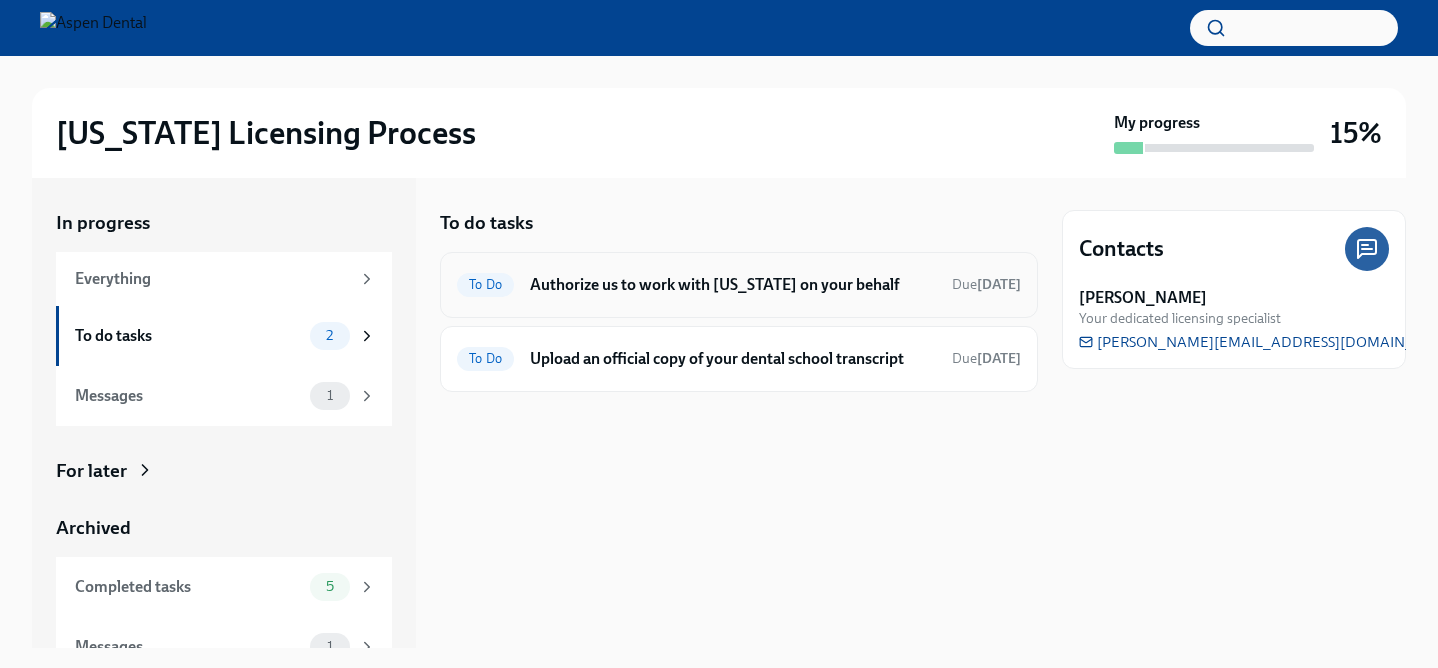 click on "To Do Authorize us to work with Illinois on your behalf Due  in 13 days" at bounding box center (739, 285) 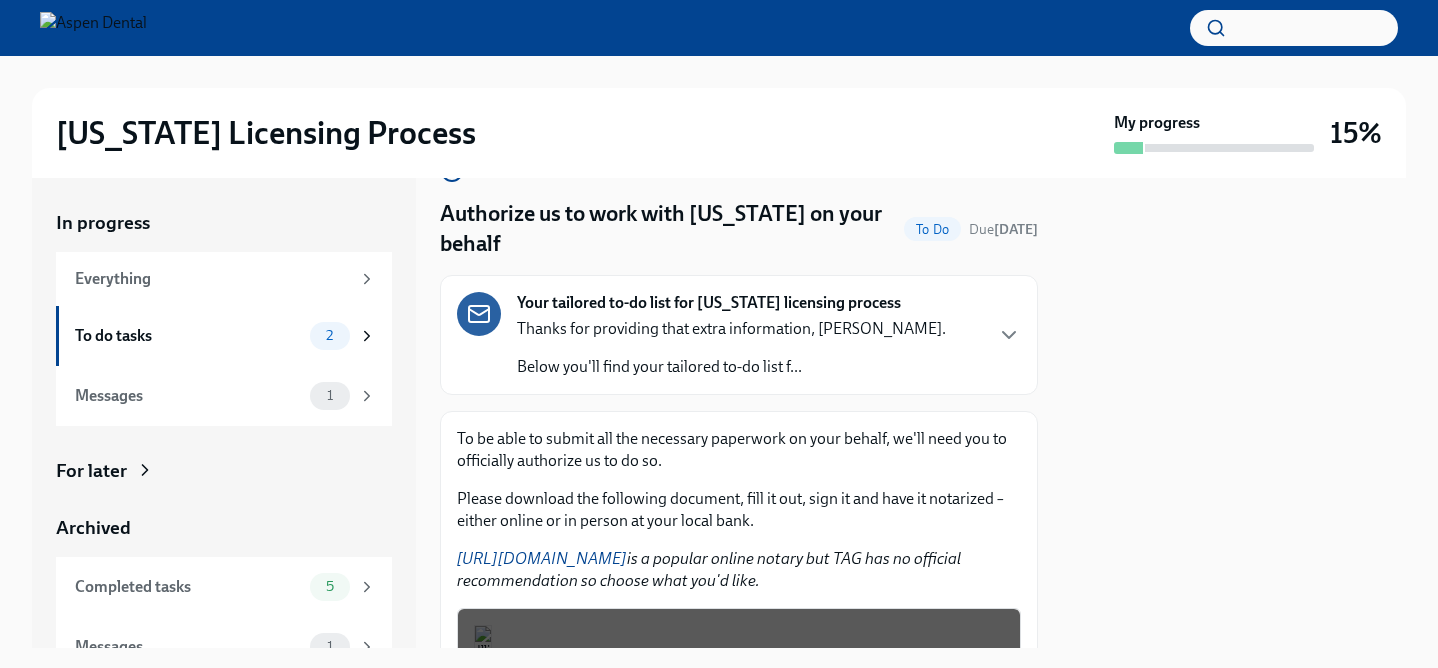 scroll, scrollTop: 53, scrollLeft: 0, axis: vertical 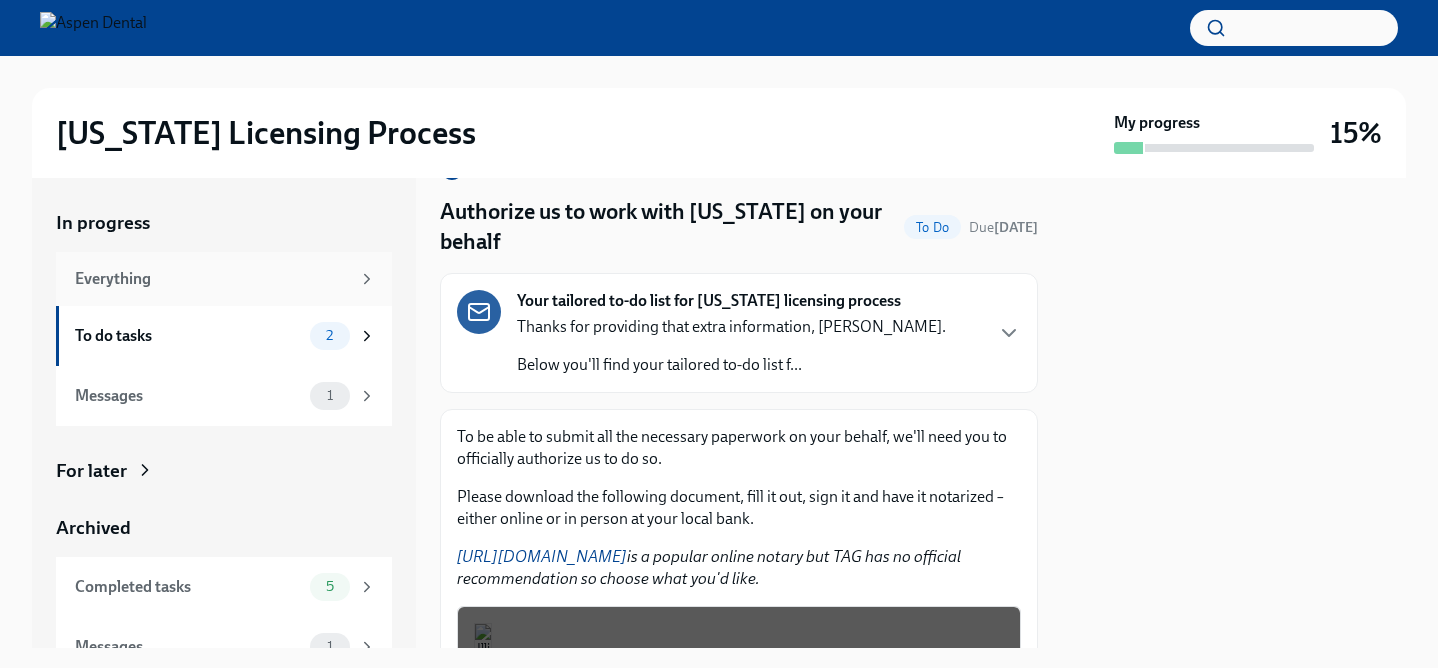 click on "Everything" at bounding box center (212, 279) 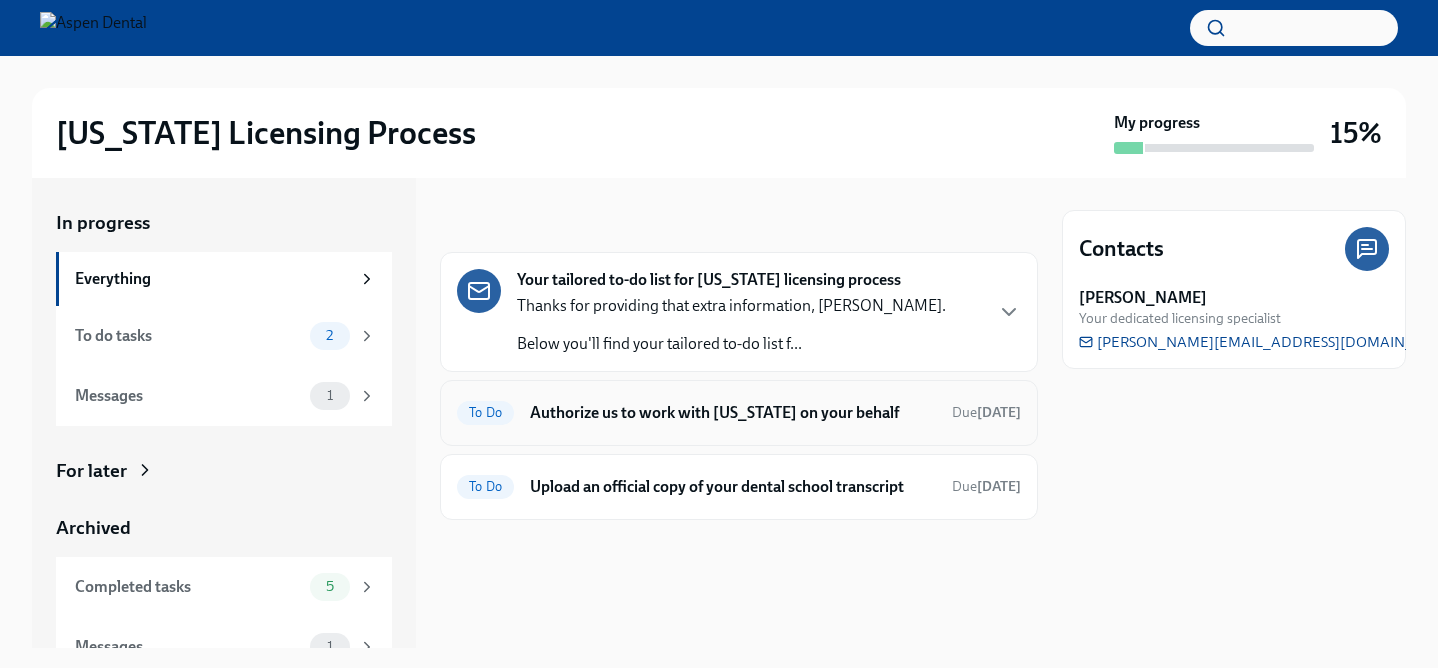 click on "To Do Authorize us to work with Illinois on your behalf Due  in 13 days" at bounding box center (739, 413) 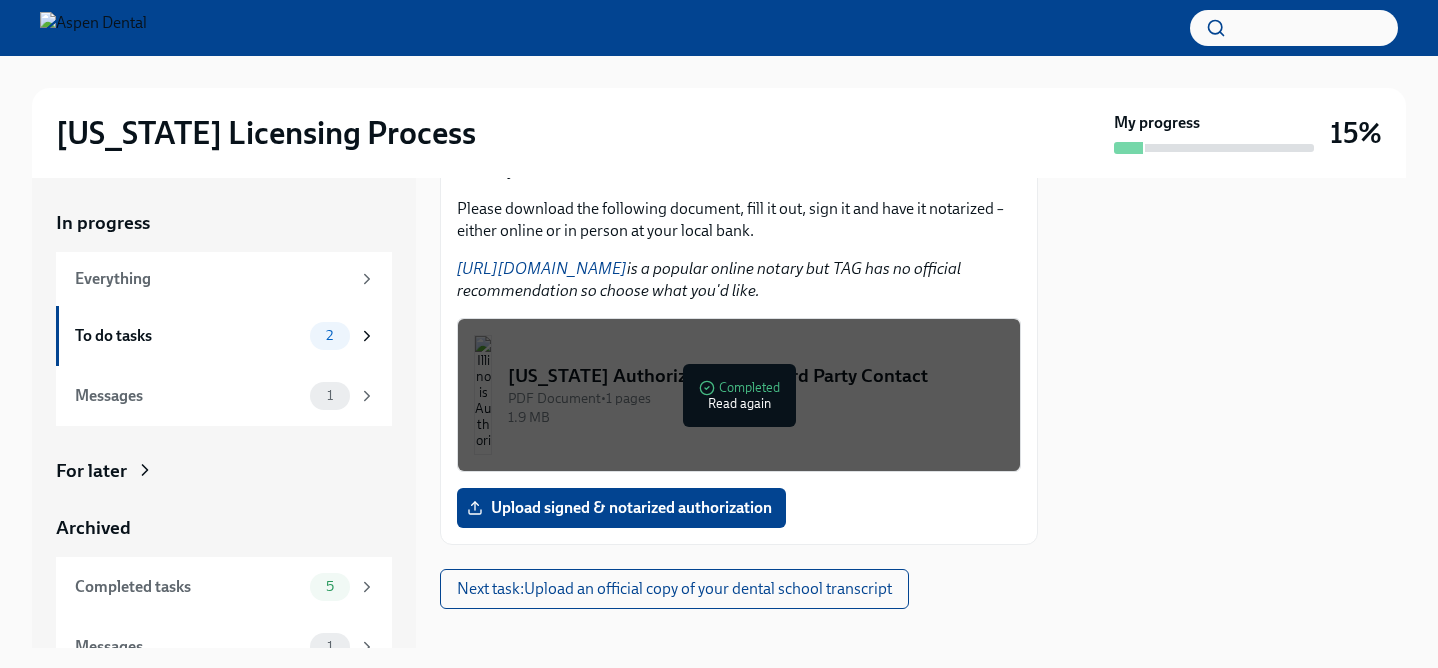 scroll, scrollTop: 366, scrollLeft: 0, axis: vertical 